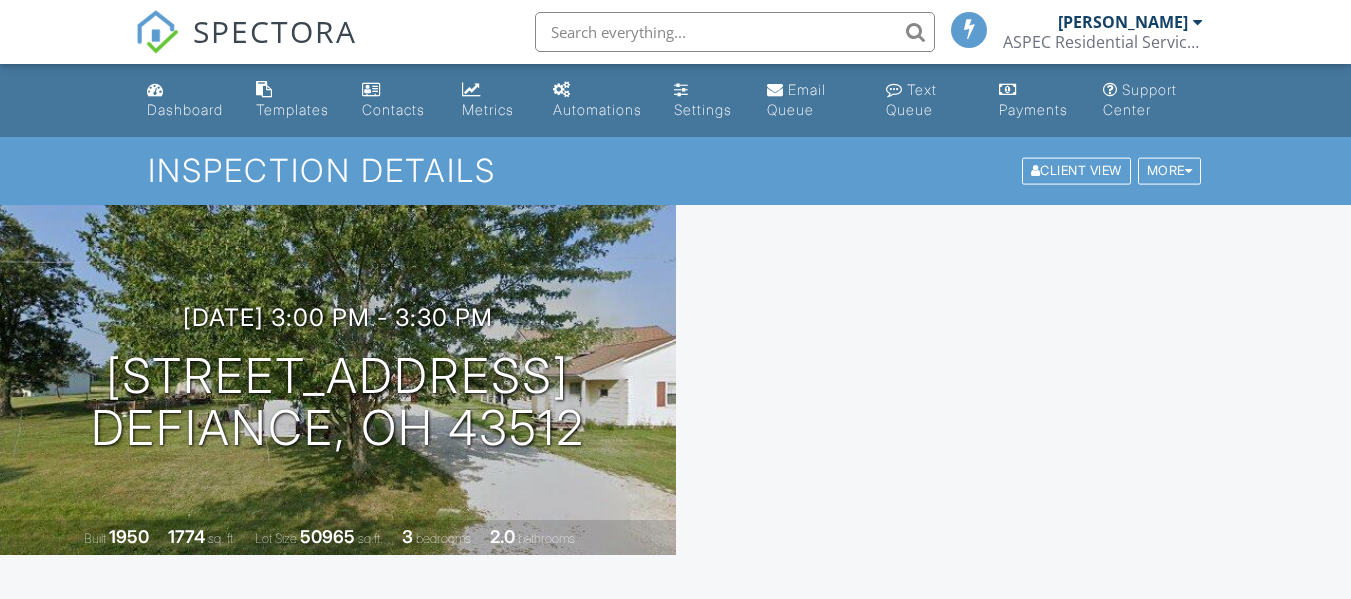 scroll, scrollTop: 0, scrollLeft: 0, axis: both 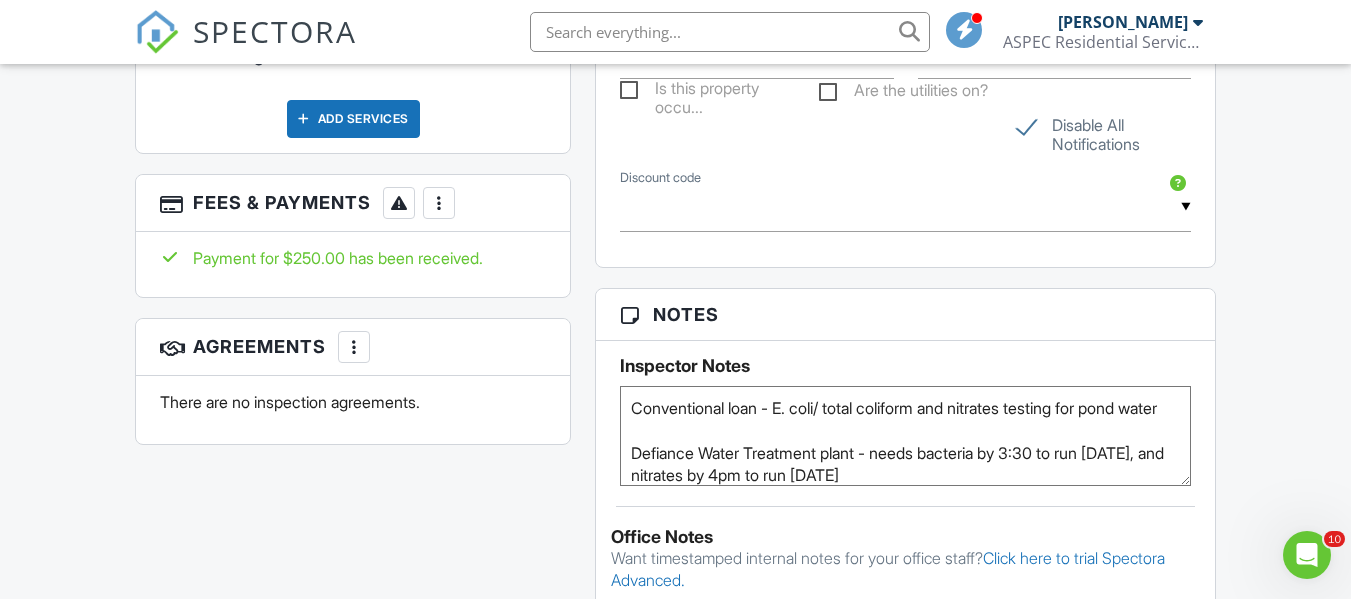 click at bounding box center [439, 203] 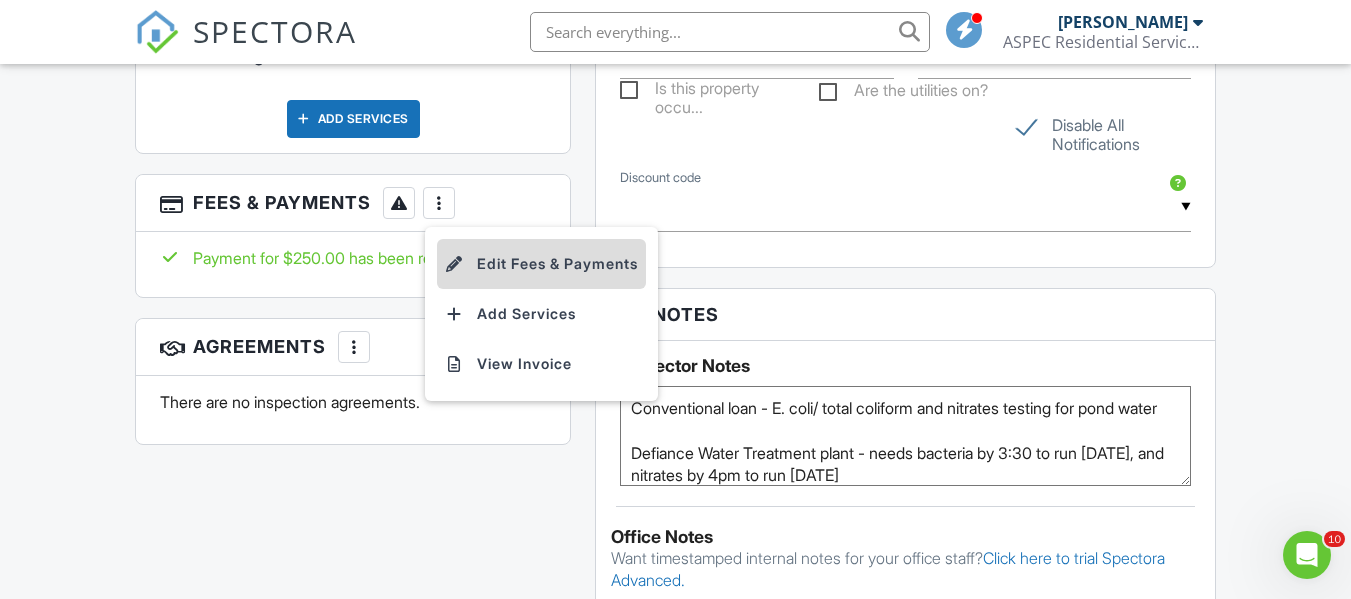click on "Edit Fees & Payments" at bounding box center [541, 264] 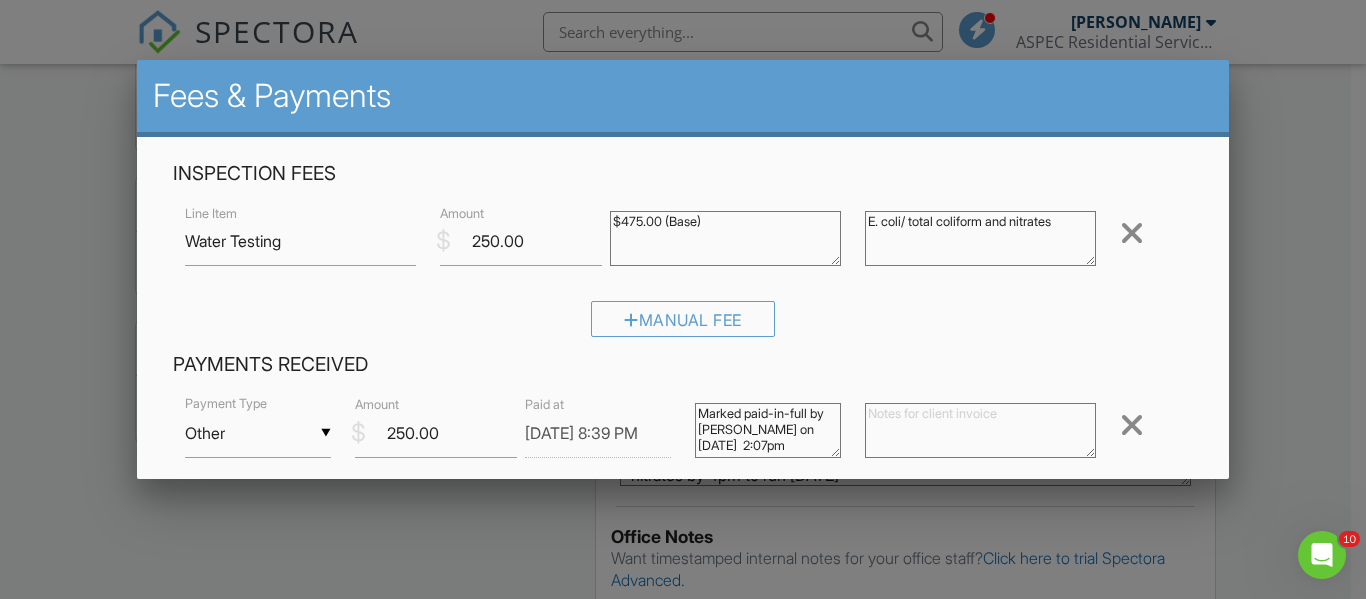 click on "Other" at bounding box center [258, 433] 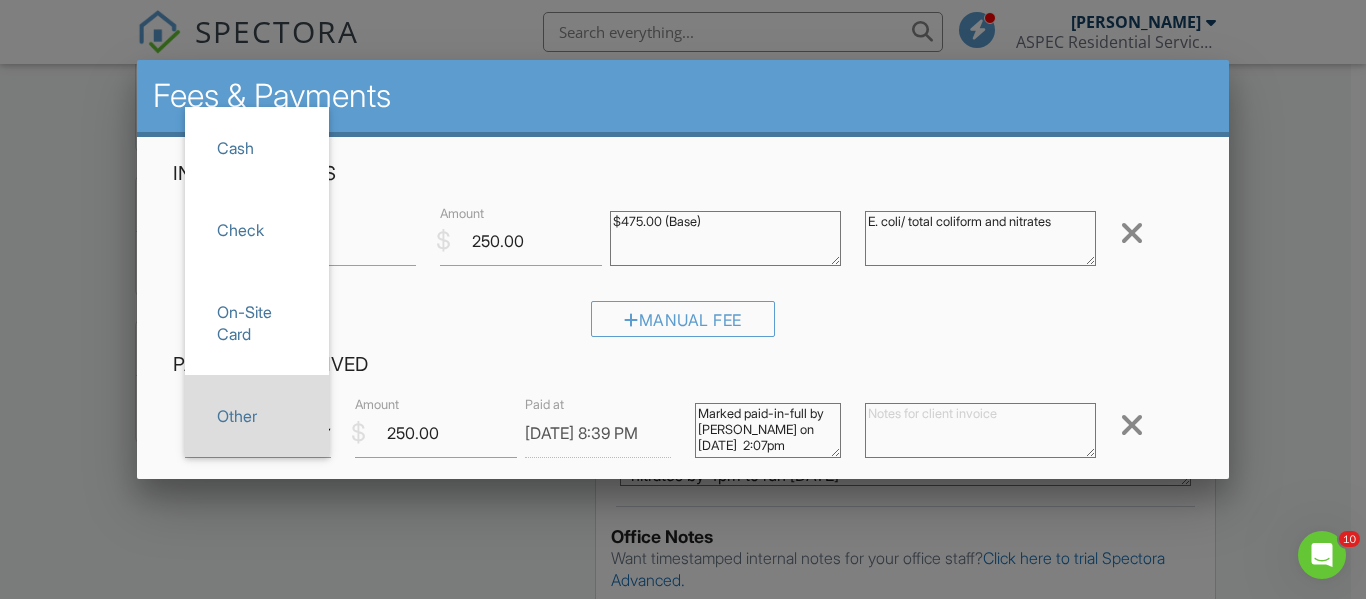 scroll, scrollTop: 0, scrollLeft: 0, axis: both 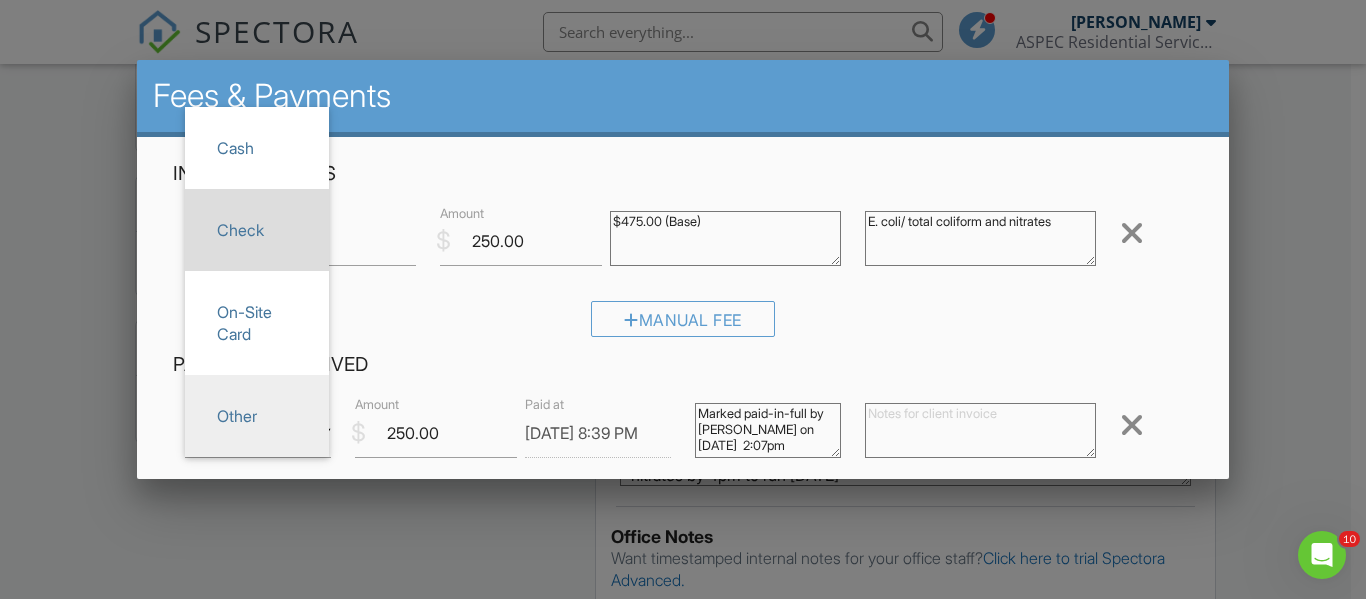 click on "Check" at bounding box center [257, 230] 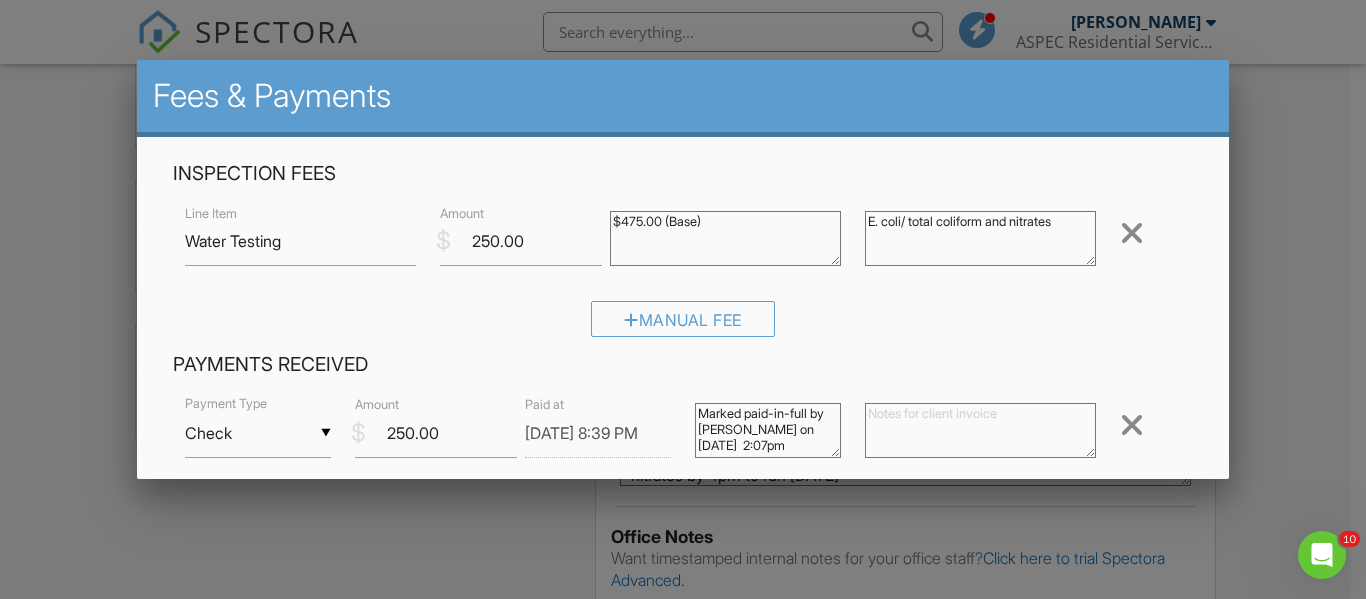 click at bounding box center [980, 430] 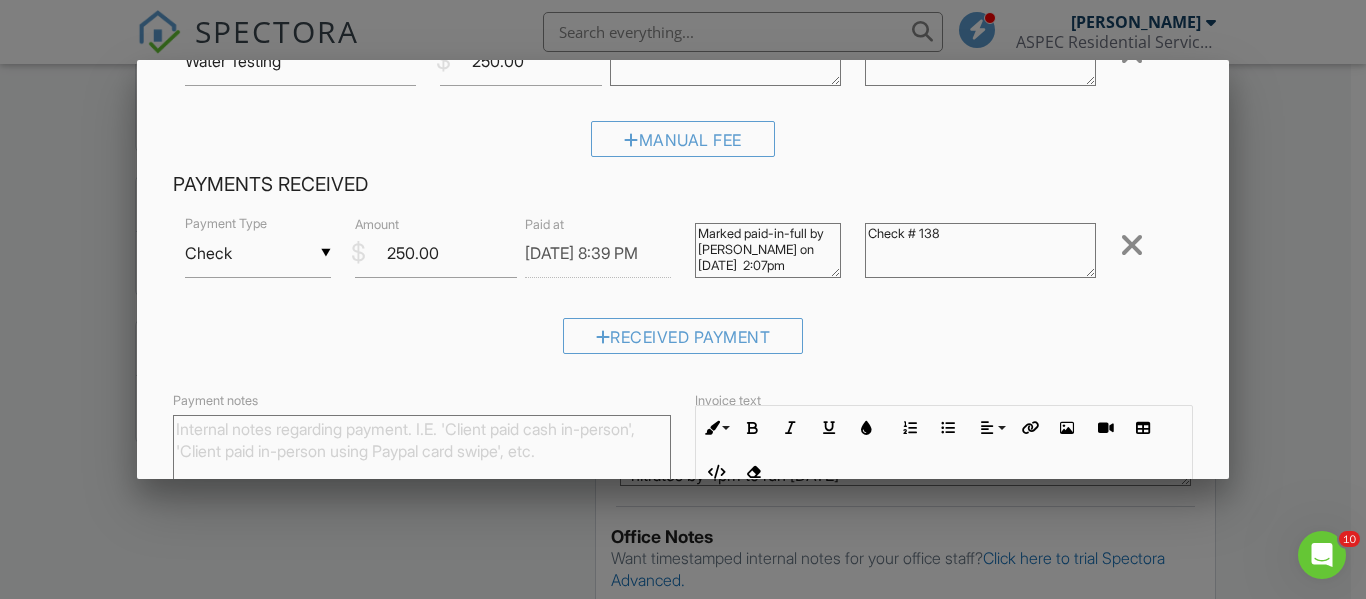 scroll, scrollTop: 200, scrollLeft: 0, axis: vertical 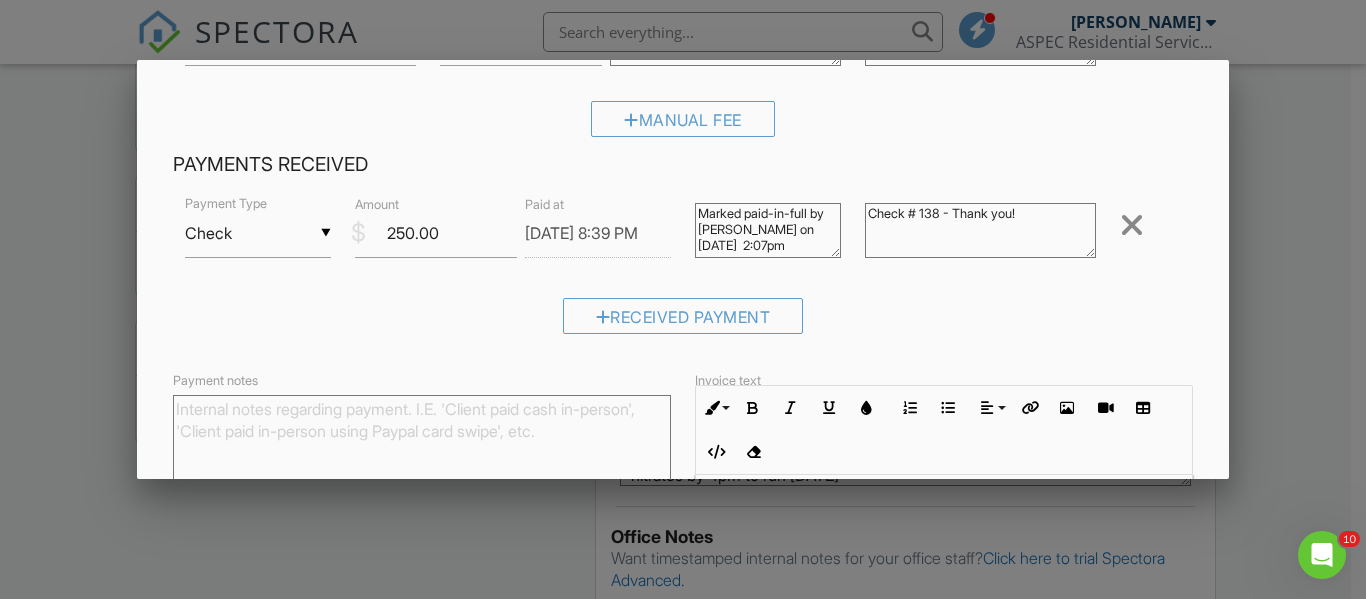type on "Check # 138 - Thank you!" 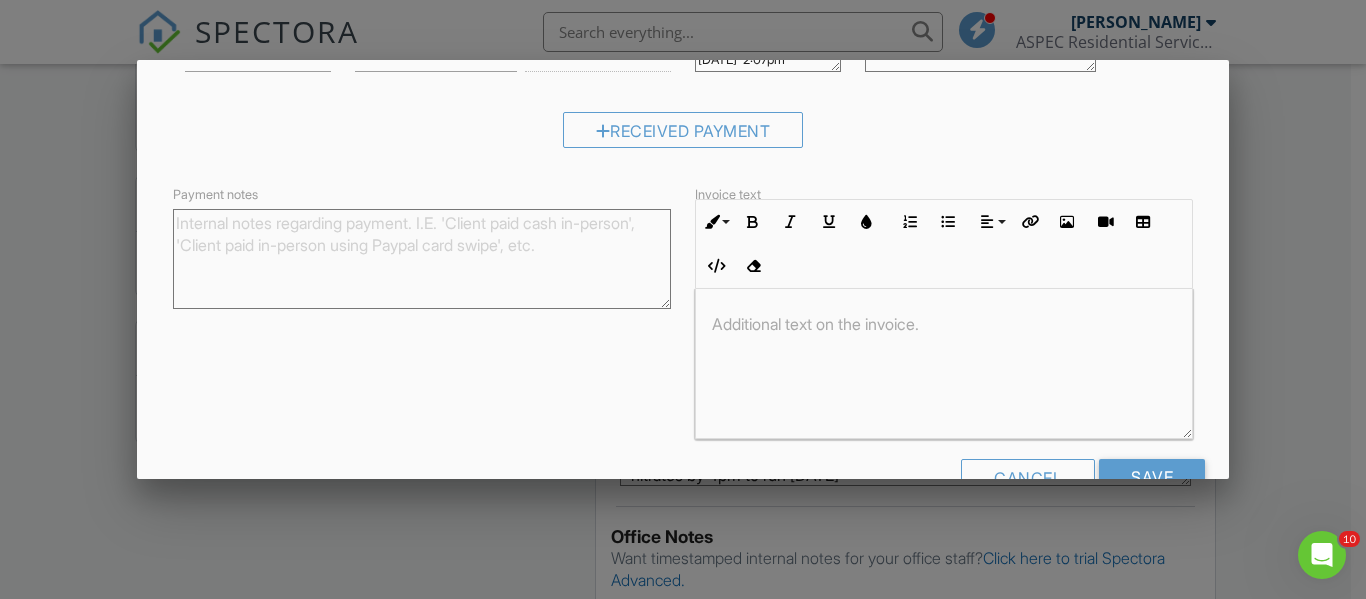 scroll, scrollTop: 400, scrollLeft: 0, axis: vertical 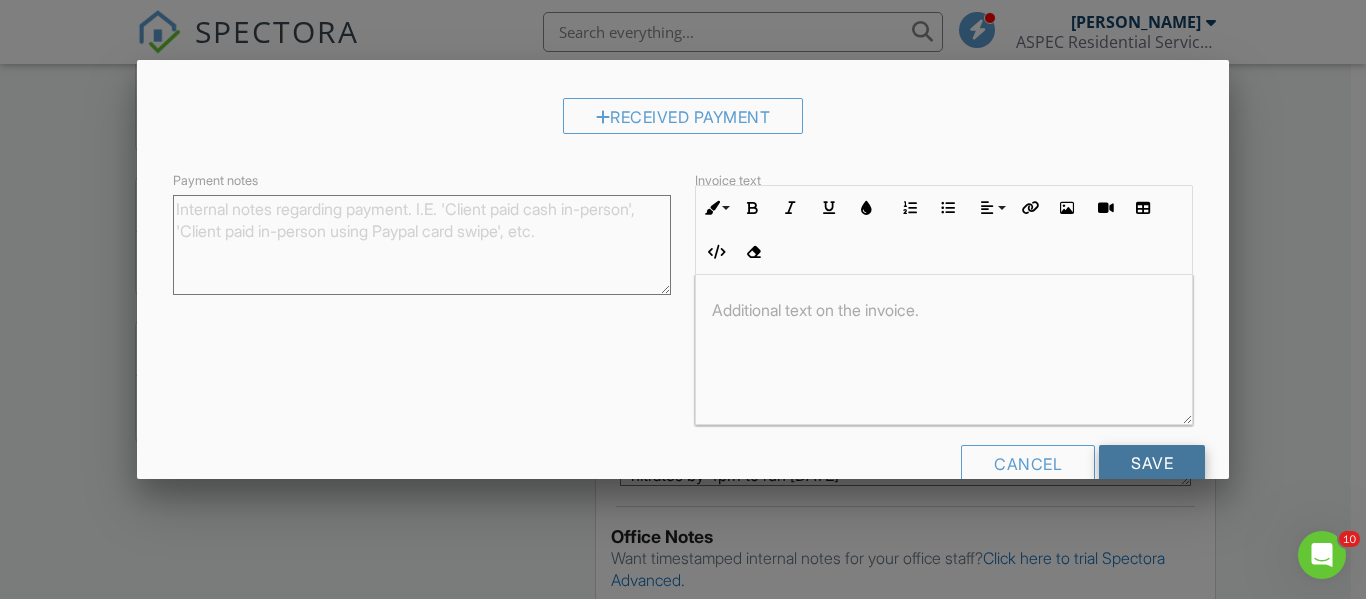 click on "Save" at bounding box center [1152, 463] 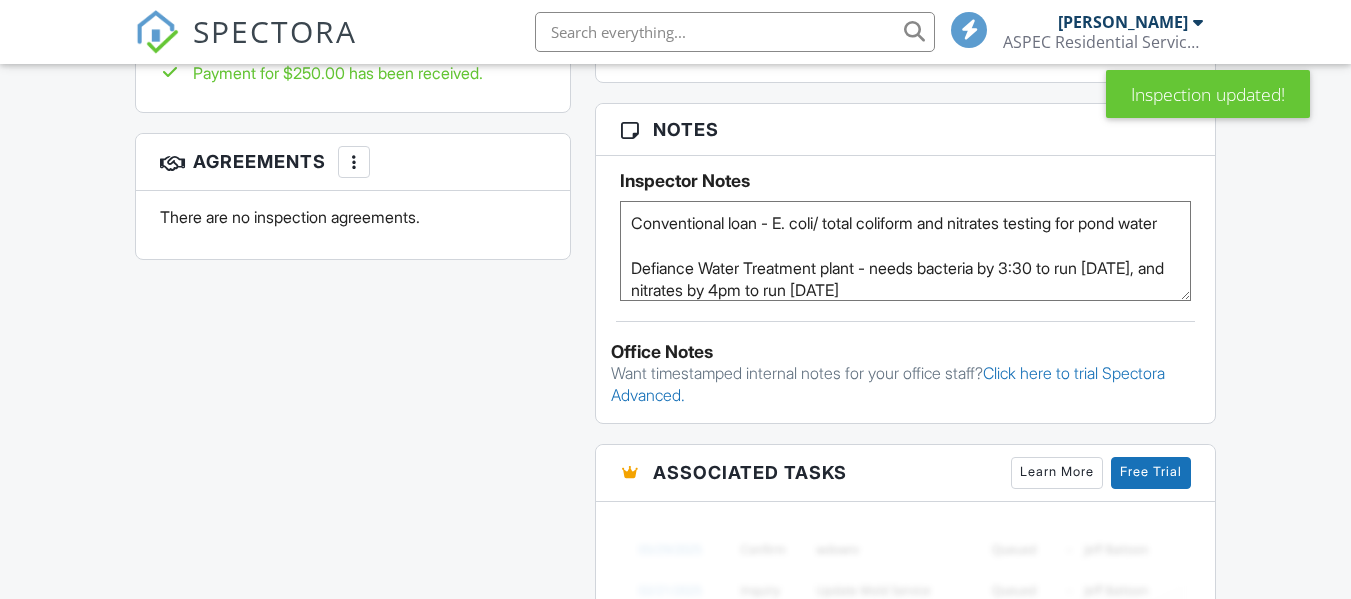 scroll, scrollTop: 1300, scrollLeft: 0, axis: vertical 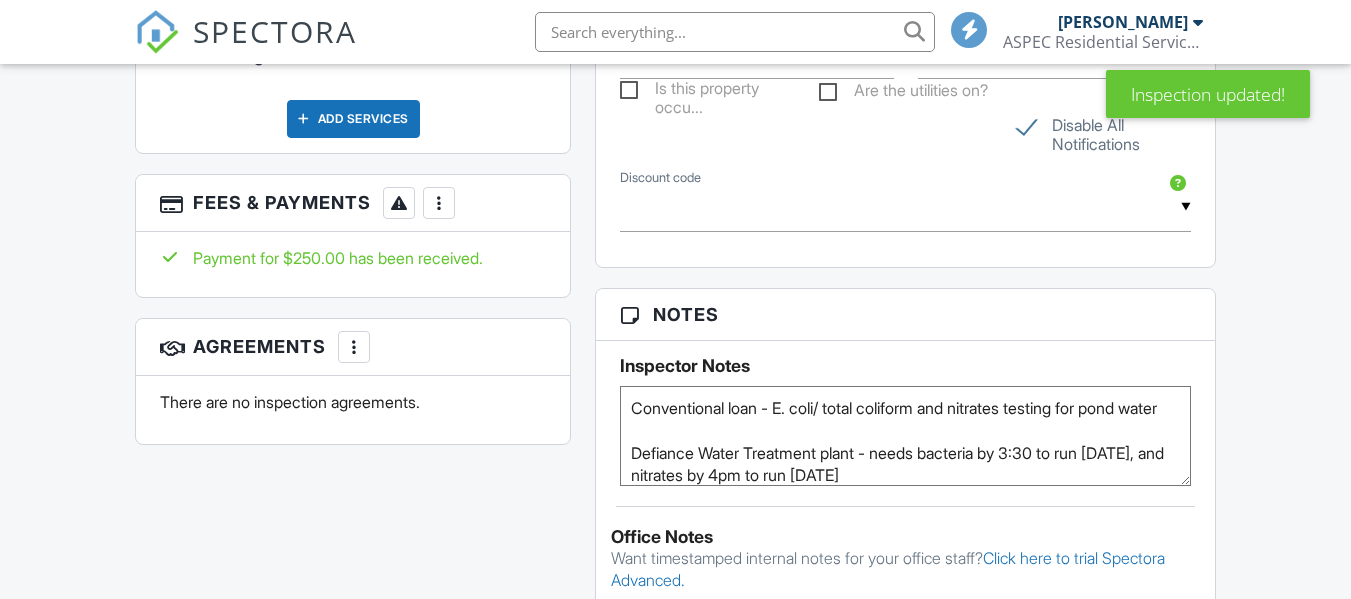 click on "More" at bounding box center (439, 203) 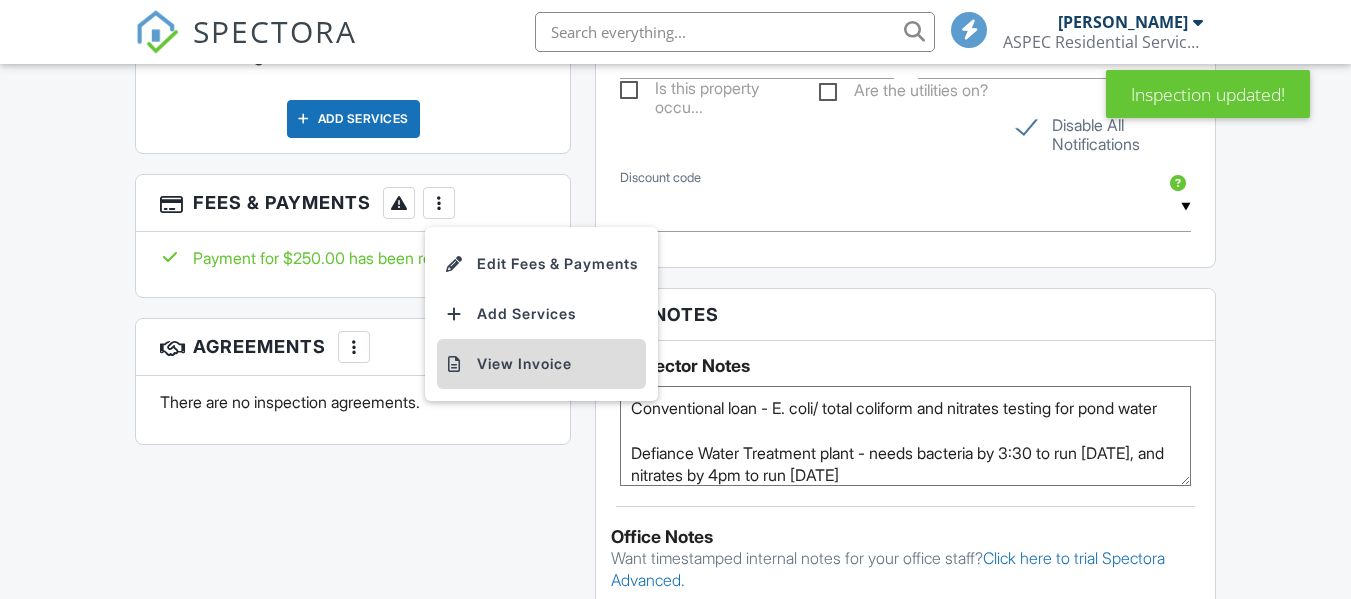 click on "View Invoice" at bounding box center (541, 364) 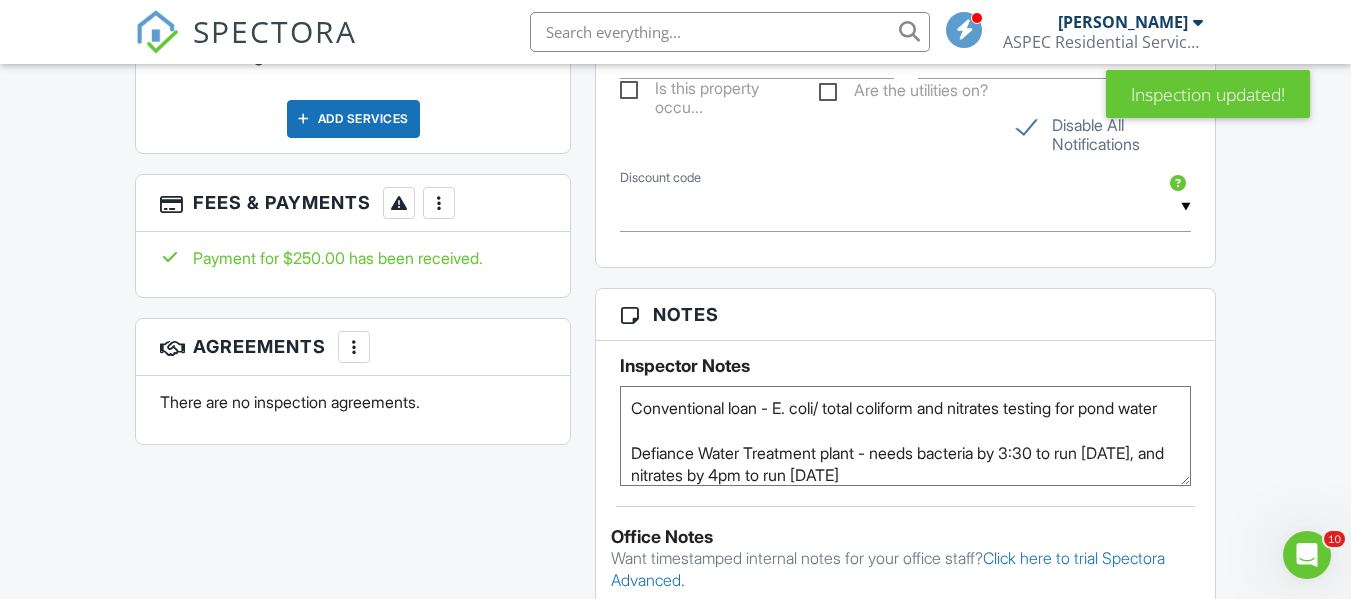 scroll, scrollTop: 0, scrollLeft: 0, axis: both 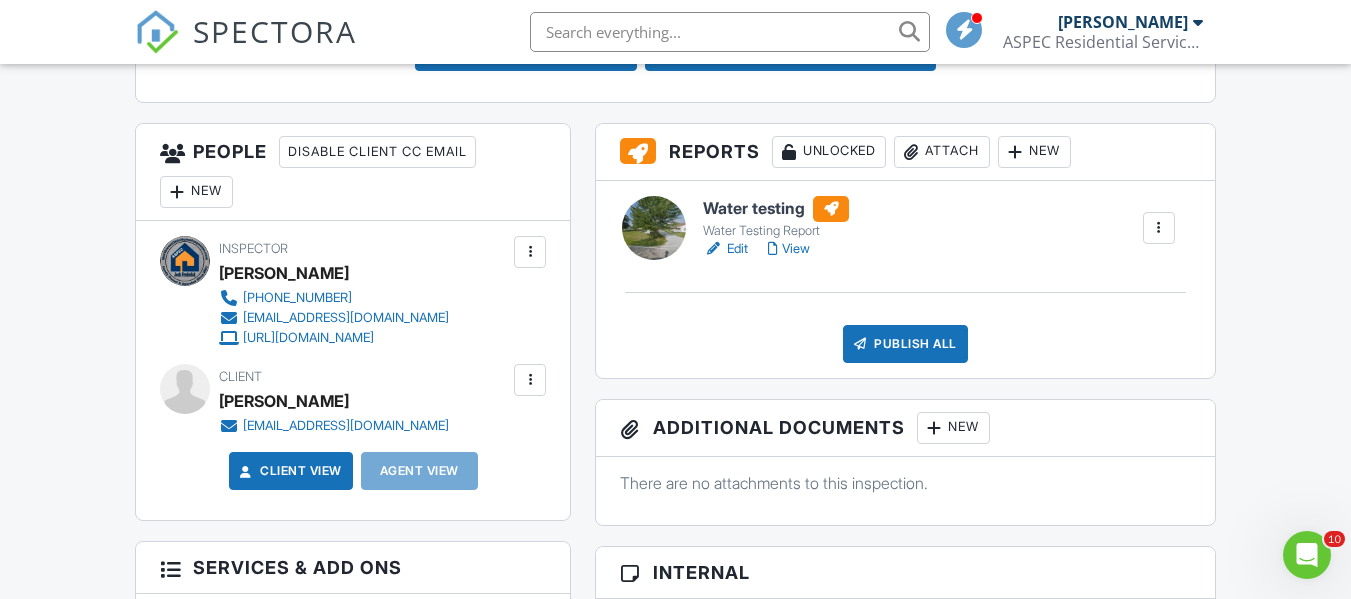 click at bounding box center [530, 380] 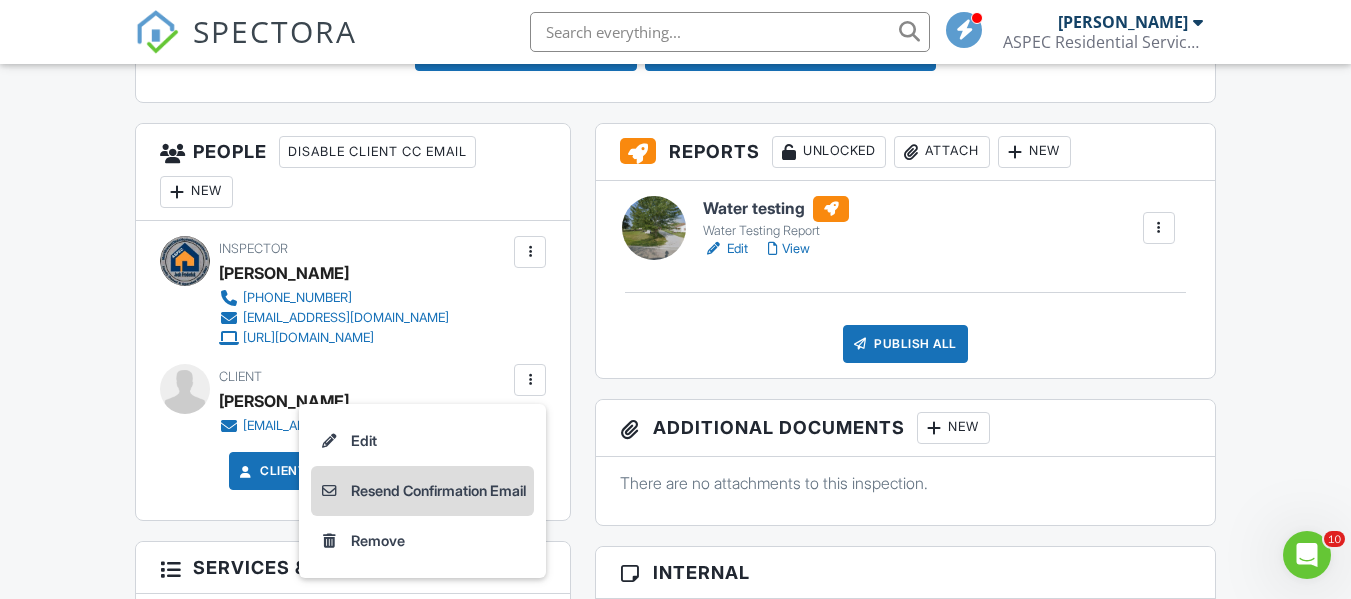 click on "Resend Confirmation Email" at bounding box center (422, 491) 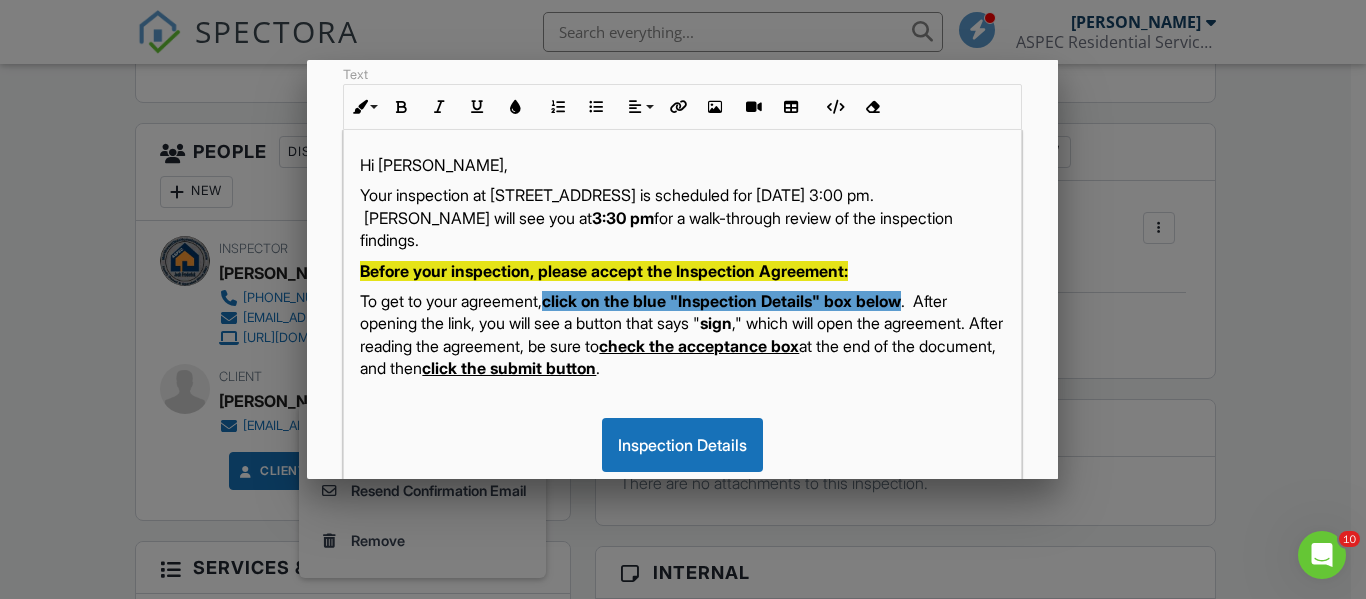 scroll, scrollTop: 300, scrollLeft: 0, axis: vertical 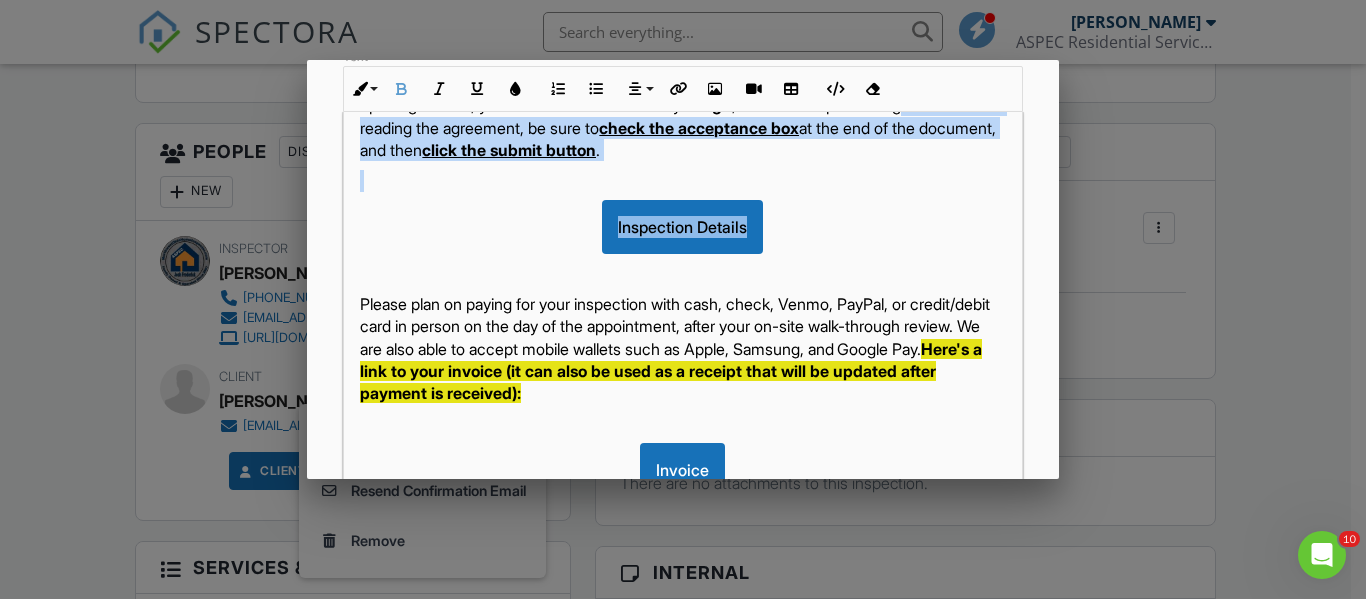 drag, startPoint x: 807, startPoint y: 235, endPoint x: 377, endPoint y: 135, distance: 441.4748 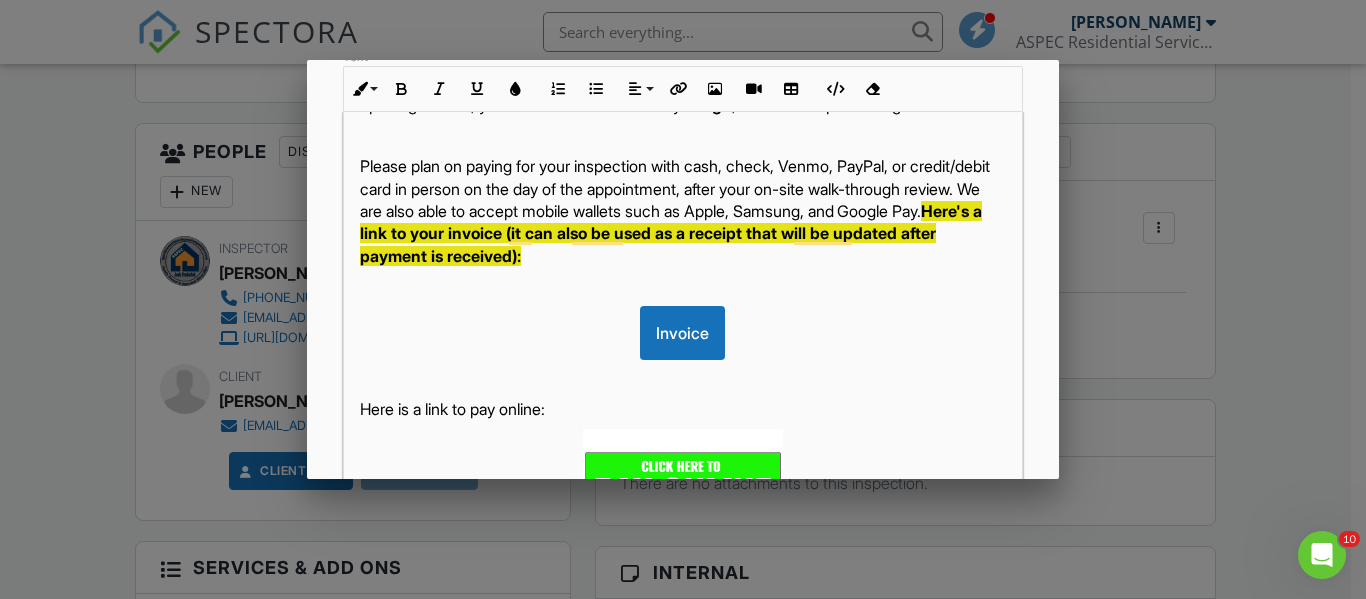 scroll, scrollTop: 200, scrollLeft: 0, axis: vertical 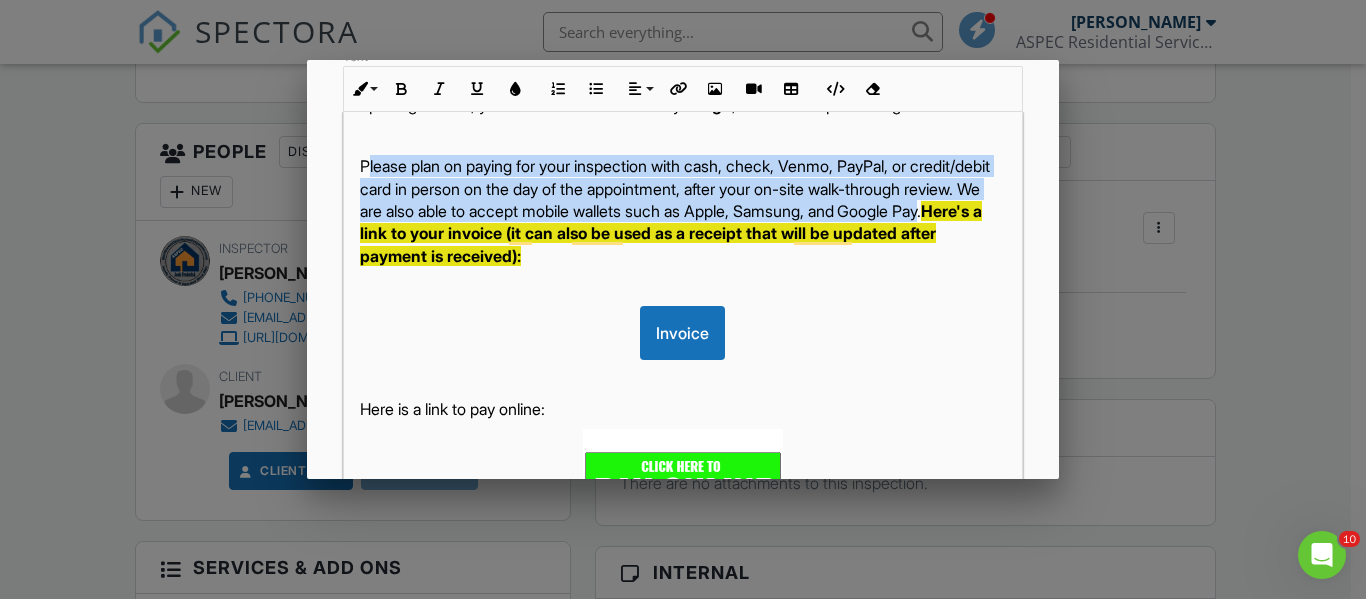 drag, startPoint x: 554, startPoint y: 252, endPoint x: 368, endPoint y: 170, distance: 203.27321 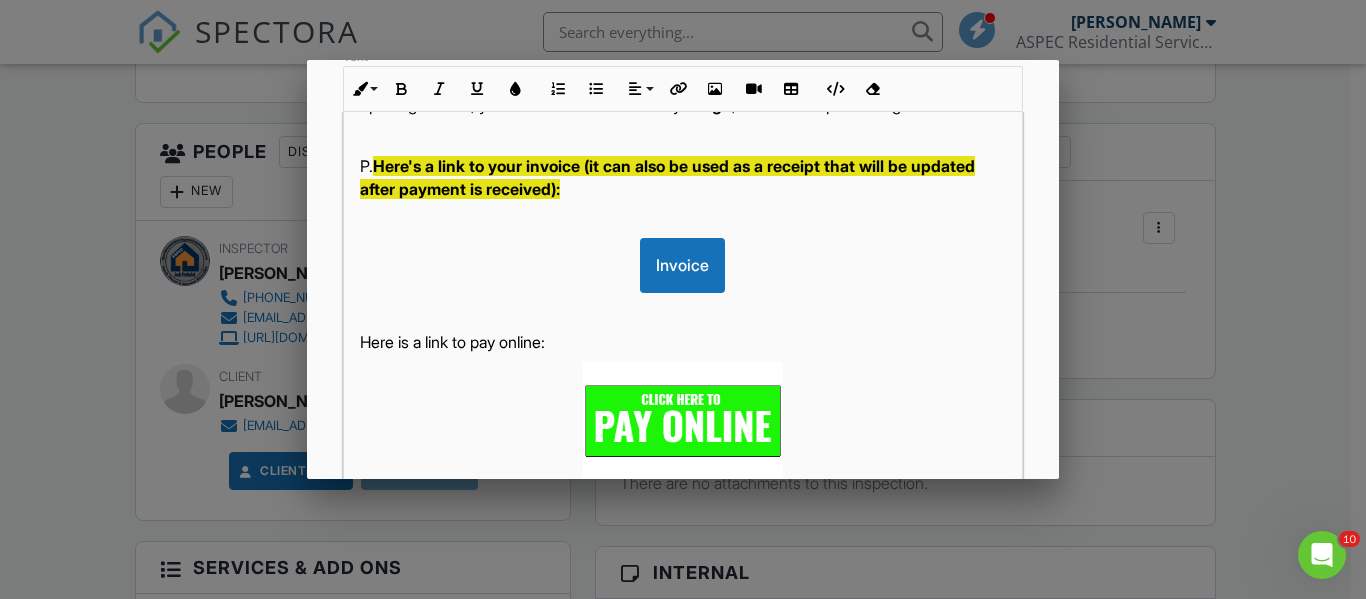 click at bounding box center [682, 420] 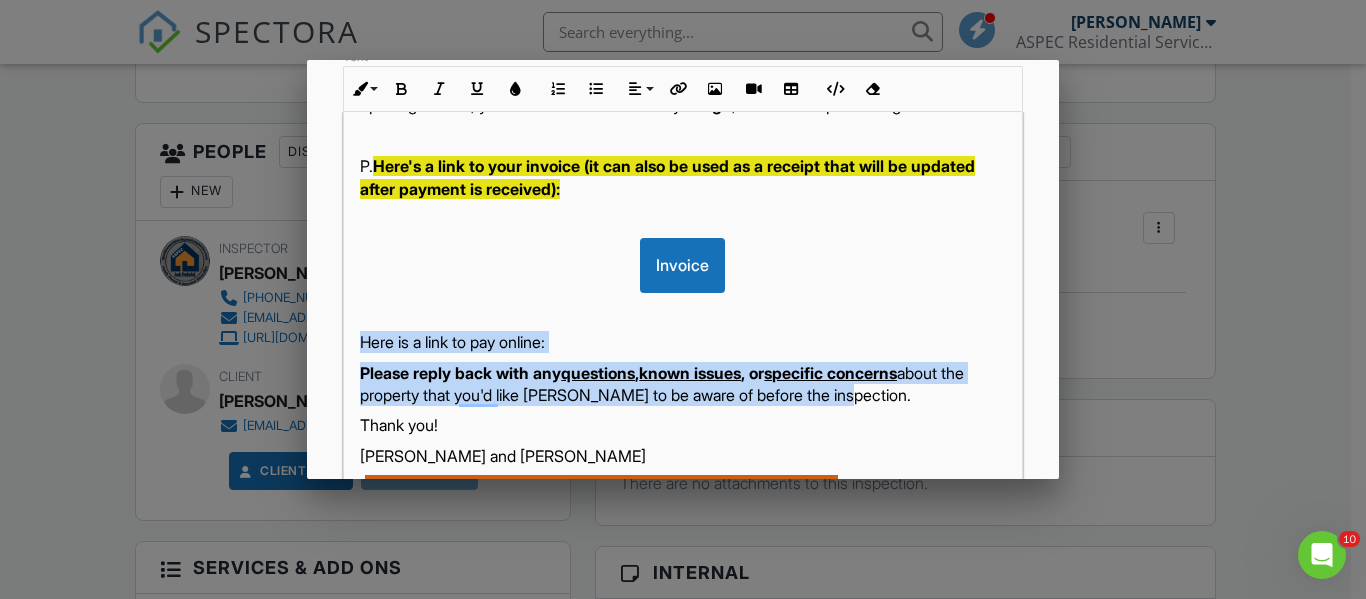 drag, startPoint x: 924, startPoint y: 417, endPoint x: 361, endPoint y: 368, distance: 565.1283 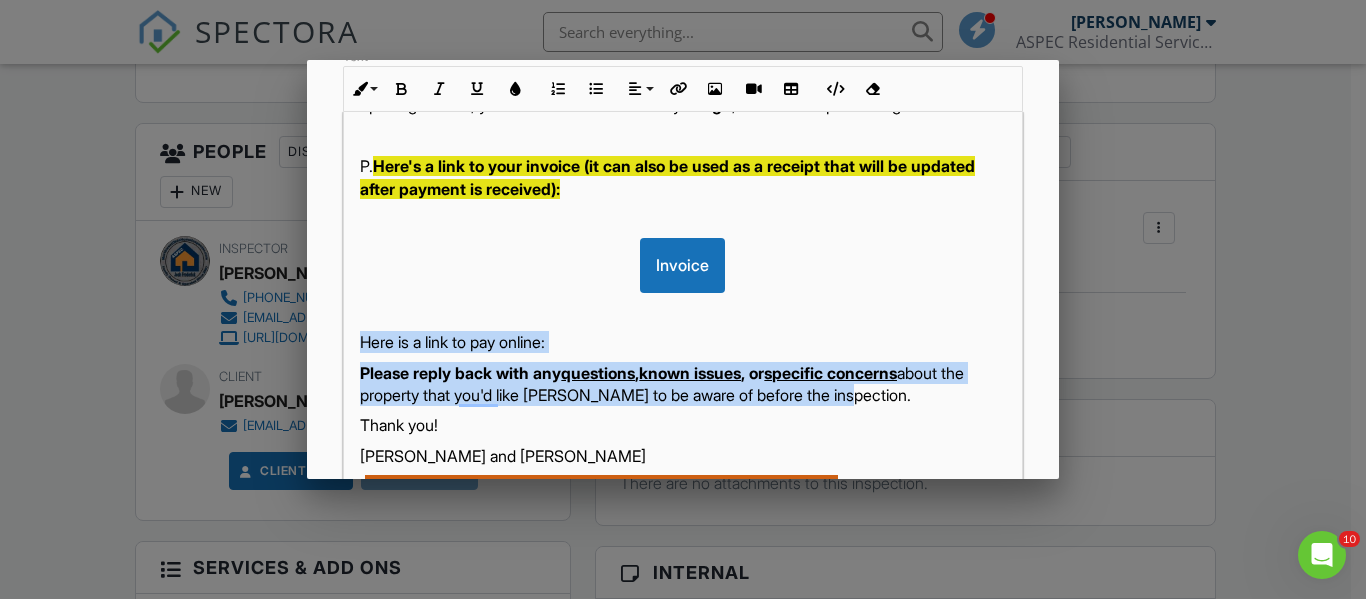 click on "Hi Colleen, Your inspection at 8742 Ashpacher Road, Defiance, OH 43512 is scheduled for 07/09/2025 at 3:00 pm.  Josh will see you at  3:30 pm  for a walk-through review of the inspection findings. Before your inspection,   please accept the Inspection Agreement: To get to your agreement,  click on the blue "Inspection Details" box below .  After opening the link, you will see a button that says " sign ," which will open the ag P.  Here's a link to your invoice (it can also be used as a receipt that will be updated after payment is received): Invoice Here is a link to pay online: Please reply back with any  questions ,  known issues , or  specific concerns  about the property that you'd like Josh to be aware of before the inspection. Thank you! Josh and Celena Frederick" at bounding box center (682, 664) 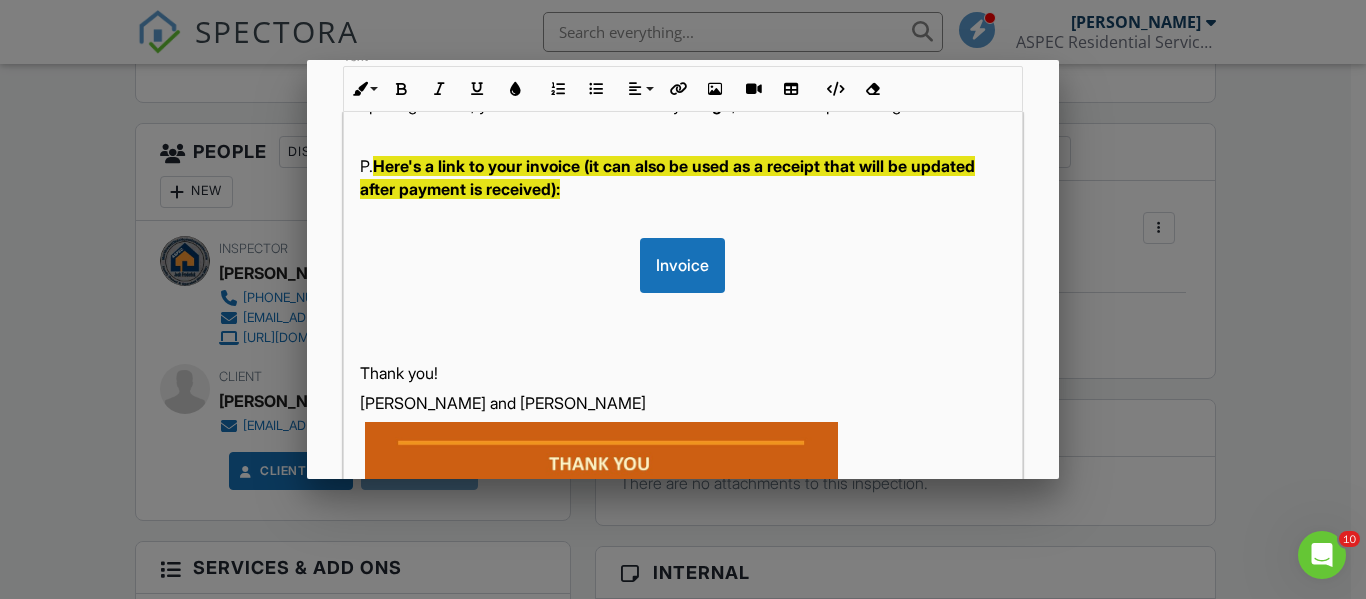 scroll, scrollTop: 123, scrollLeft: 0, axis: vertical 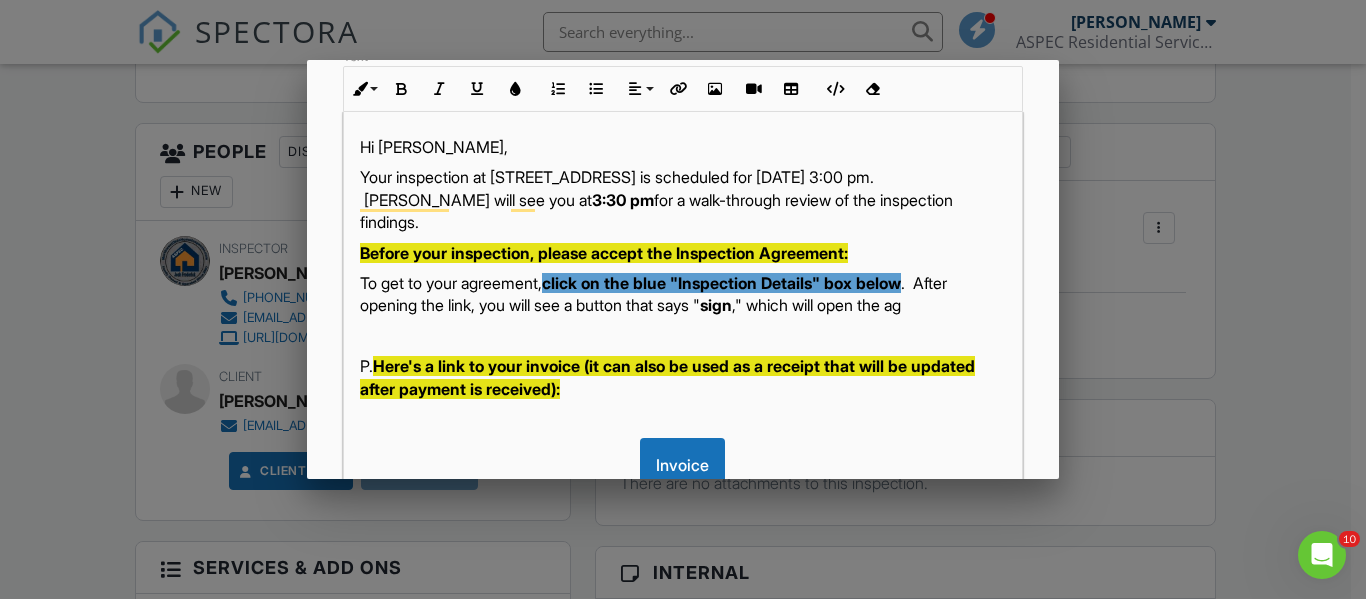 click on "Your inspection at 8742 Ashpacher Road, Defiance, OH 43512 is scheduled for 07/09/2025 at 3:00 pm.  Josh will see you at  3:30 pm  for a walk-through review of the inspection findings." at bounding box center (682, 199) 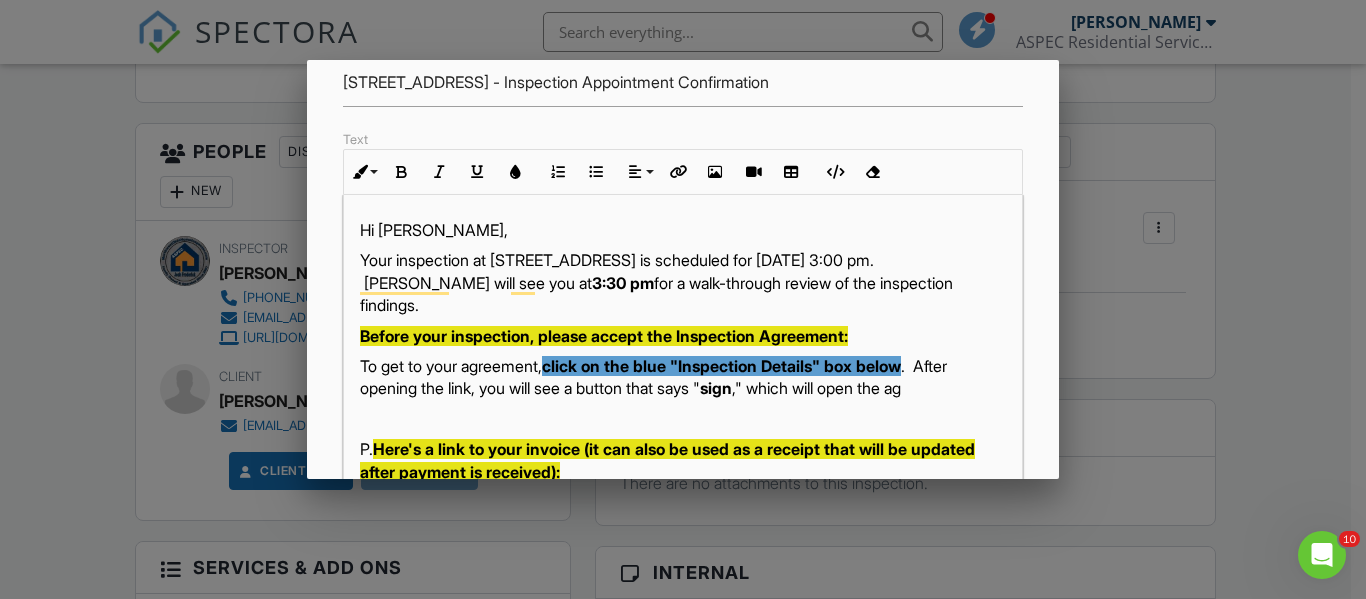 scroll, scrollTop: 100, scrollLeft: 0, axis: vertical 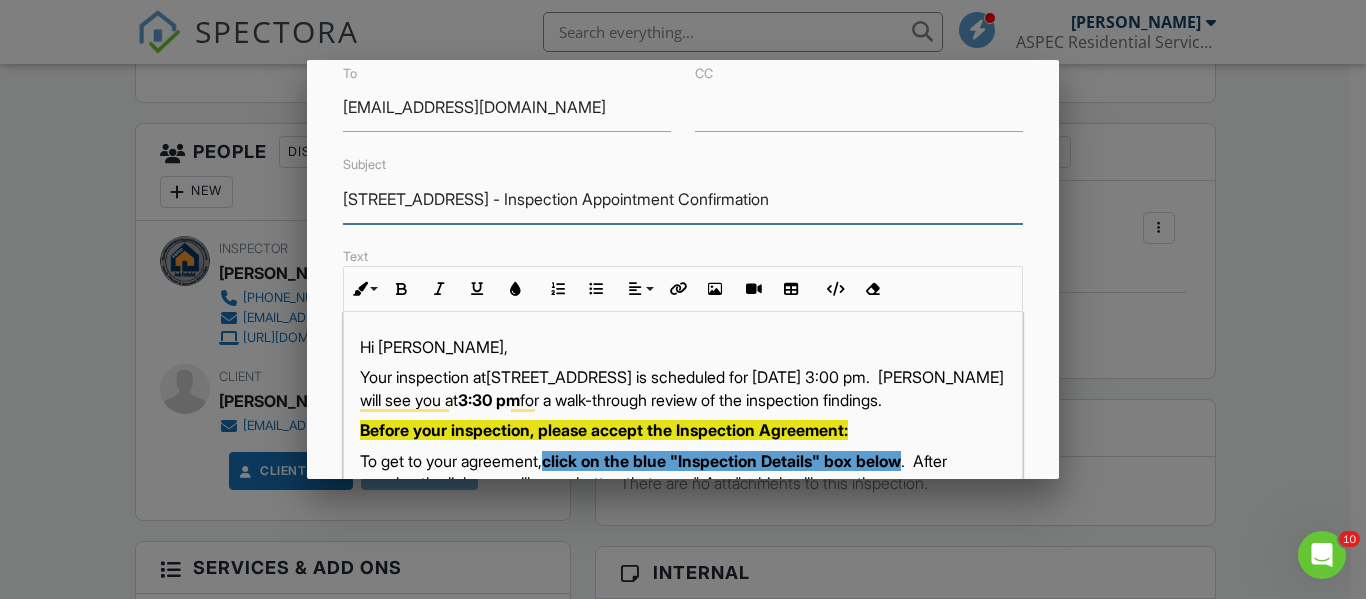 drag, startPoint x: 838, startPoint y: 206, endPoint x: 519, endPoint y: 198, distance: 319.1003 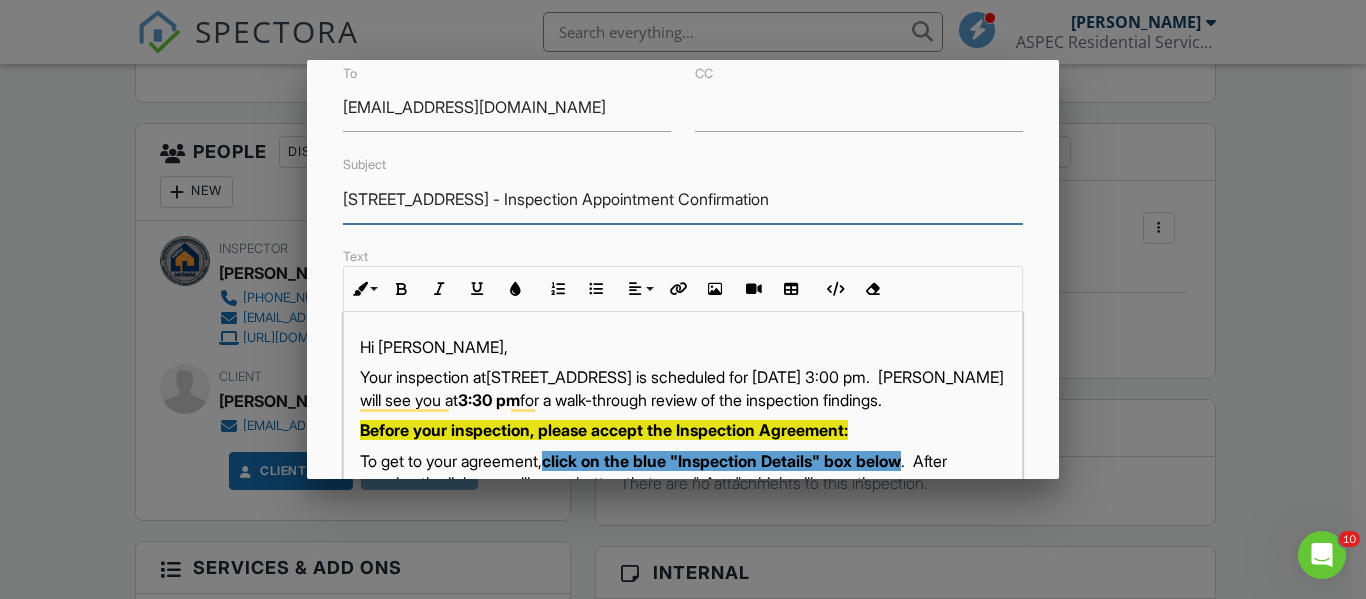 click on "8742 Ashpacher Road - Inspection Appointment Confirmation" at bounding box center (682, 199) 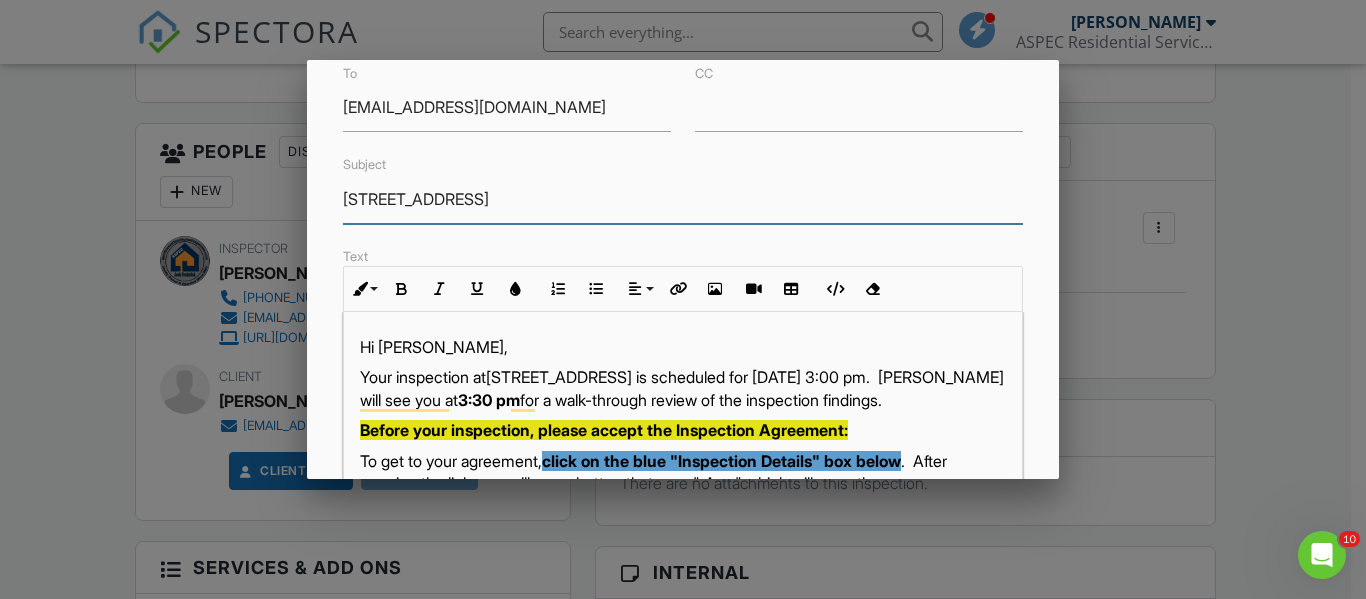 type on "8742 Ashpacher Road - Paid Invoice" 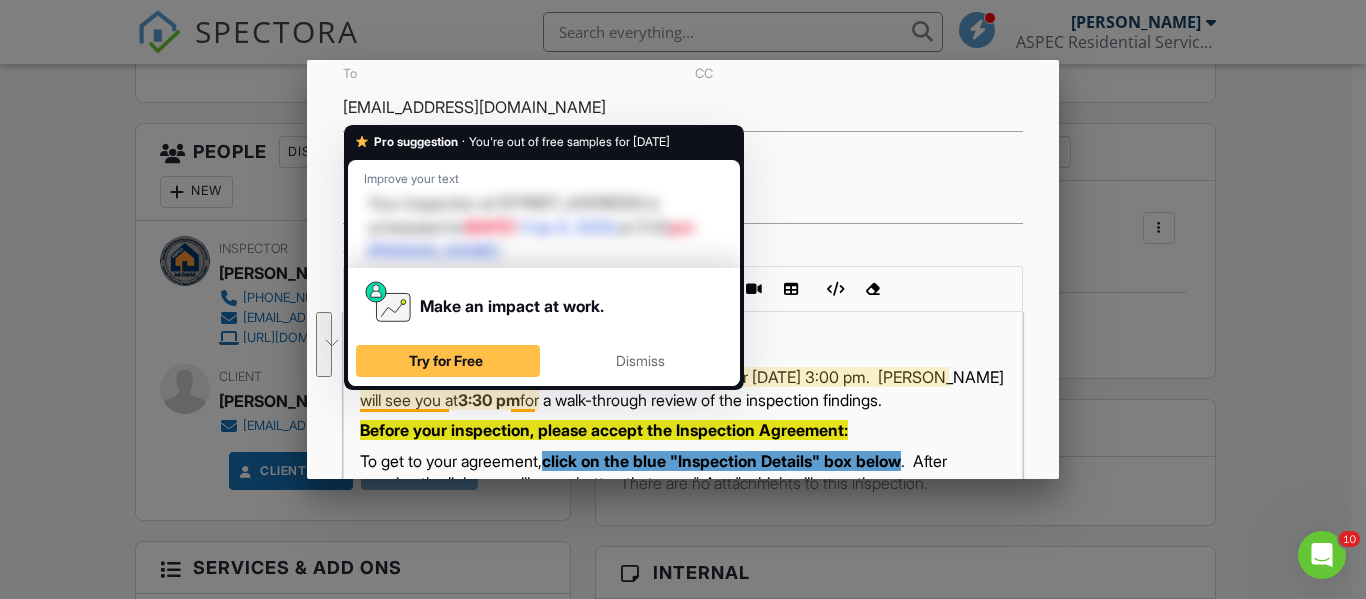 drag, startPoint x: 573, startPoint y: 421, endPoint x: 356, endPoint y: 385, distance: 219.96591 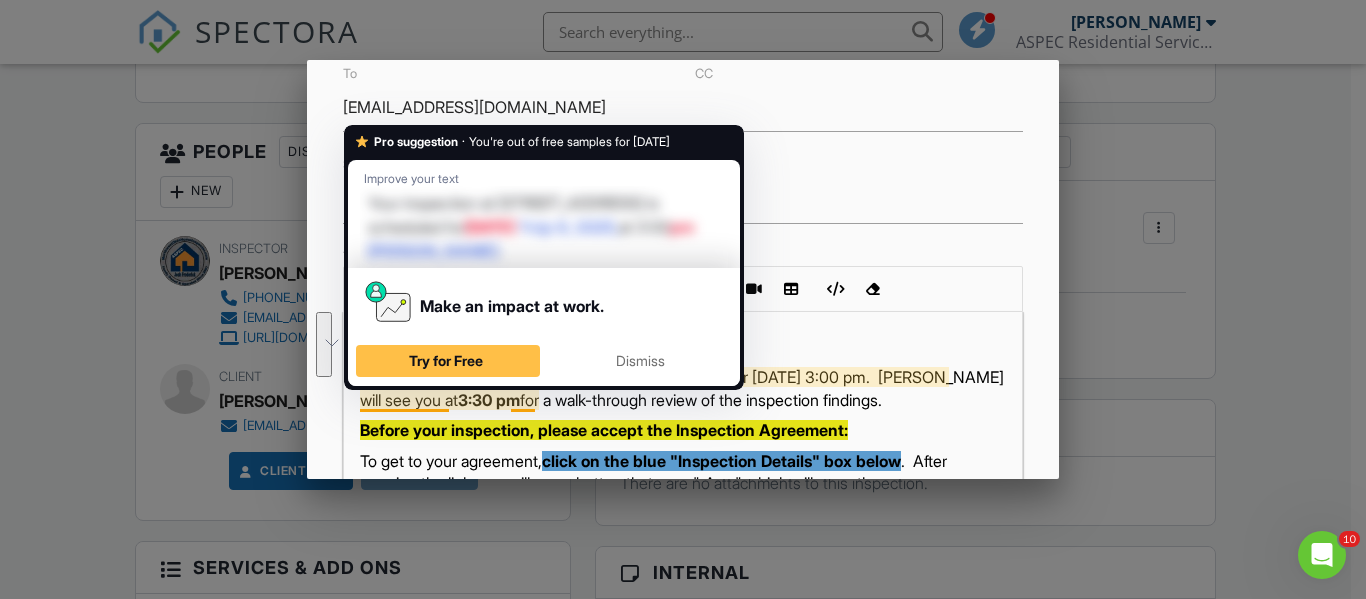 click on "SPECTORA
Josh Frederick
ASPEC Residential Services, LLC
Role:
Inspector
Change Role
Dashboard
New Inspection
Inspections
Calendar
Template Editor
Contacts
Automations
Team
Metrics
Payments
Data Exports
Billing
Reporting
Advanced
Settings
What's New
Sign Out
Change Active Role
Your account has more than one possible role. Please choose how you'd like to view the site:
Company/Agency
City
Role
Dashboard
Templates
Contacts
Metrics
Automations
Settings
Email Queue
Text Queue
Payments
Support Center
Inspection Details
Client View
More
Property Details" at bounding box center (683, 681) 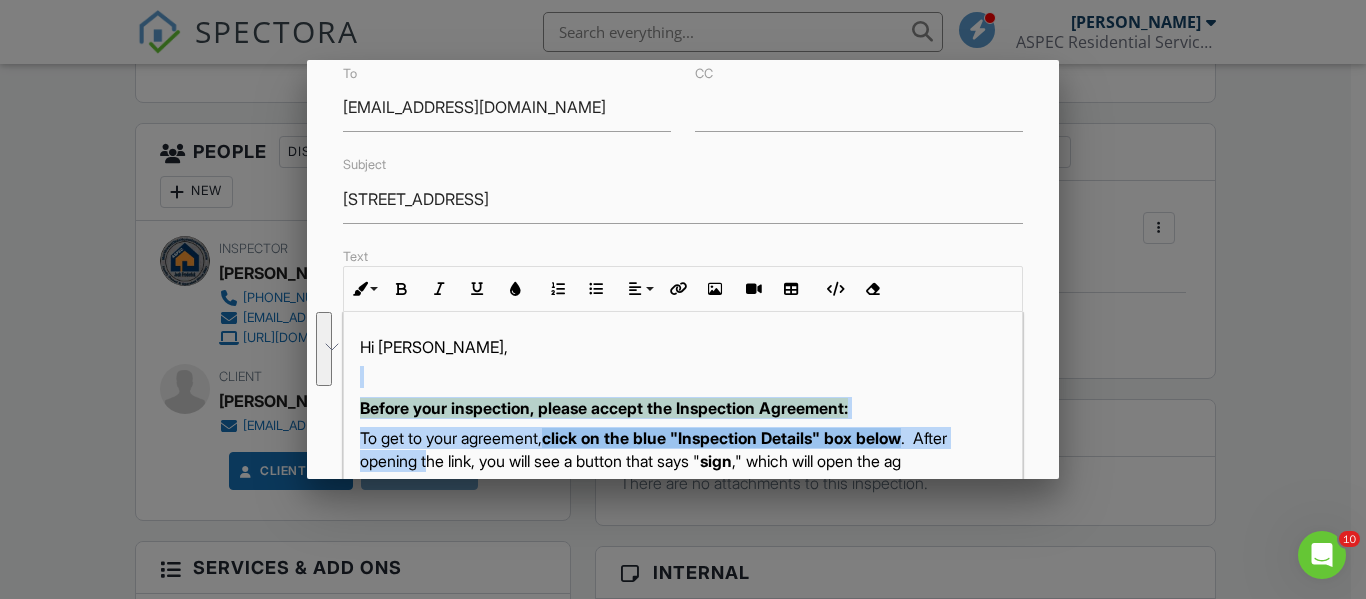 drag, startPoint x: 474, startPoint y: 457, endPoint x: 364, endPoint y: 380, distance: 134.27211 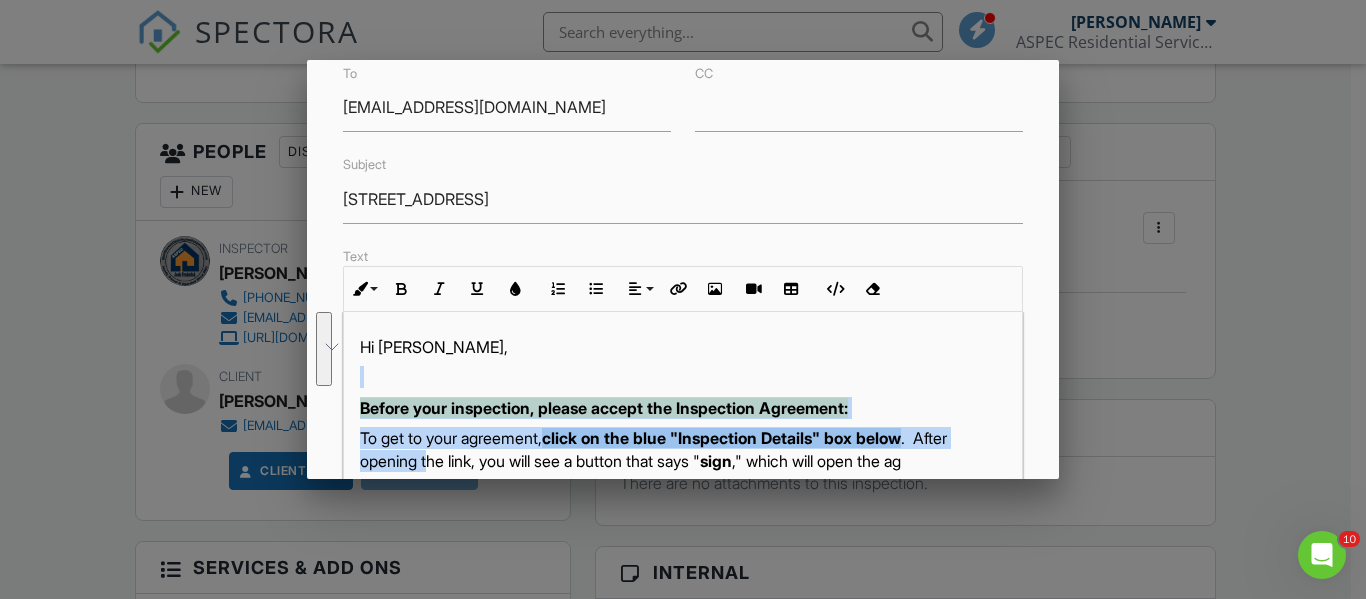 click on "Hi Colleen, Before your inspection,   please accept the Inspection Agreement: To get to your agreement,  click on the blue "Inspection Details" box below .  After opening the link, you will see a button that says " sign ," which will open the ag P.  Here's a link to your invoice (it can also be used as a receipt that will be updated after payment is received): Invoice Thank you! Josh and Celena Frederick" at bounding box center [682, 1015] 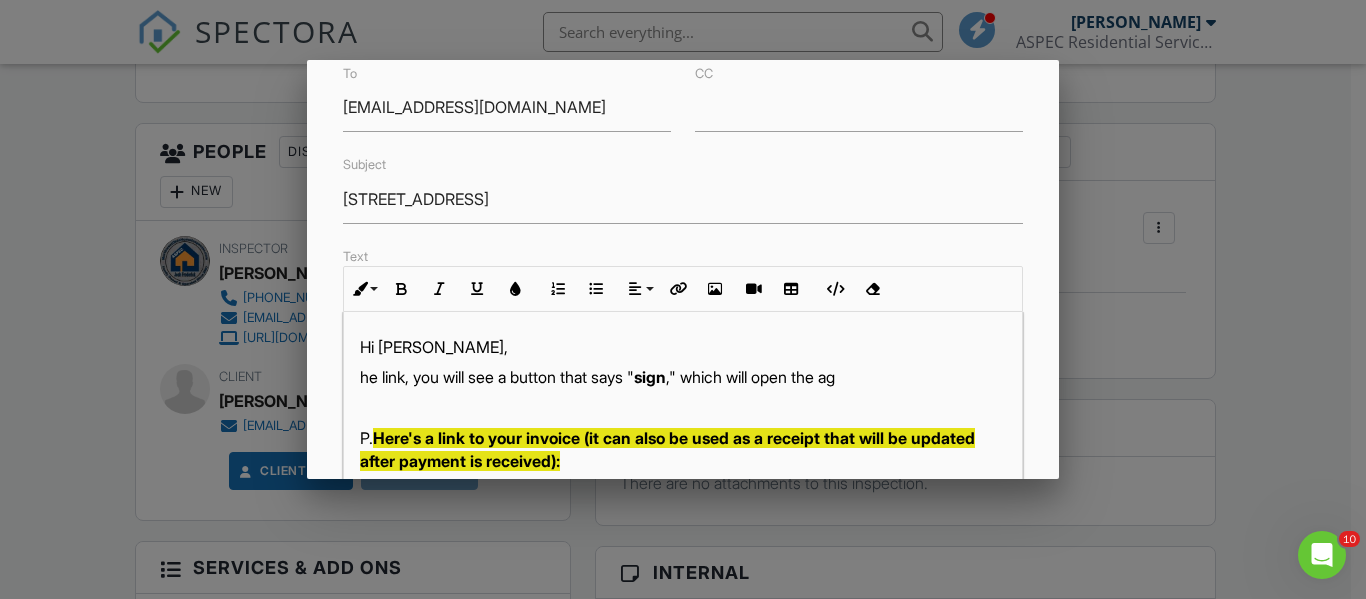 drag, startPoint x: 379, startPoint y: 436, endPoint x: 353, endPoint y: 388, distance: 54.589375 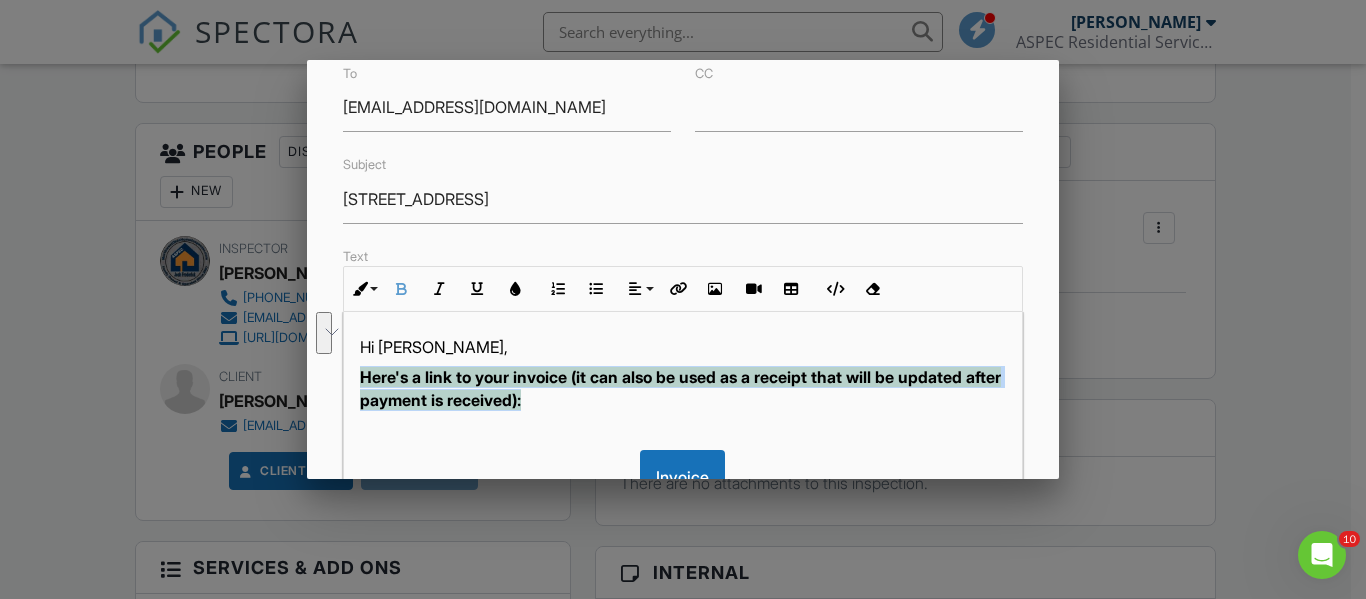 drag, startPoint x: 652, startPoint y: 400, endPoint x: 350, endPoint y: 381, distance: 302.5971 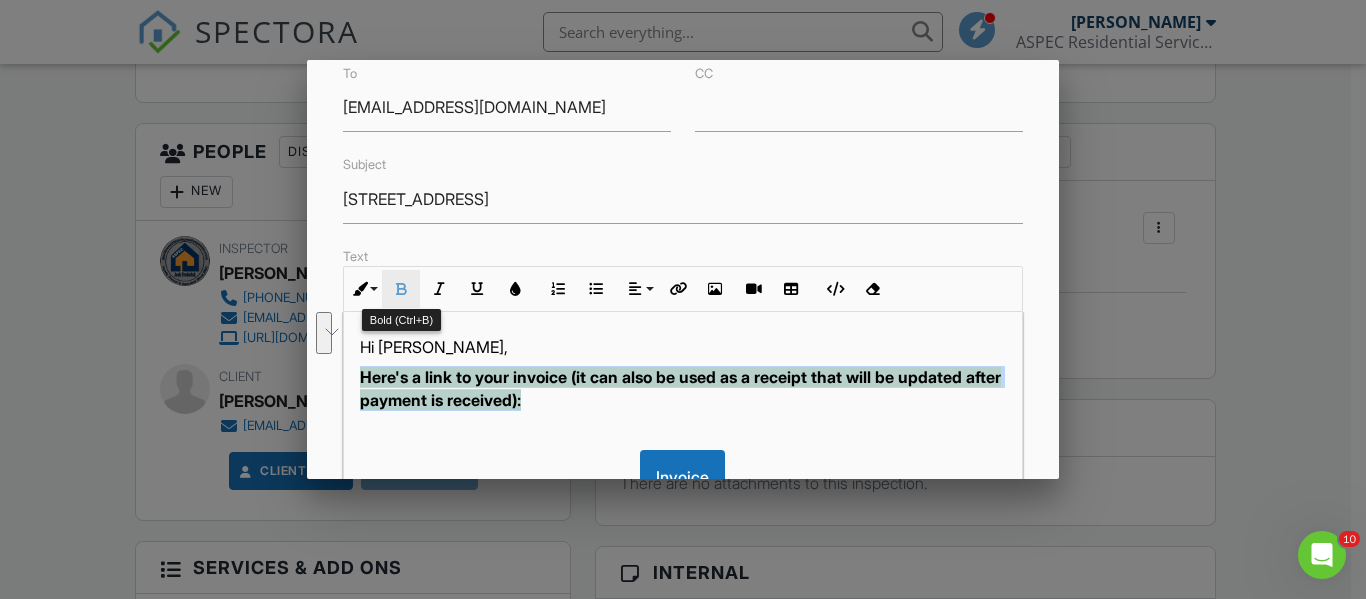 click at bounding box center (401, 289) 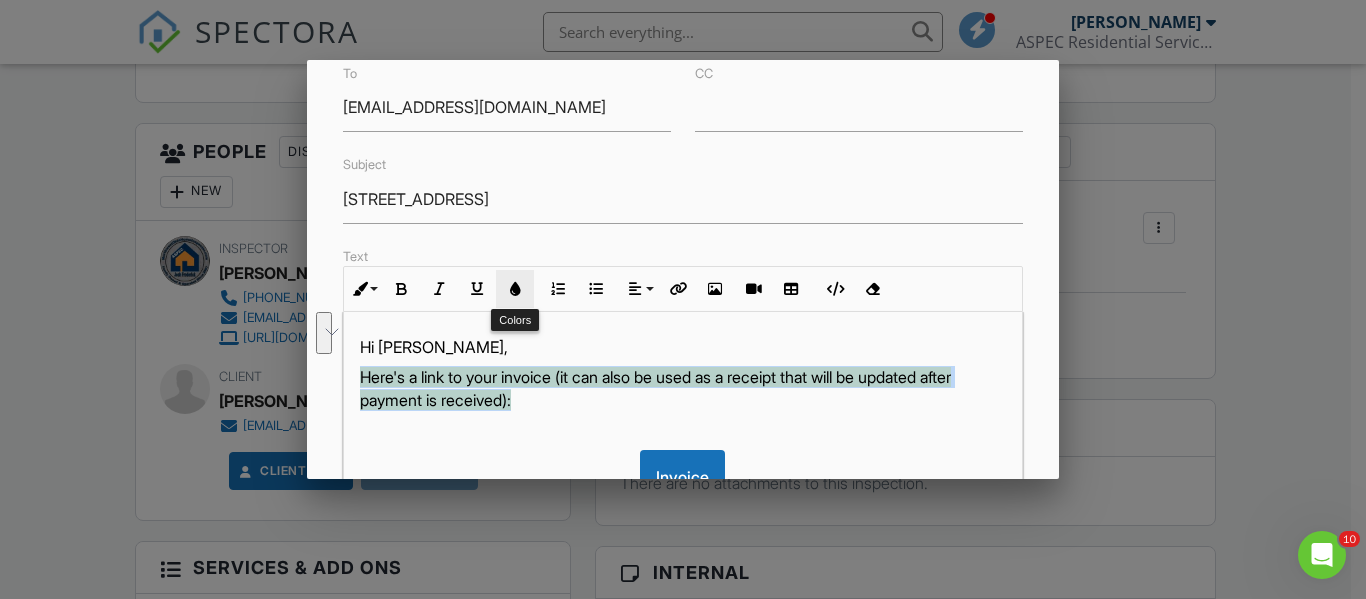 click at bounding box center [515, 289] 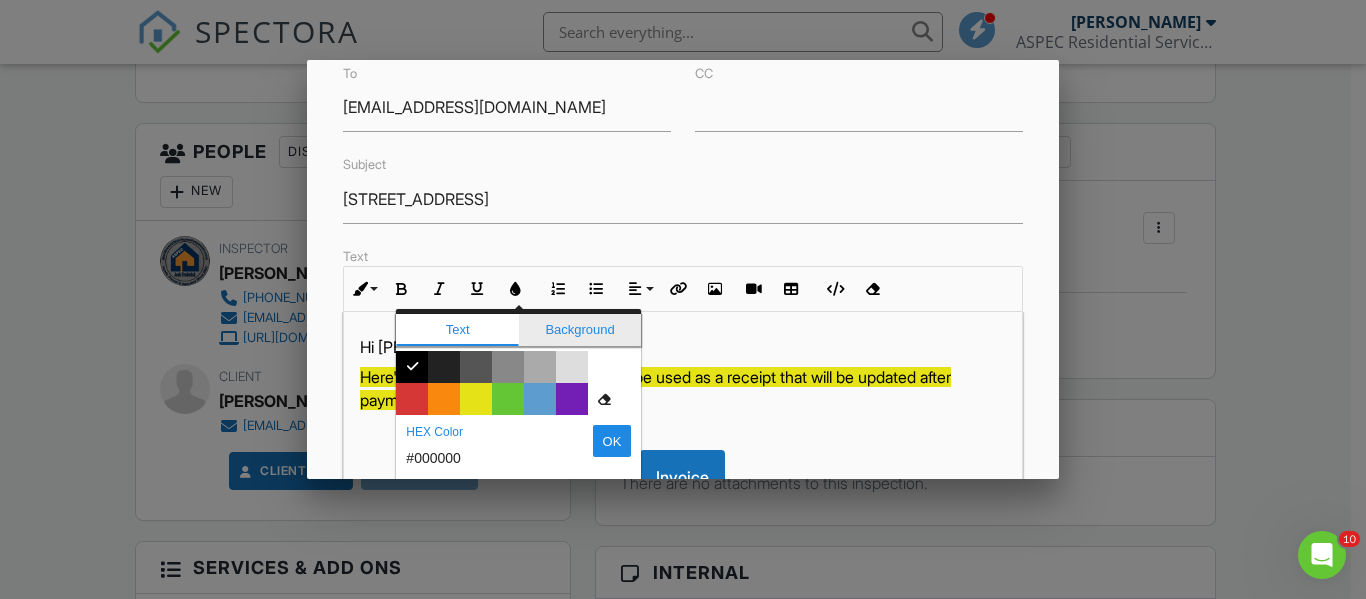 click on "Background" at bounding box center [580, 330] 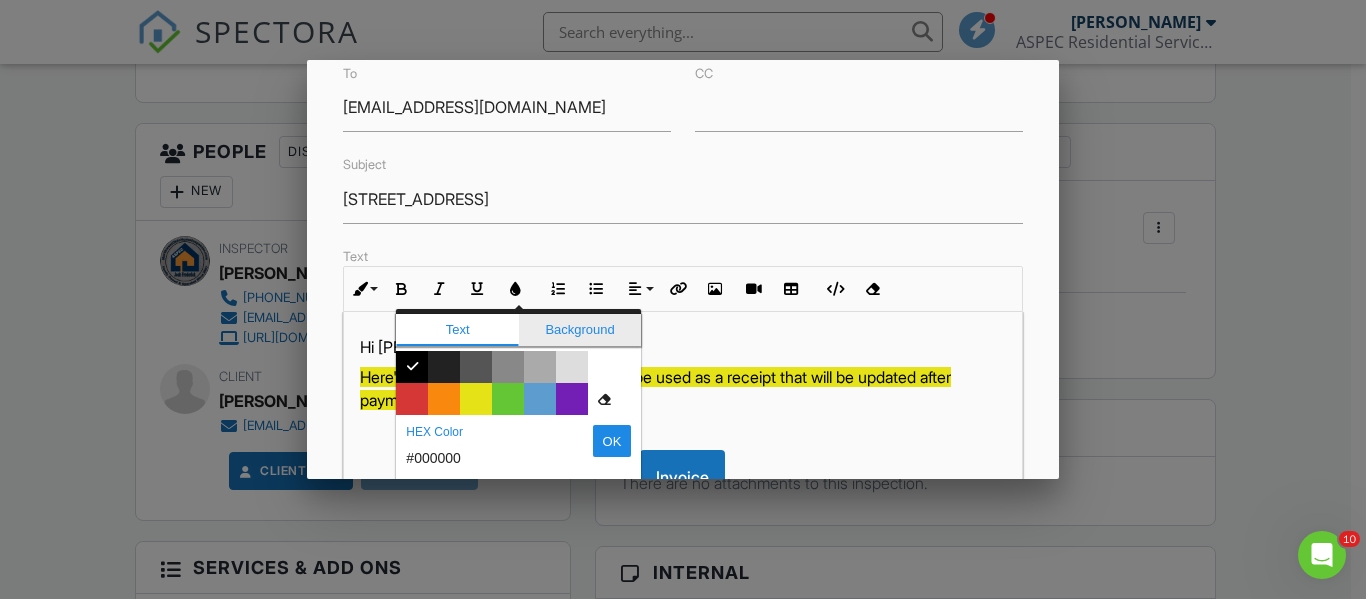 type on "#E5E318" 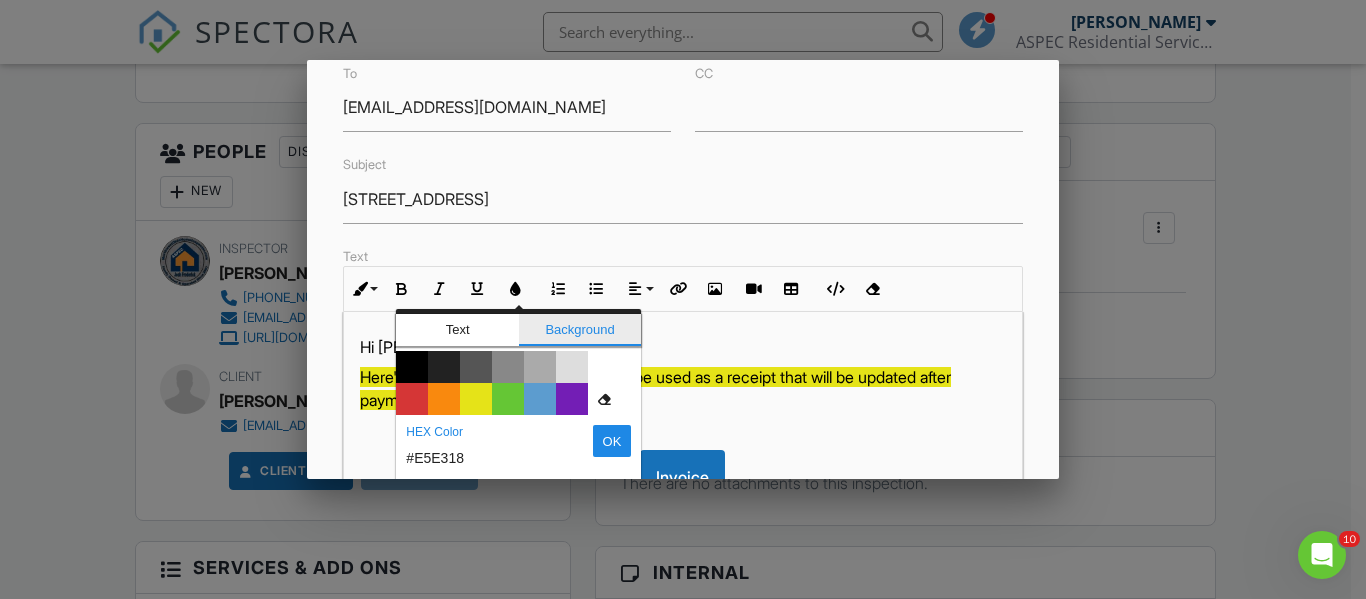 scroll, scrollTop: 102, scrollLeft: 0, axis: vertical 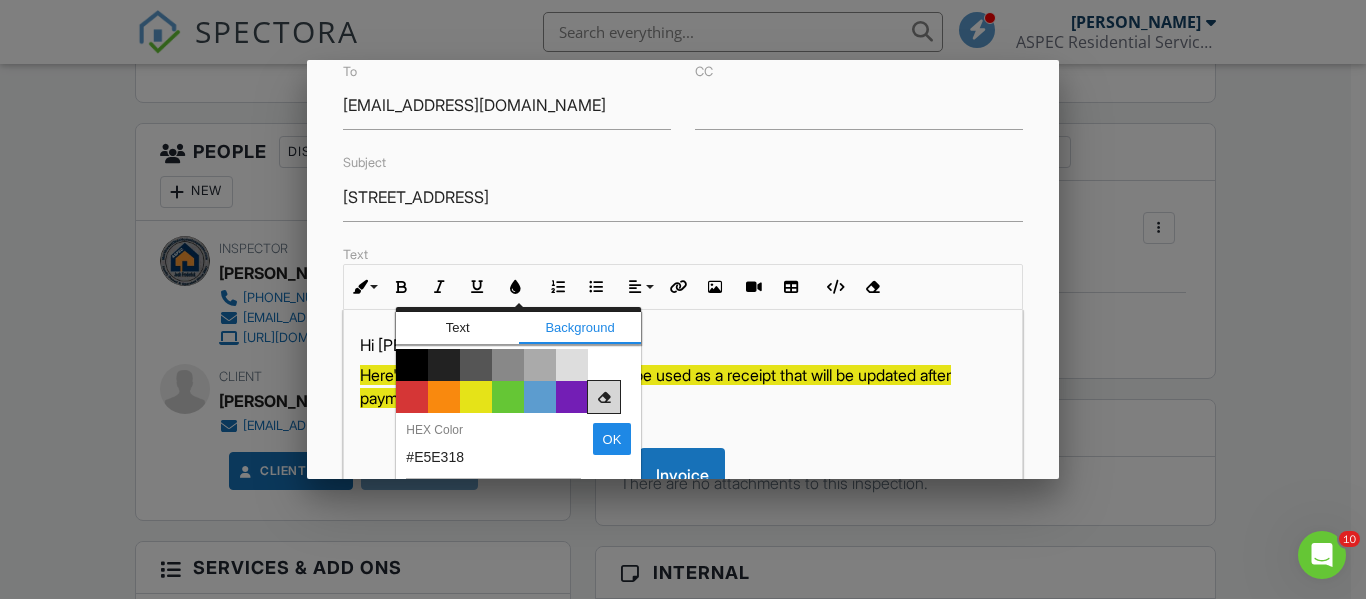 click at bounding box center (604, 397) 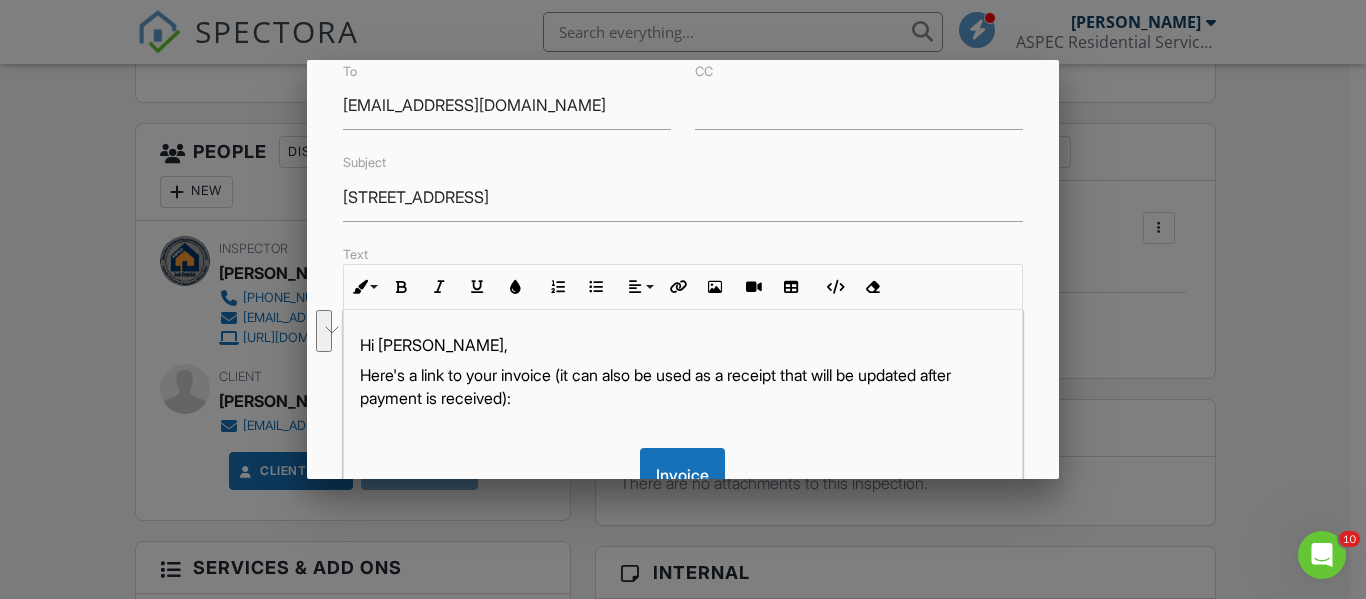 click on "Here's a link to your invoice (it can also be used as a receipt that will be updated after payment is received):" at bounding box center (682, 386) 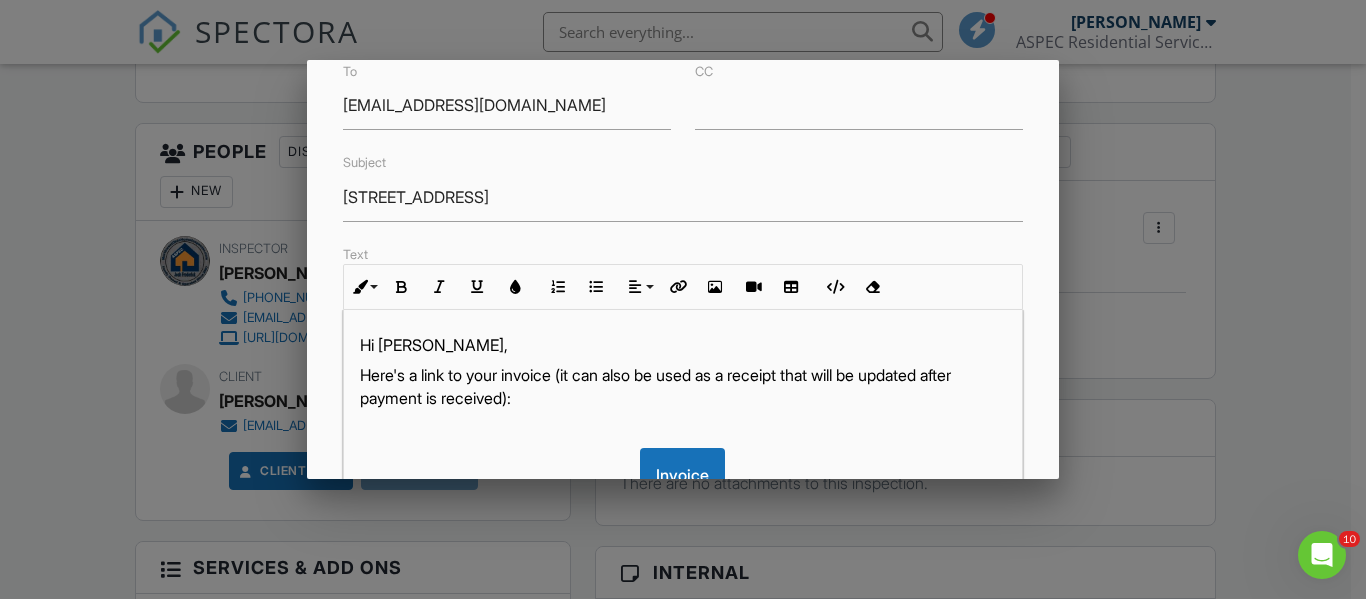 scroll, scrollTop: 189, scrollLeft: 0, axis: vertical 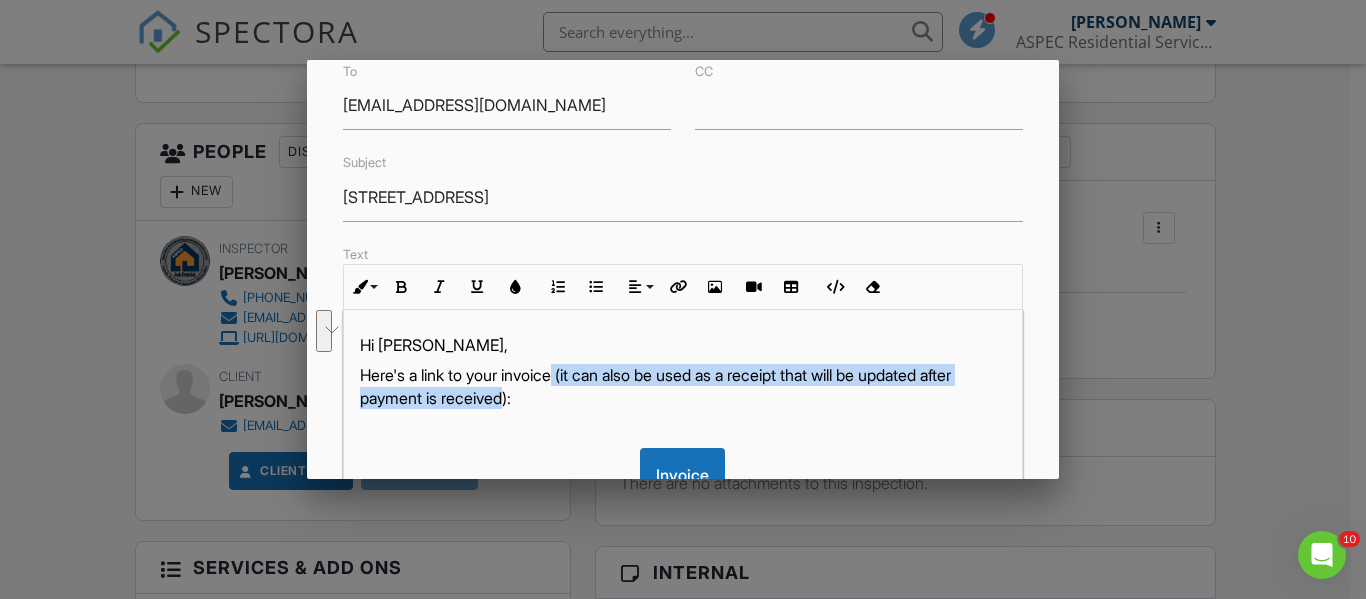 drag, startPoint x: 546, startPoint y: 396, endPoint x: 564, endPoint y: 377, distance: 26.172504 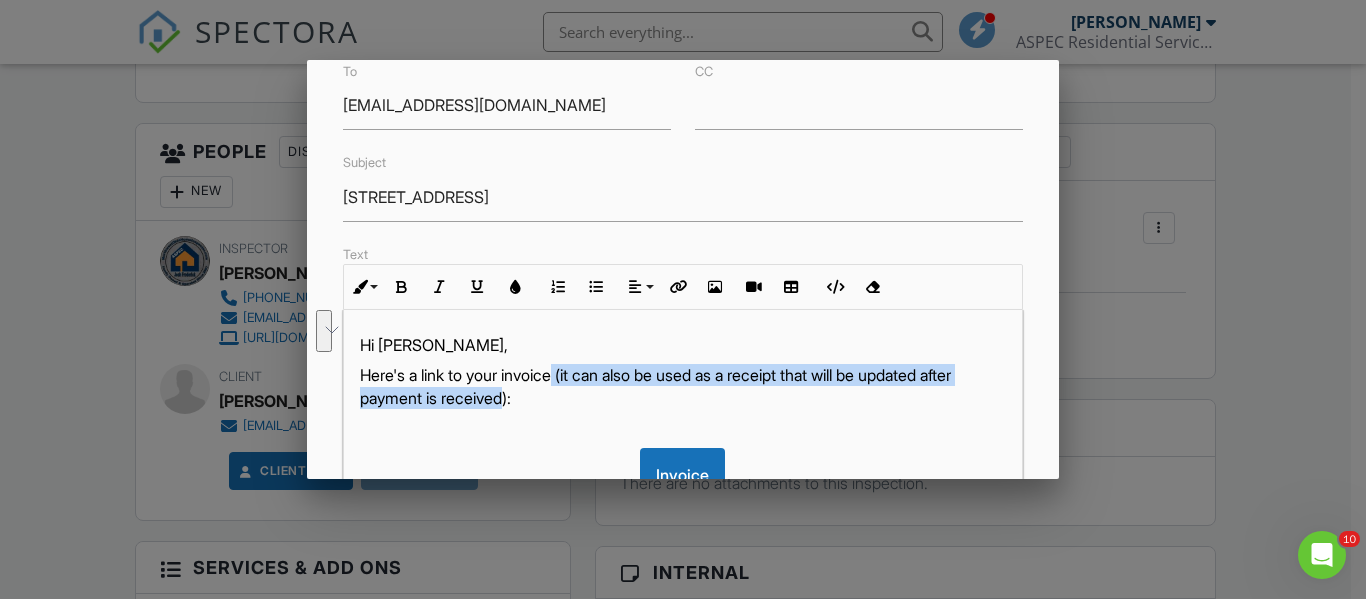 click on "Here's a link to your invoice (it can also be used as a receipt that will be updated after payment is received):" at bounding box center [682, 386] 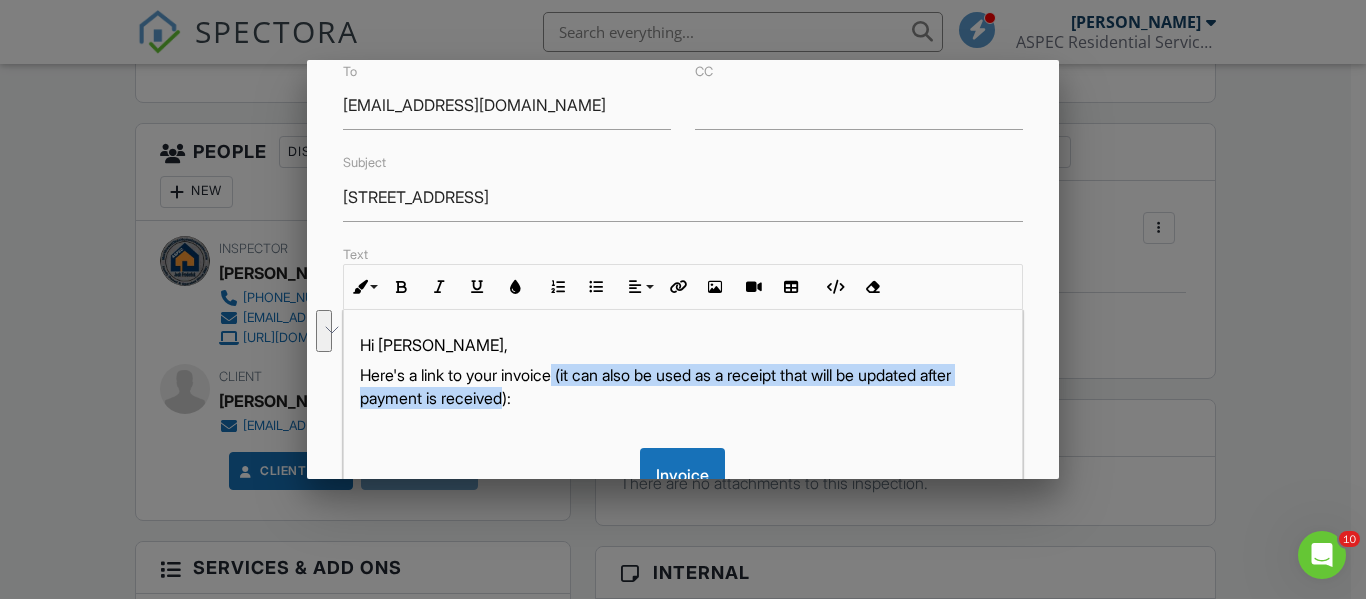 type 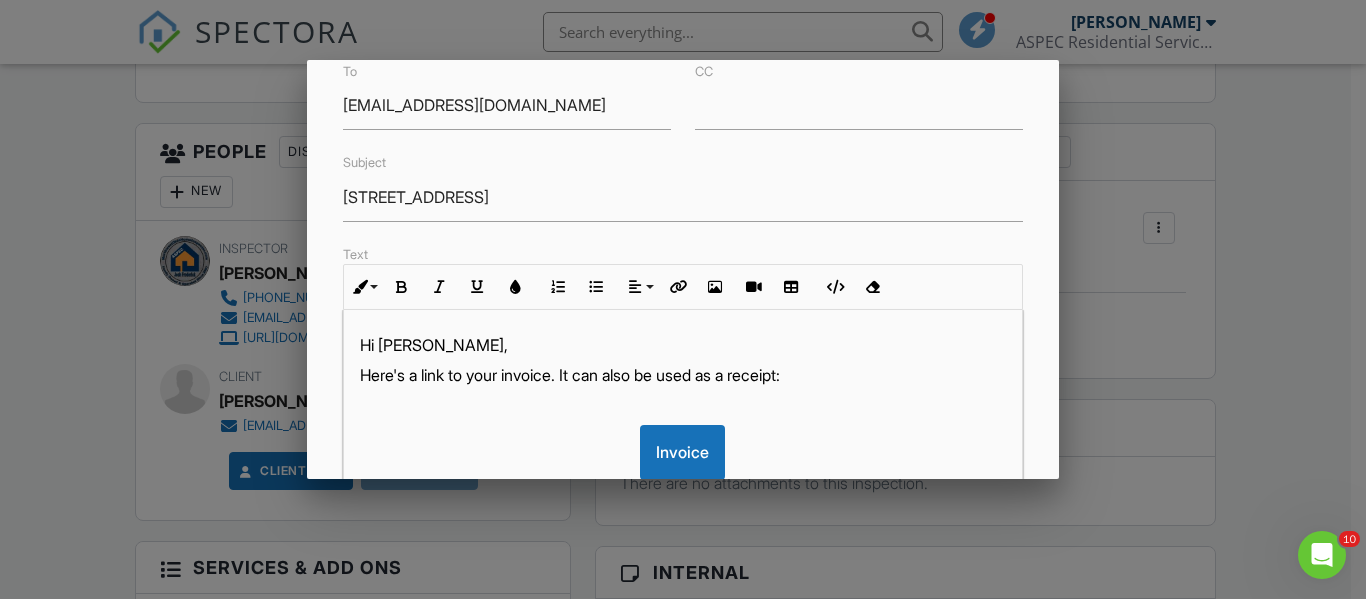 click on "Here's a link to your invoice. It can also be used as a receipt:" at bounding box center [682, 375] 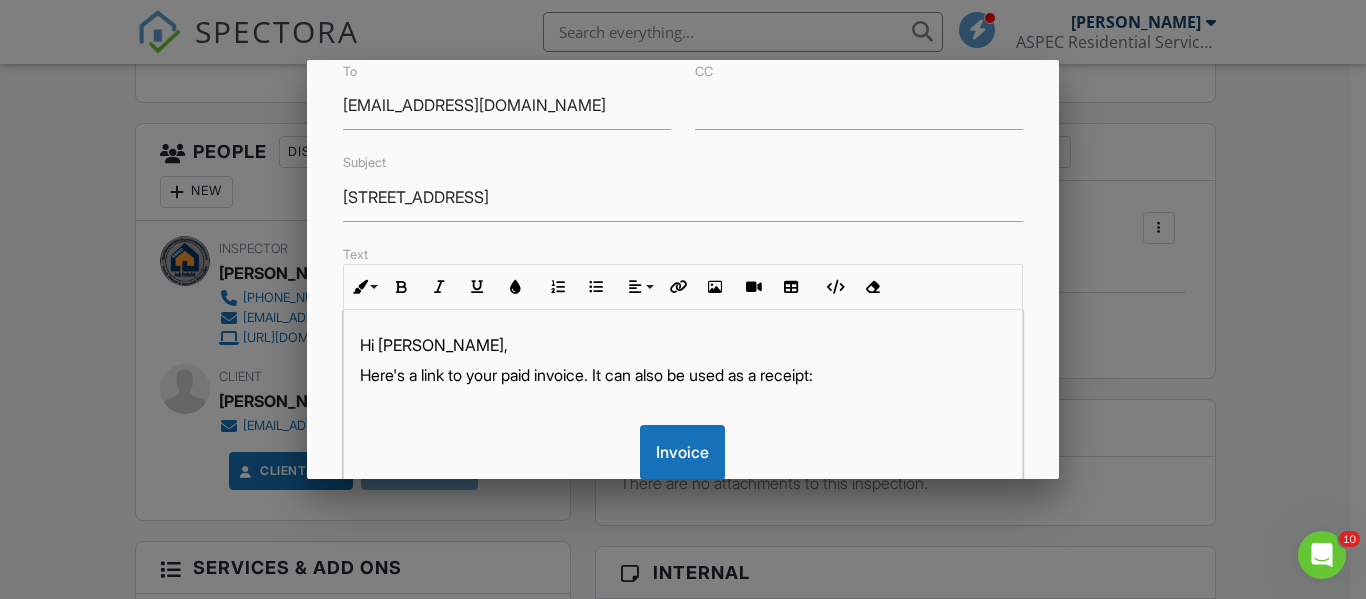 scroll, scrollTop: 70, scrollLeft: 0, axis: vertical 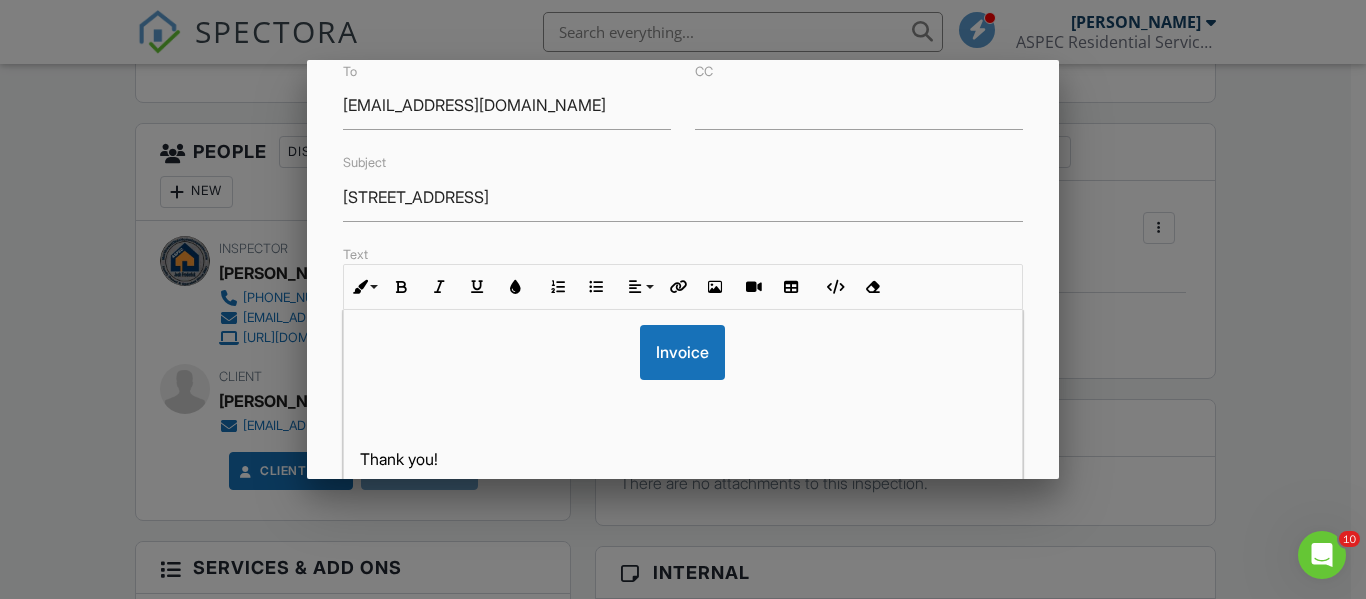 click on "Hi Colleen, Here's a link to your paid invoice. It can also be used as a receipt: Invoice Thank you! Josh and Celena Frederick" at bounding box center (682, 830) 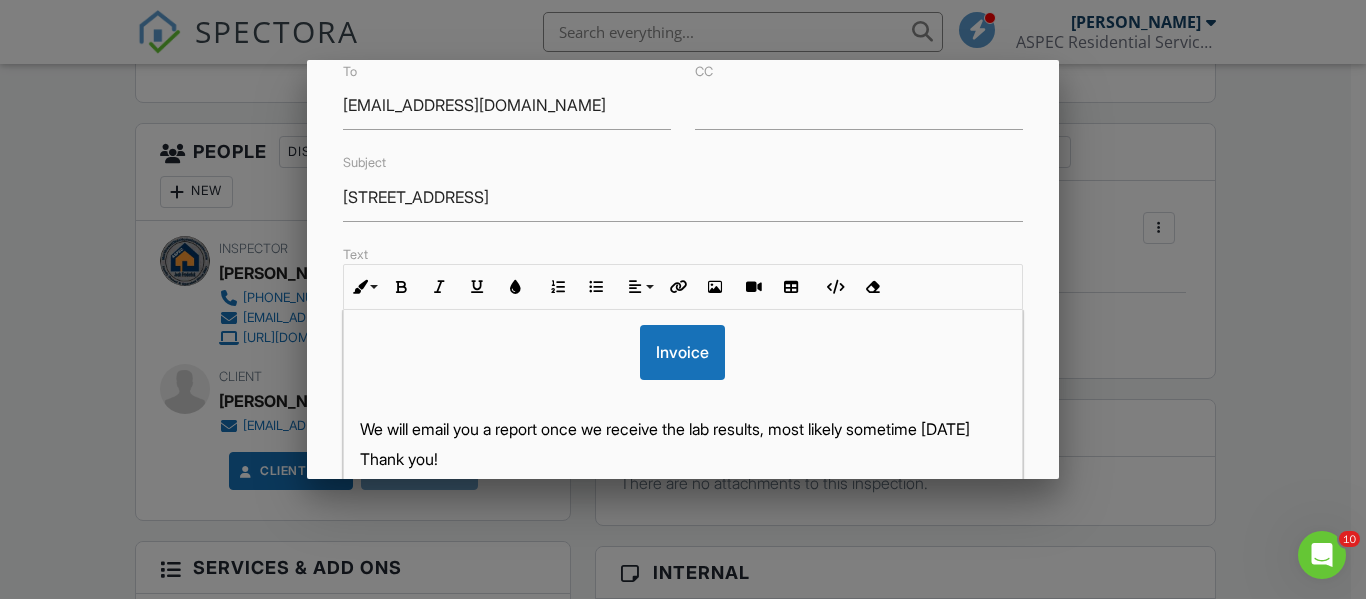 scroll, scrollTop: 0, scrollLeft: 0, axis: both 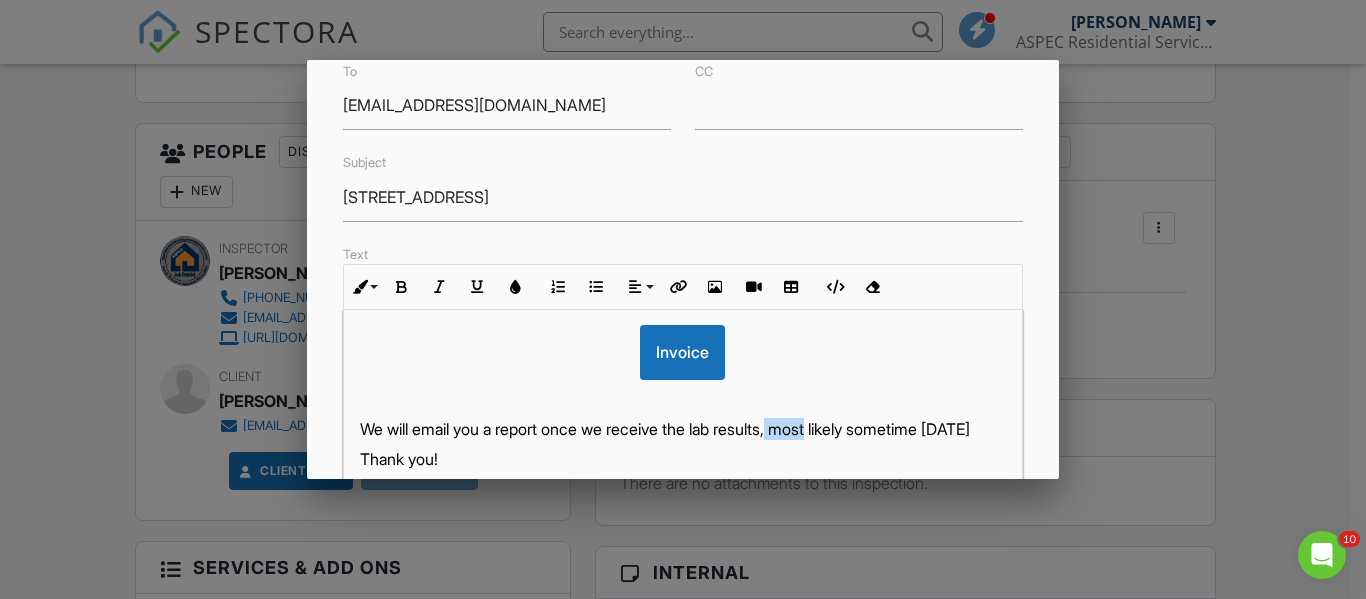 drag, startPoint x: 836, startPoint y: 429, endPoint x: 796, endPoint y: 429, distance: 40 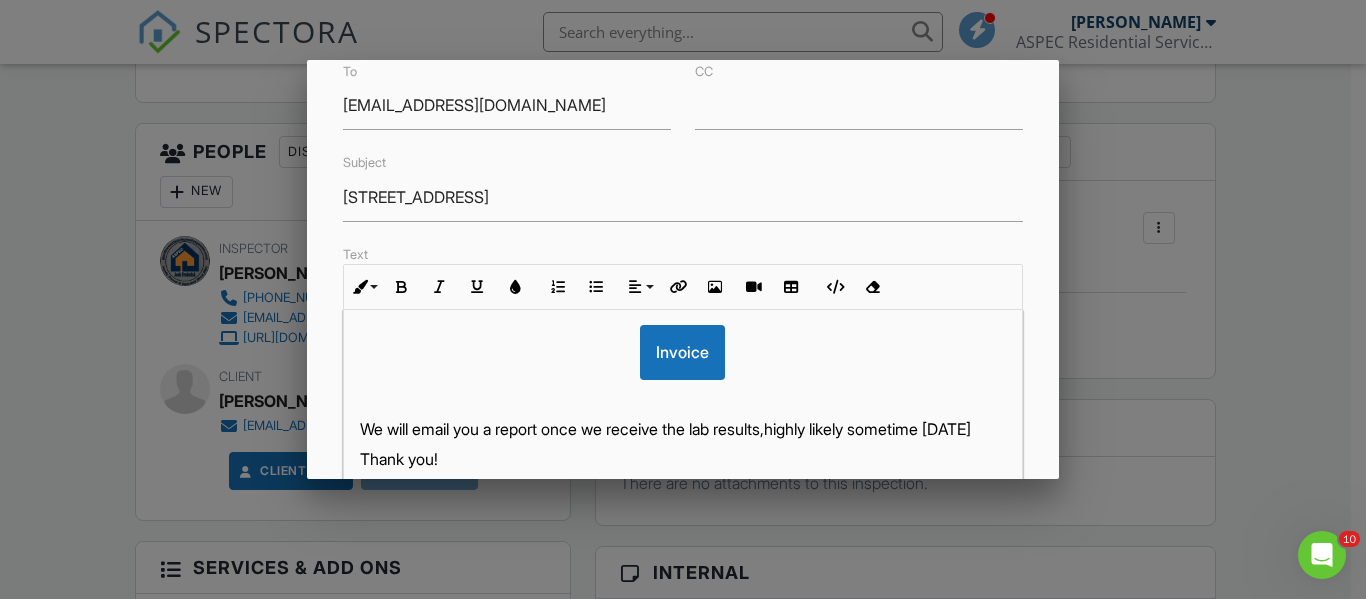click on "We will email you a report once we receive the lab results,highly likely sometime tomorrow" at bounding box center (682, 429) 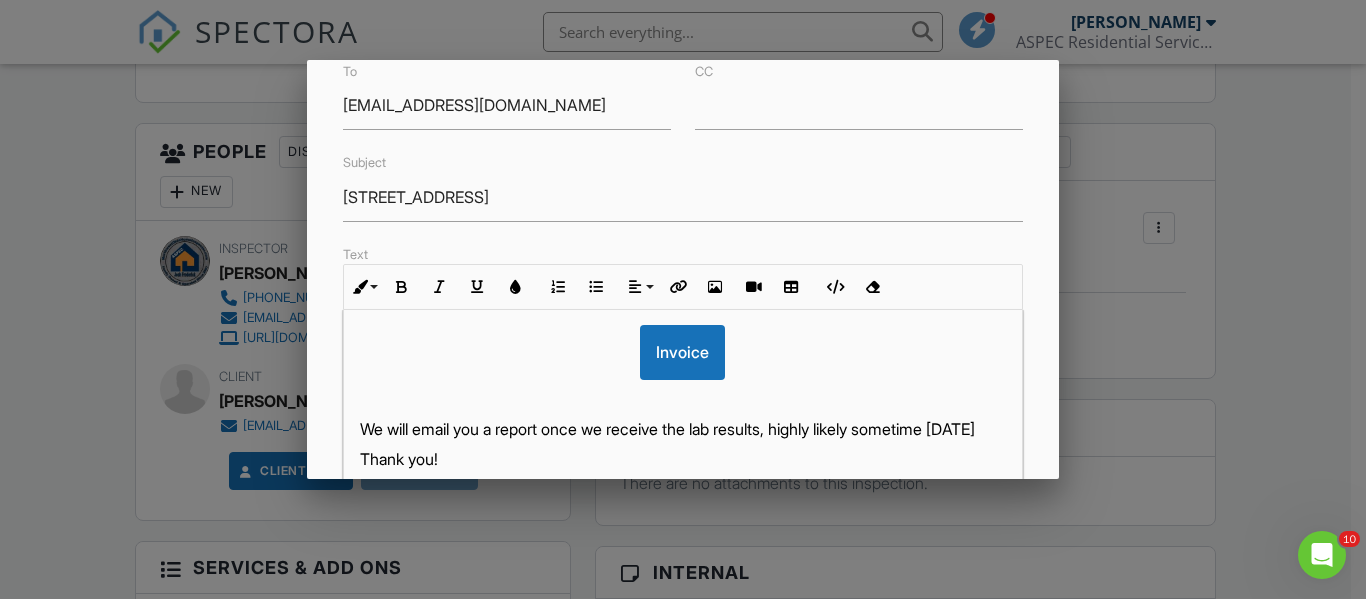 click on "We will email you a report once we receive the lab results, highly likely sometime tomorrow" at bounding box center [682, 429] 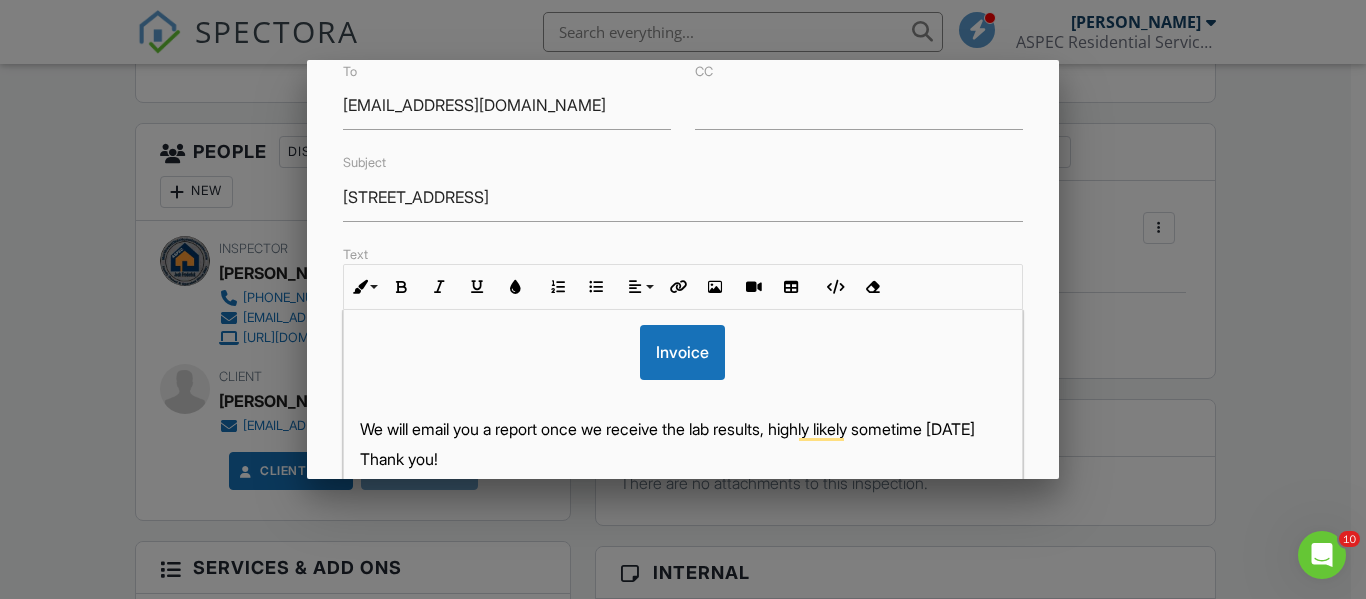 click on "We will email you a report once we receive the lab results, highly likely sometime tomorrow" at bounding box center [682, 429] 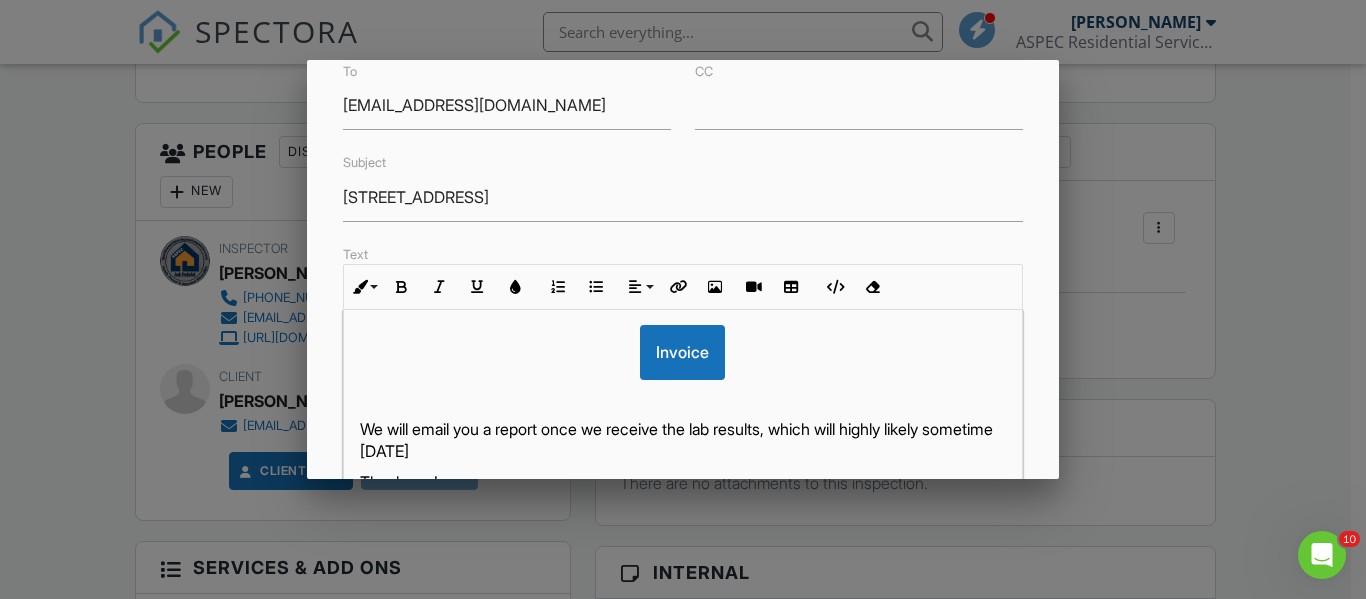 click on "We will email you a report once we receive the lab results, which will highly likely sometime tomorrow" at bounding box center [682, 440] 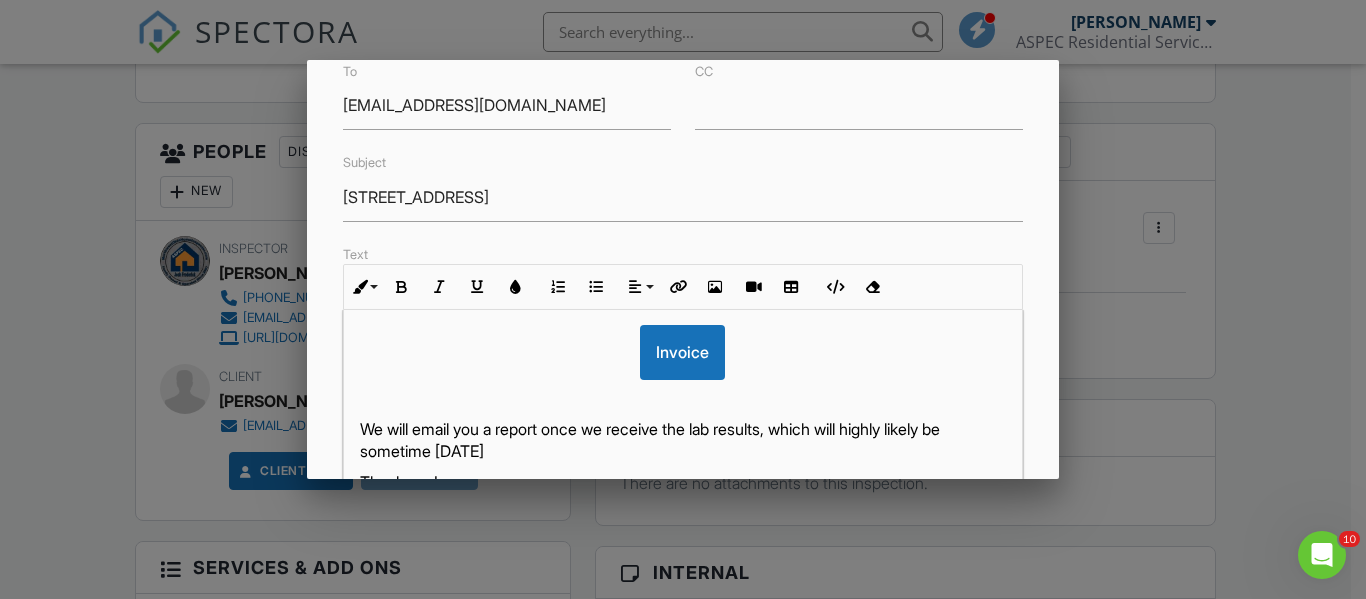 click on "We will email you a report once we receive the lab results, which will highly likely be sometime tomorrow" at bounding box center (682, 440) 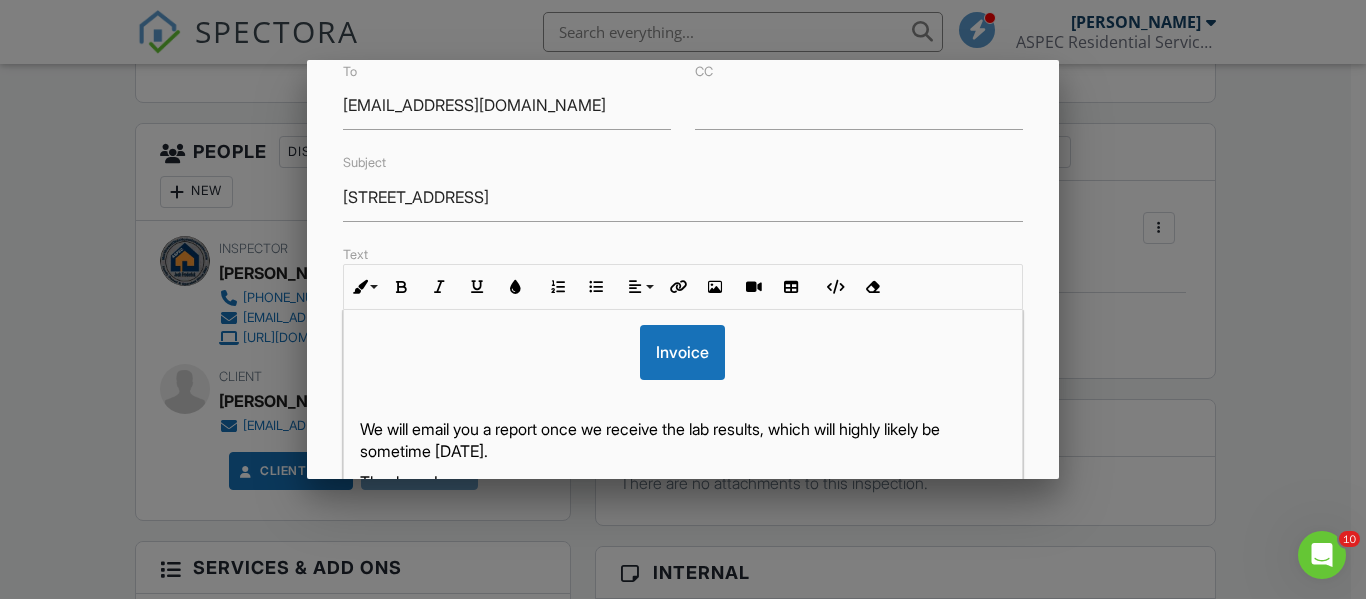 scroll, scrollTop: 176, scrollLeft: 0, axis: vertical 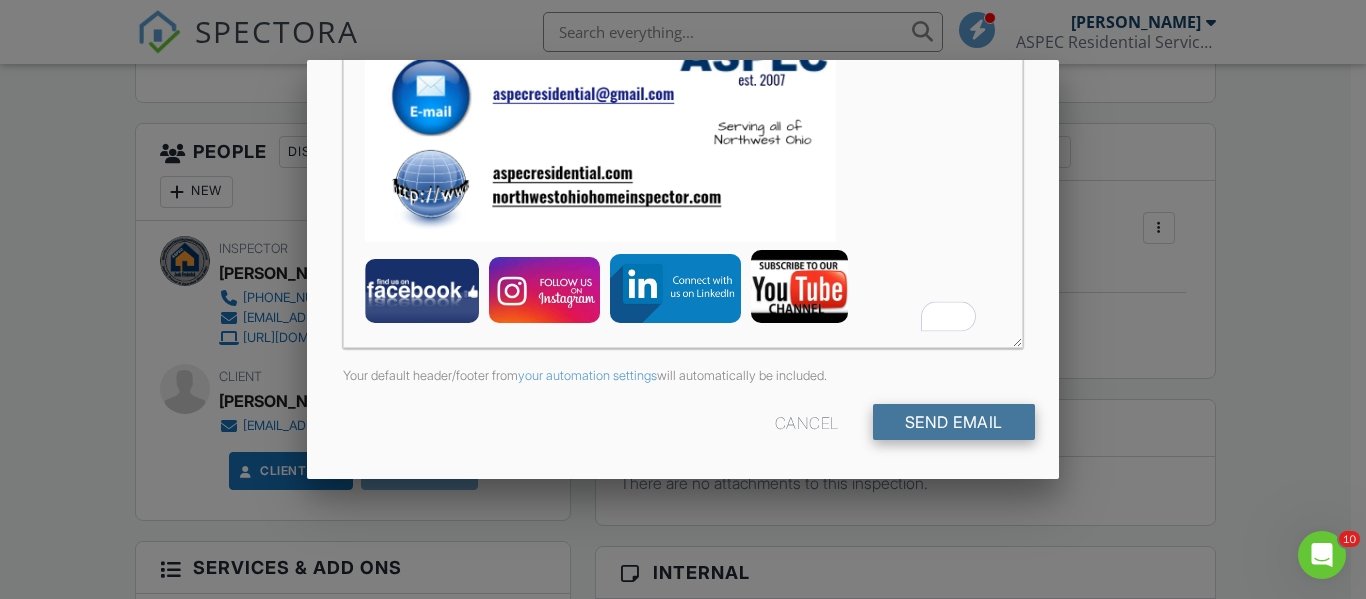 click on "Send Email" at bounding box center [954, 422] 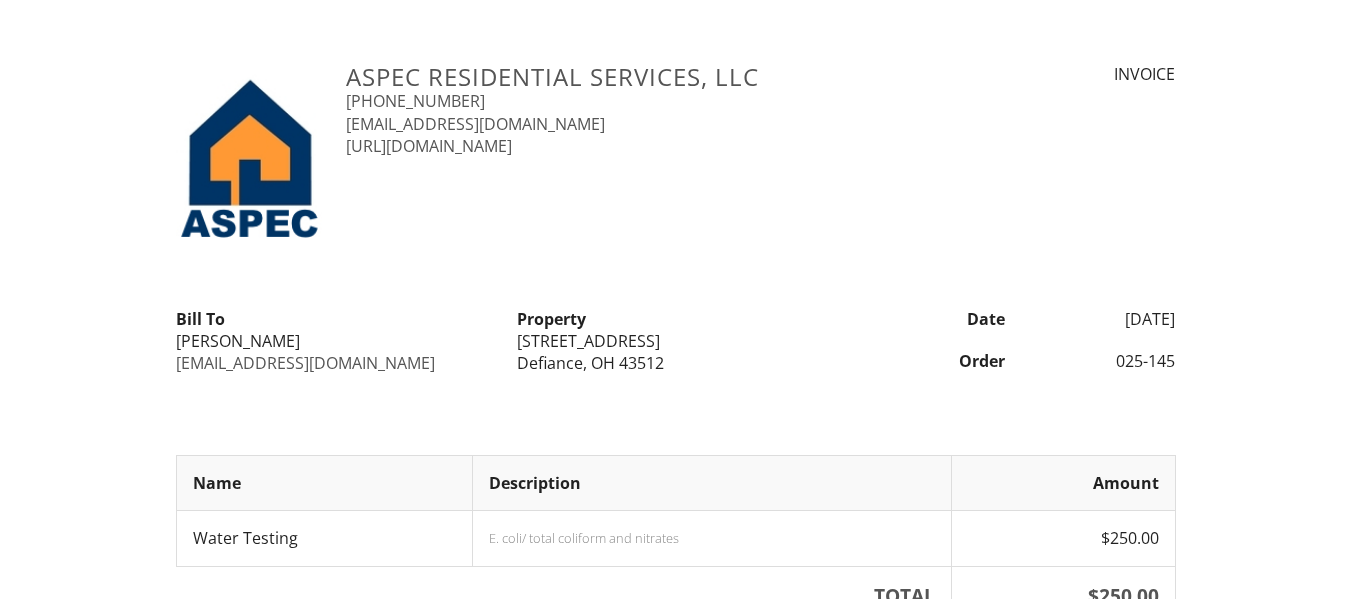 scroll, scrollTop: 0, scrollLeft: 0, axis: both 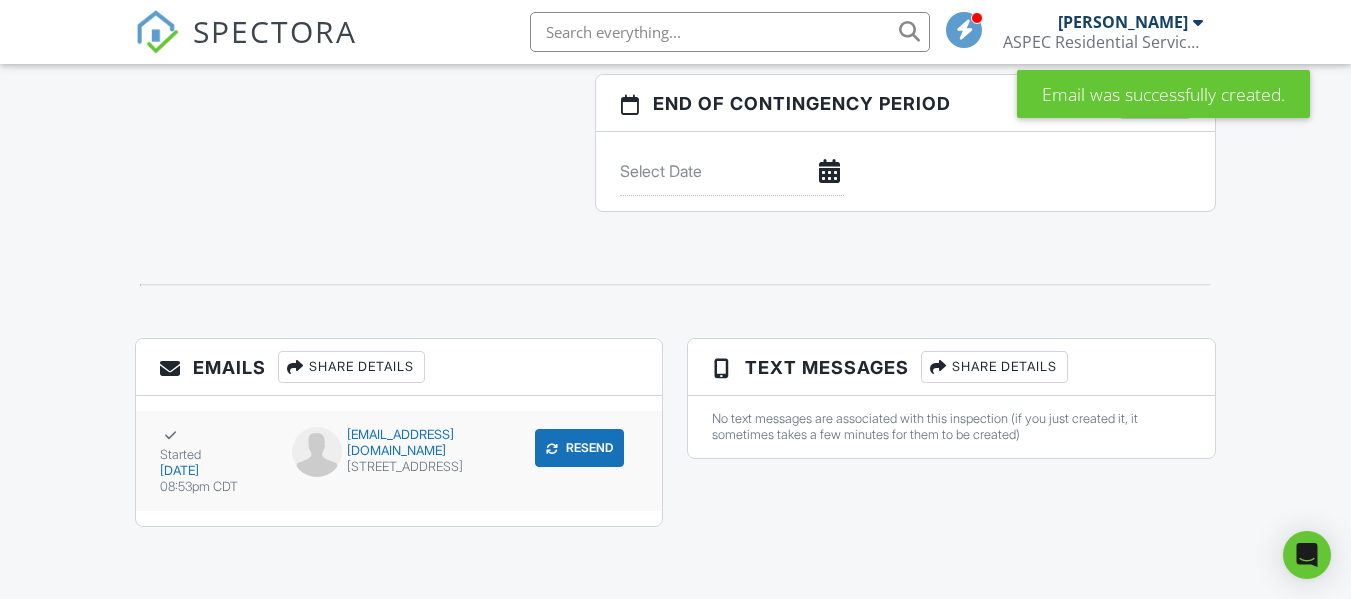 click on "[STREET_ADDRESS]" at bounding box center (399, 467) 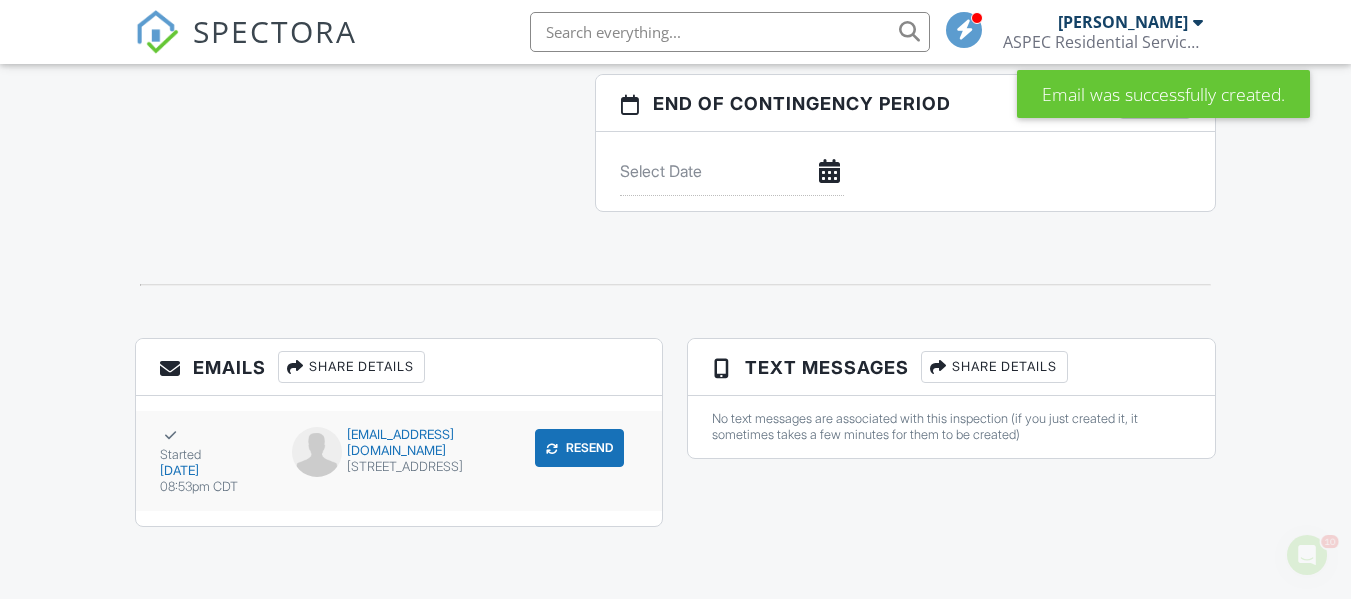 scroll, scrollTop: 0, scrollLeft: 0, axis: both 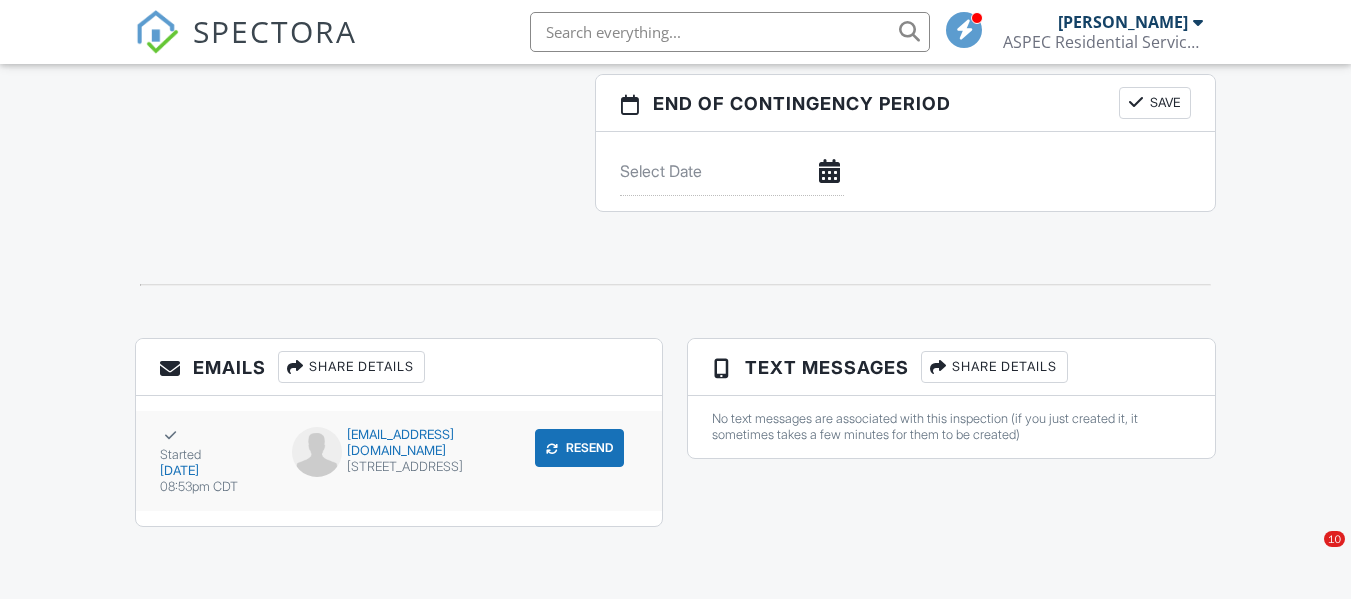 click on "07/09/2025" at bounding box center [214, 471] 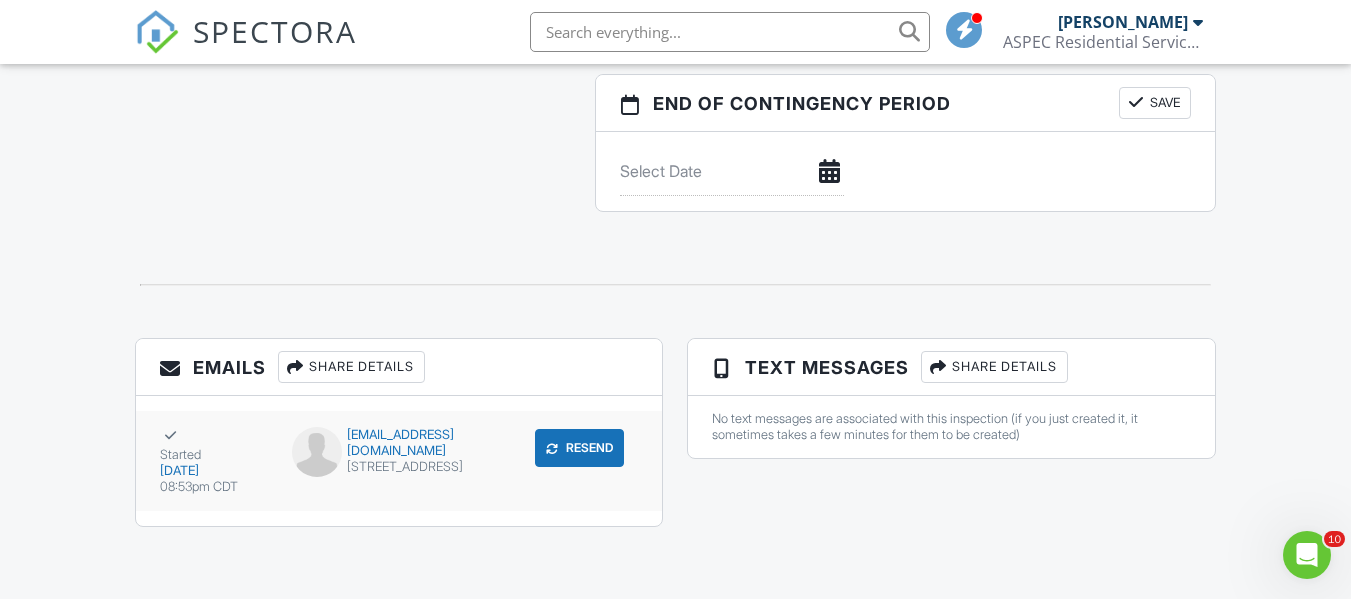 scroll, scrollTop: 0, scrollLeft: 0, axis: both 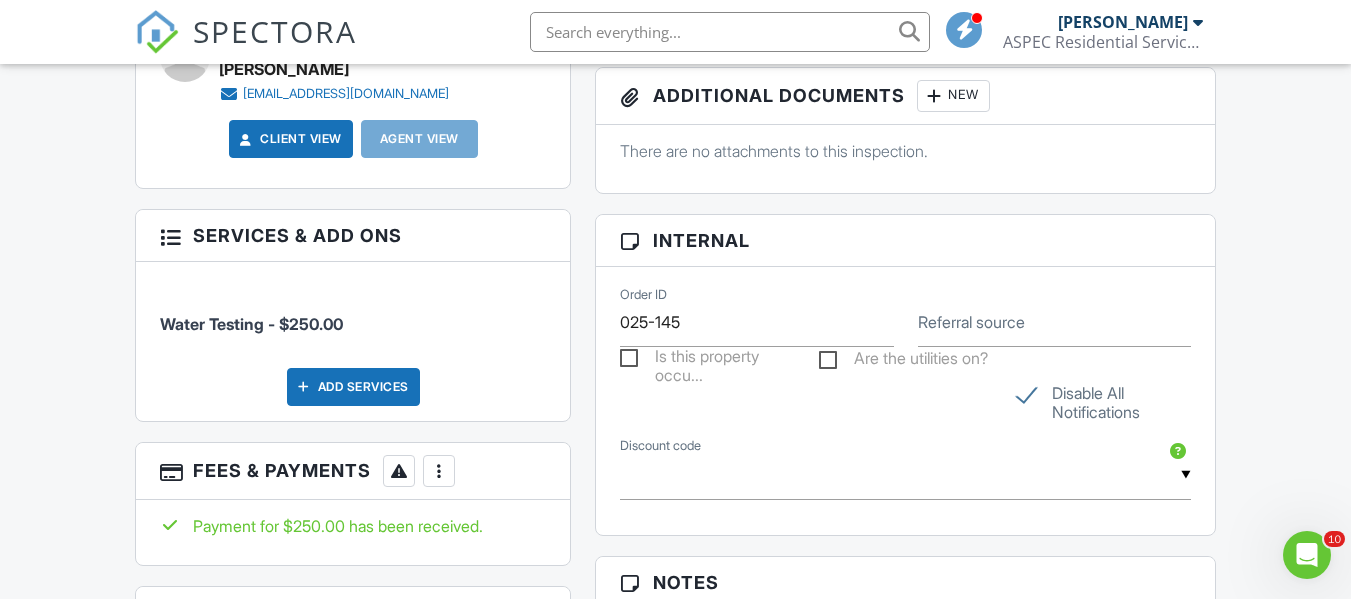 click on "SPECTORA" at bounding box center (275, 31) 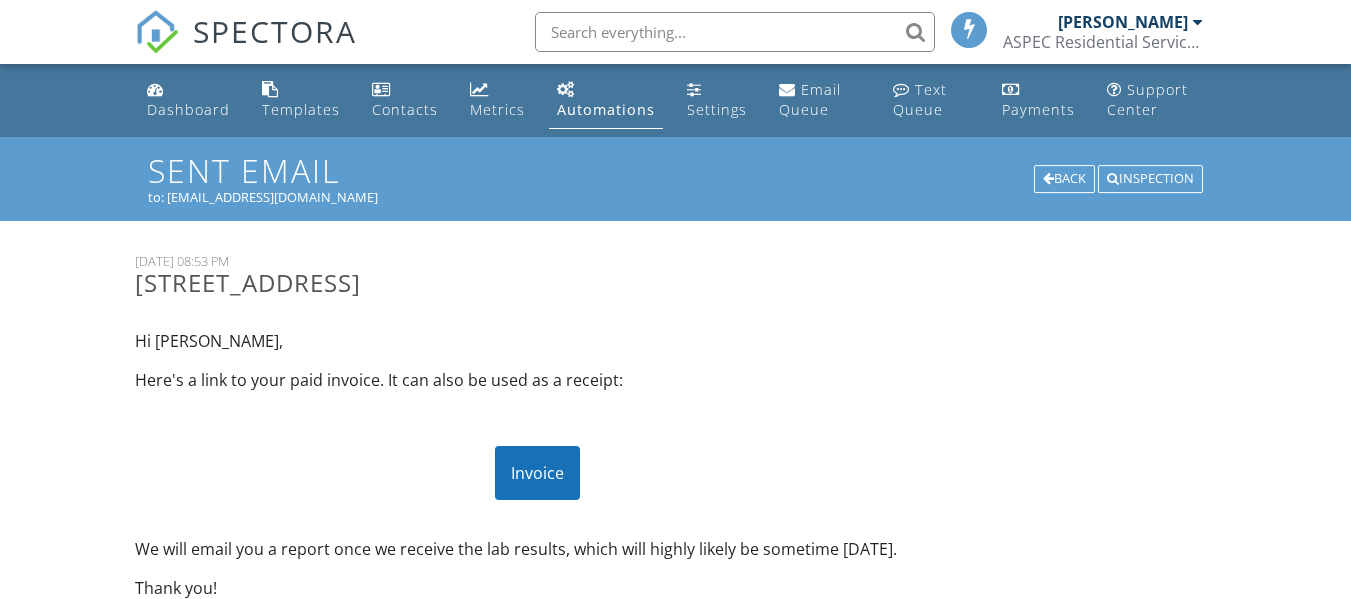 scroll, scrollTop: 300, scrollLeft: 0, axis: vertical 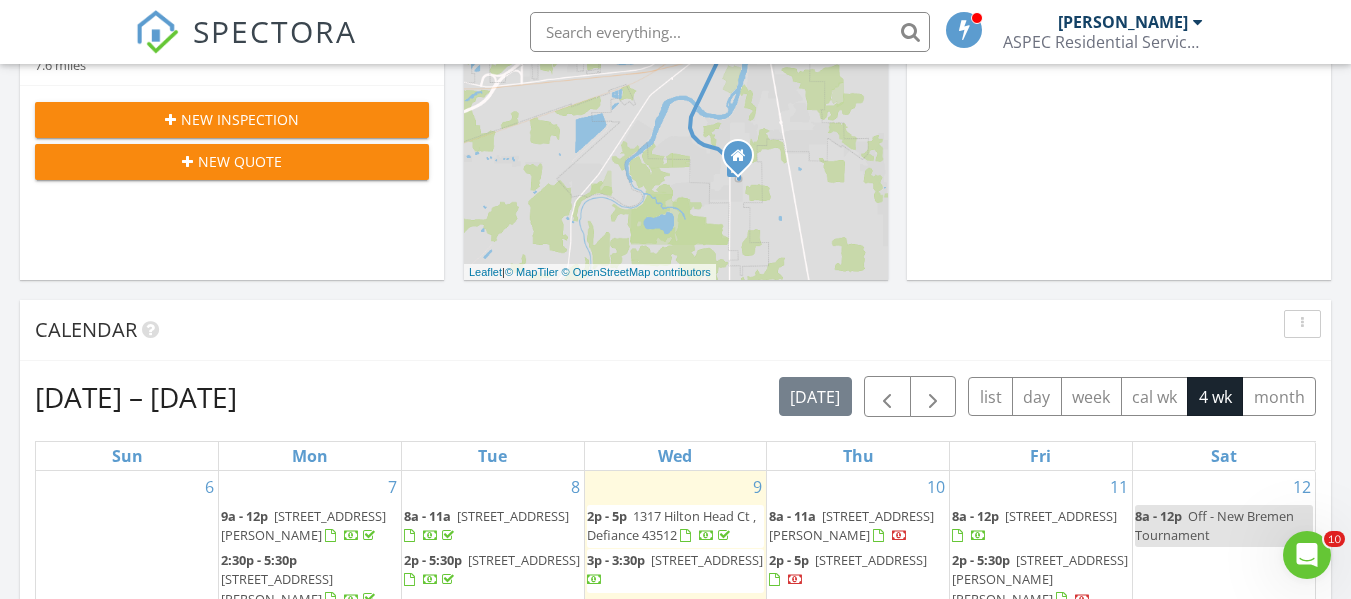 click on "8a - 11a" at bounding box center [792, 516] 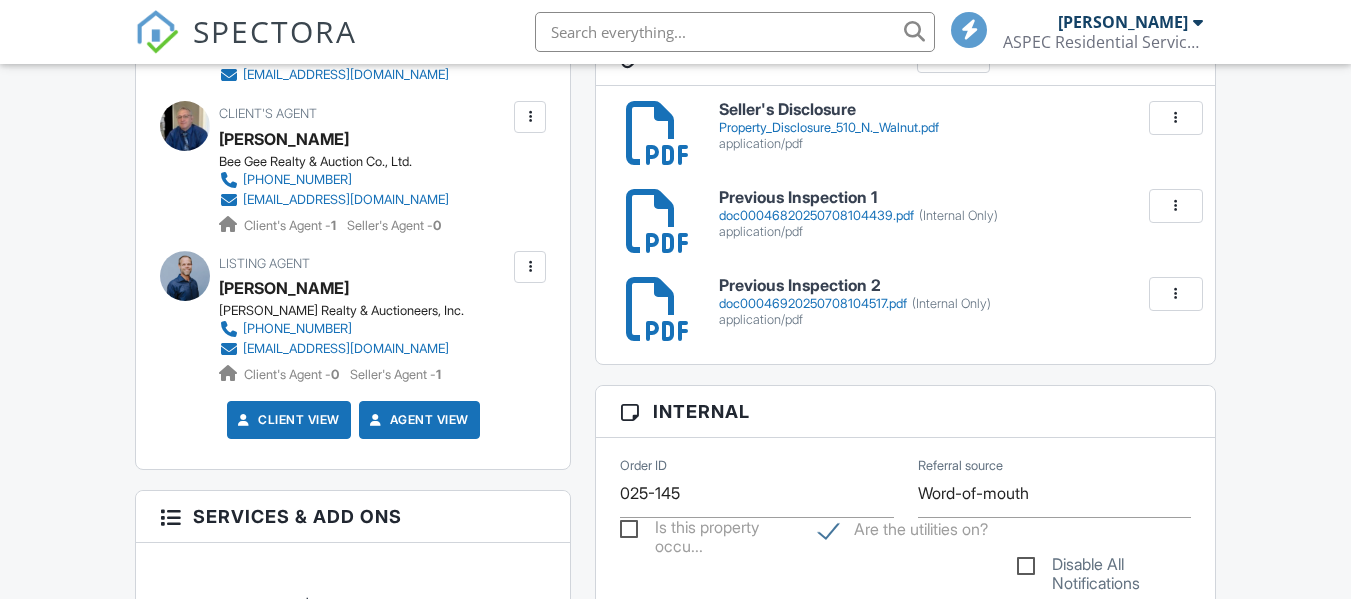 scroll, scrollTop: 1000, scrollLeft: 0, axis: vertical 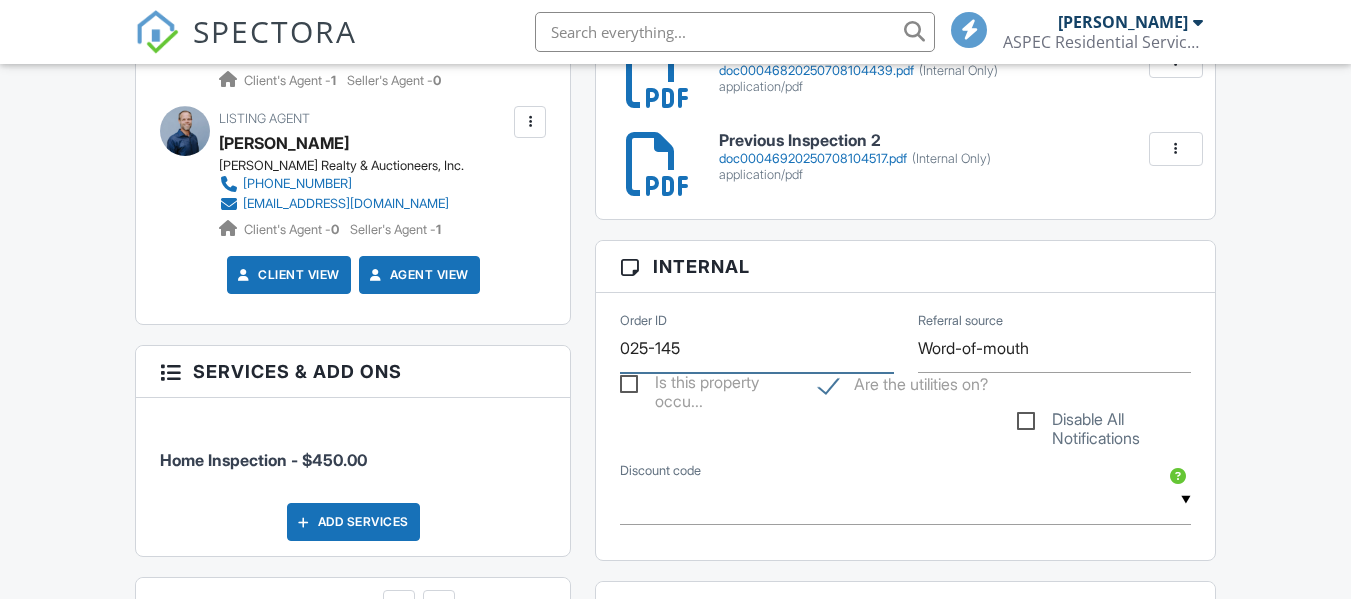 click on "025-145" at bounding box center [756, 348] 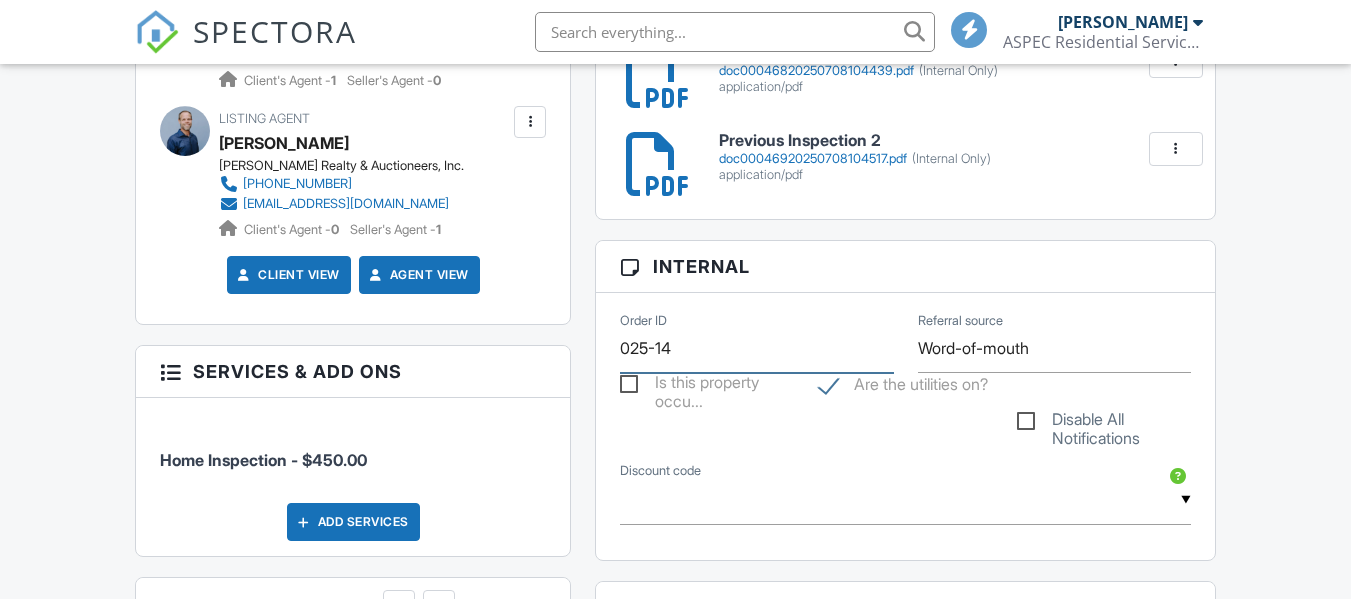 scroll, scrollTop: 0, scrollLeft: 0, axis: both 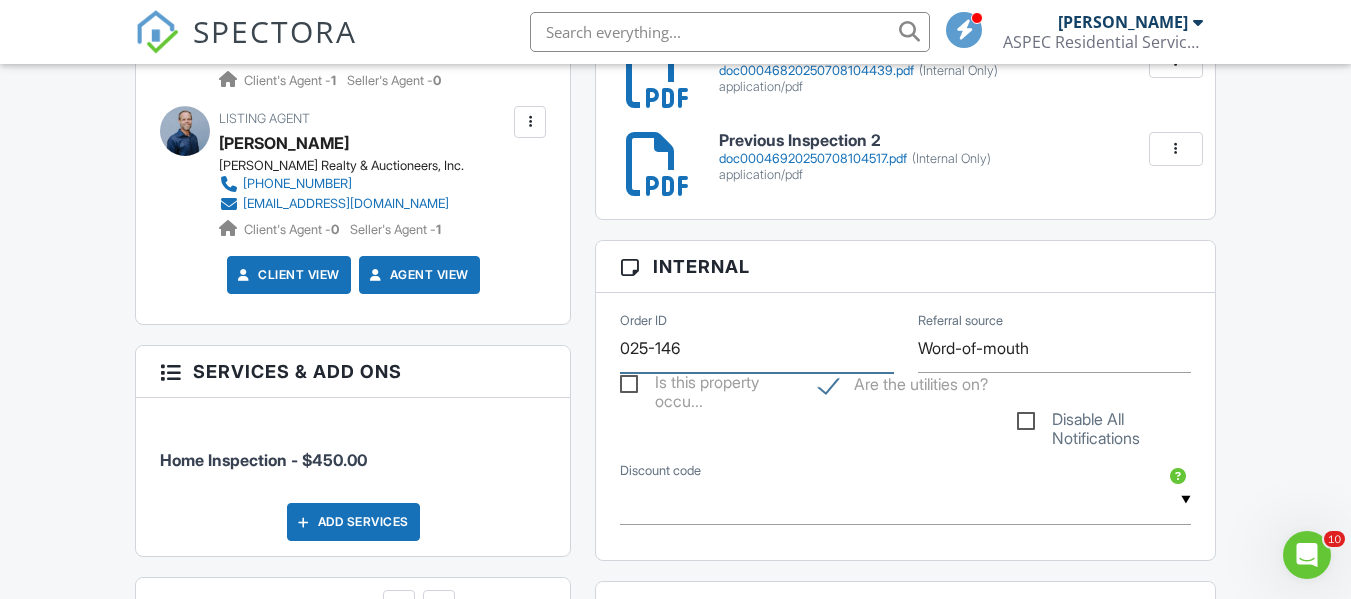 type on "025-146" 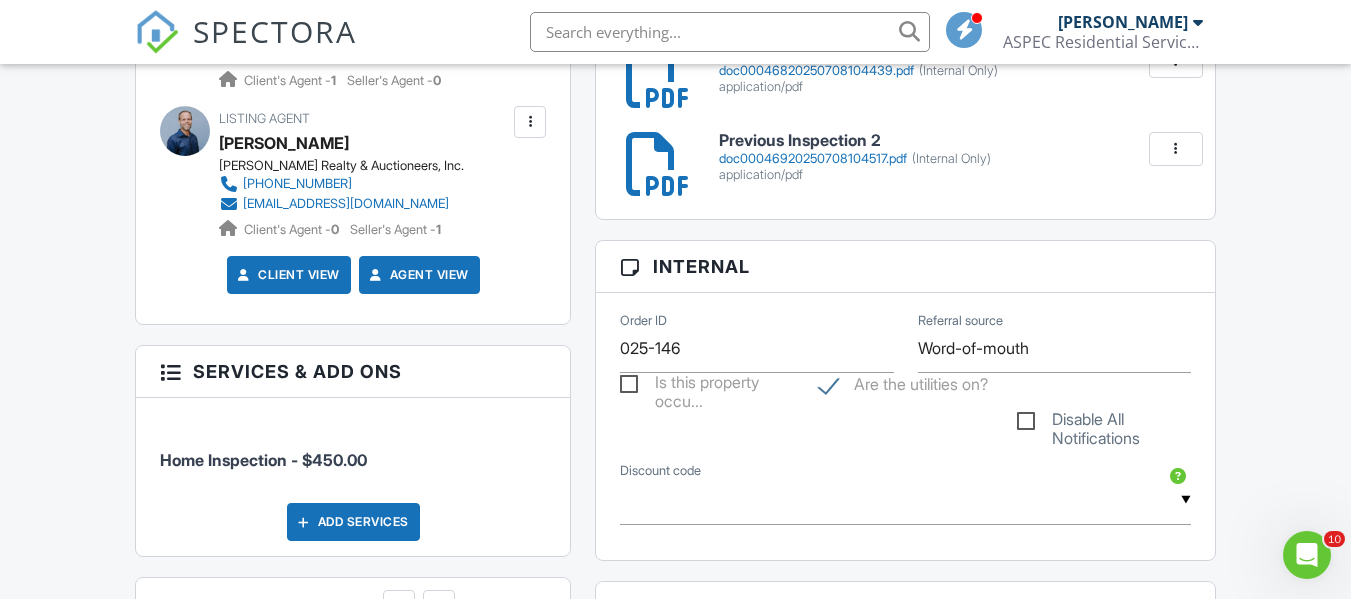 click on "Dashboard
Templates
Contacts
Metrics
Automations
Settings
Email Queue
Text Queue
Payments
Support Center
Inspection Details
Client View
More
Property Details
Reschedule
Reorder / Copy
Share
Cancel
[GEOGRAPHIC_DATA]
Print Order
Convert to V9
View Change Log
[DATE]  8:00 am
- 11:00 am
[STREET_ADDRESS]
[PERSON_NAME], OH 45891
Built
1900
1344
sq. ft.
2
bedrooms
1.0
bathrooms
+ −  Leaflet   |   © MapTiler   © OpenStreetMap contributors
All emails and texts are disabled for this inspection!
Turn on emails and texts
Turn on and Requeue Notifications
Reports
Locked
Attach
New
STANDARD Inspection
Residential/Commercial New" at bounding box center [675, 550] 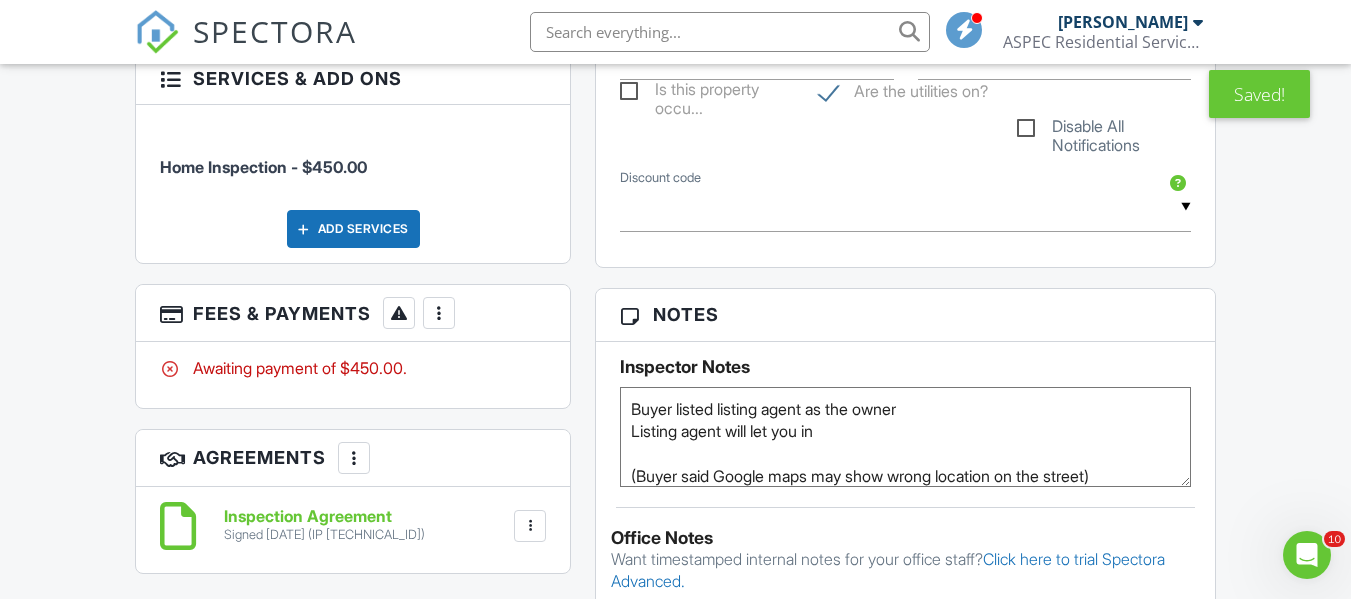 scroll, scrollTop: 1300, scrollLeft: 0, axis: vertical 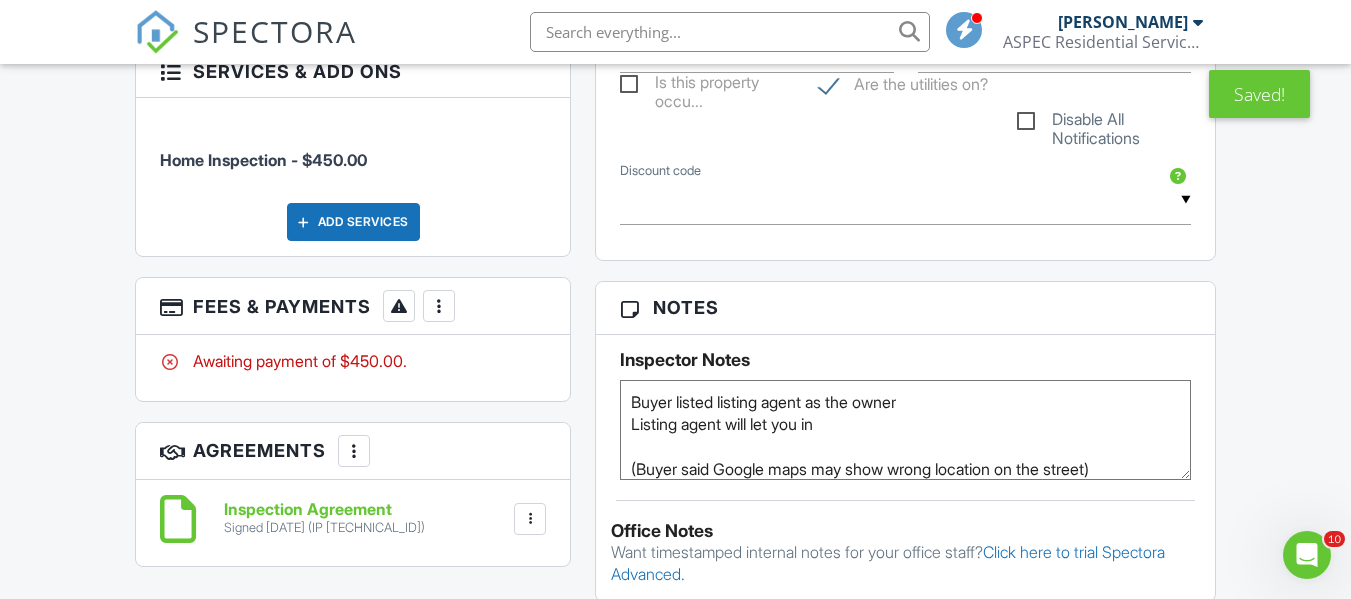 click at bounding box center (439, 306) 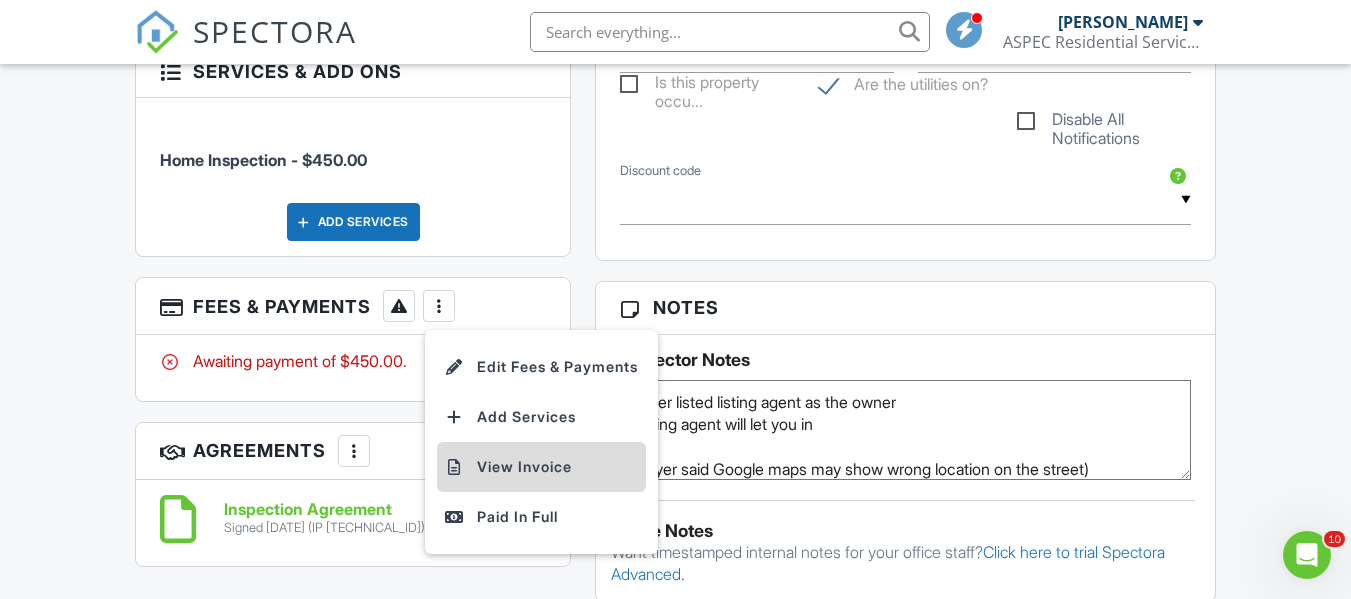 click on "View Invoice" at bounding box center [541, 467] 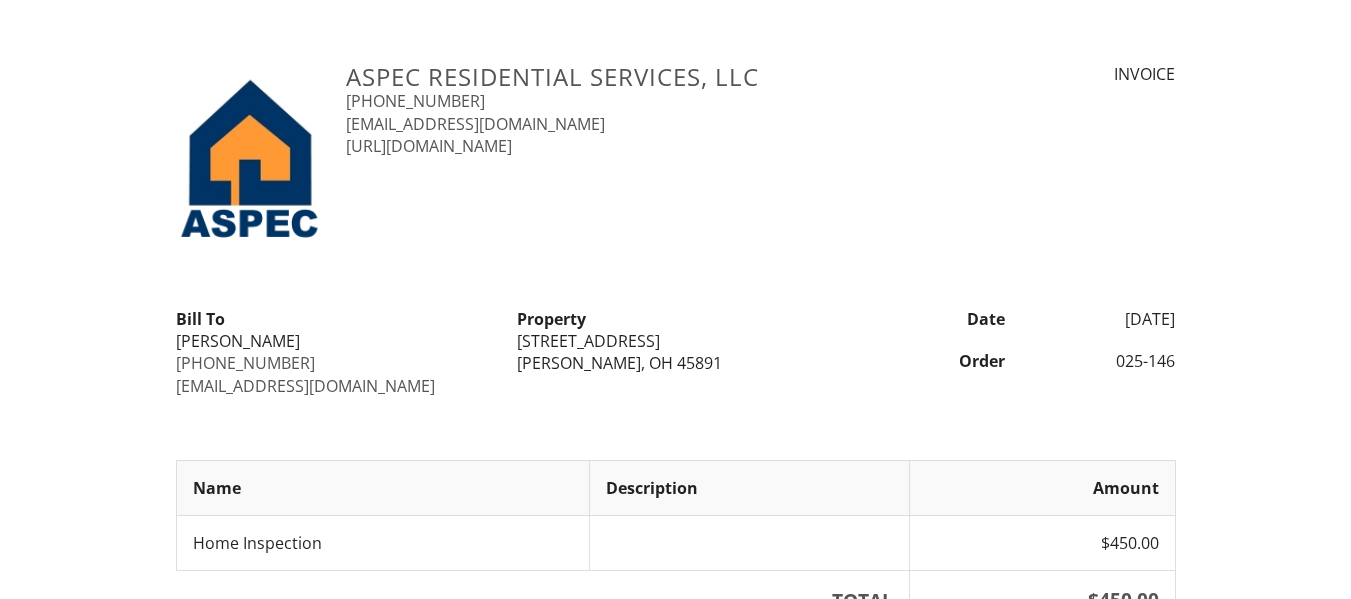 scroll, scrollTop: 0, scrollLeft: 0, axis: both 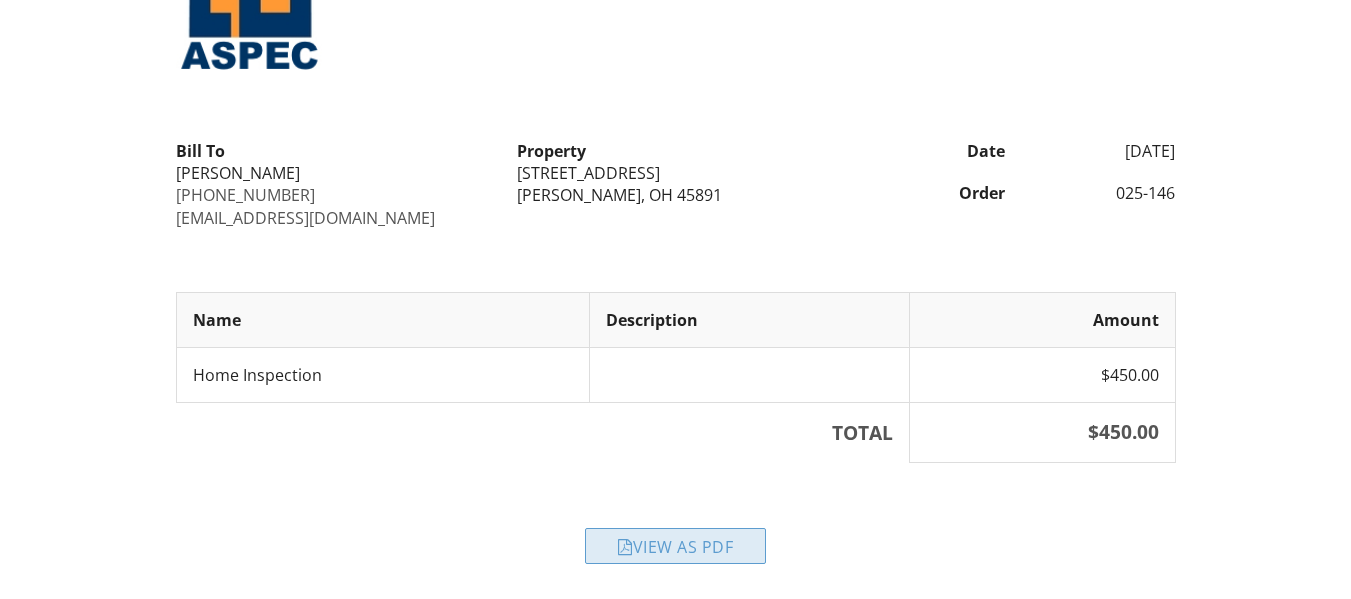 click on "View as PDF" at bounding box center (675, 546) 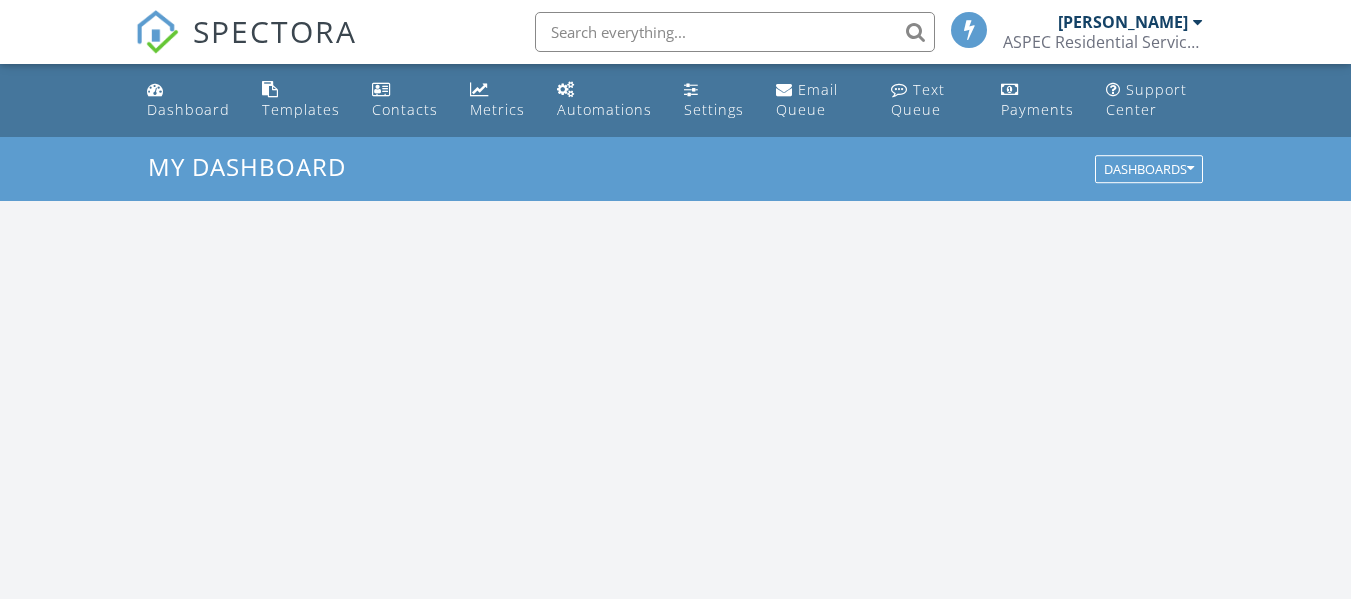 scroll, scrollTop: 671, scrollLeft: 0, axis: vertical 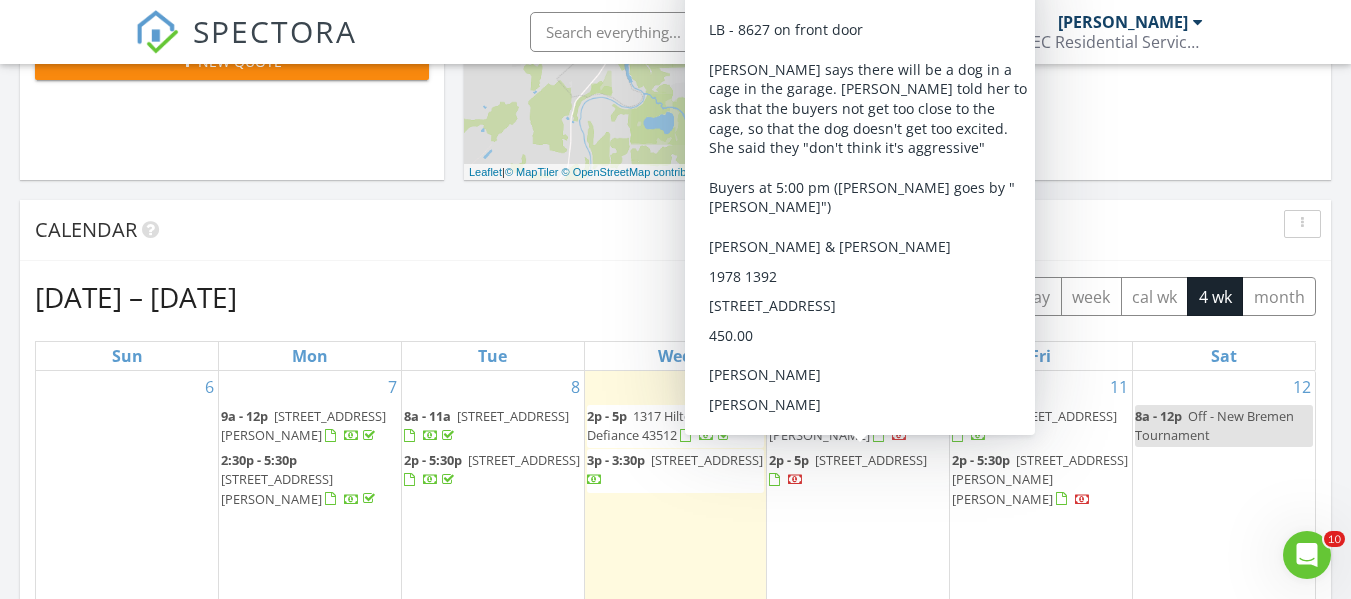 click on "205 N Grant Street , Paulding 45879" at bounding box center (871, 460) 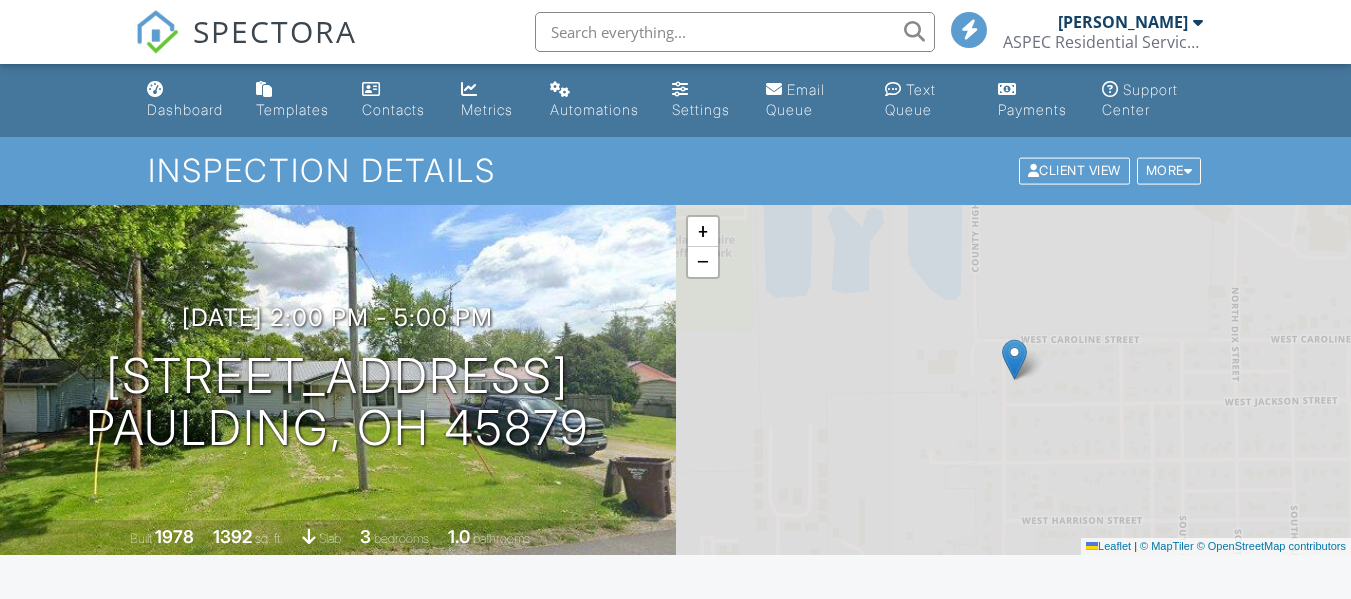 scroll, scrollTop: 659, scrollLeft: 0, axis: vertical 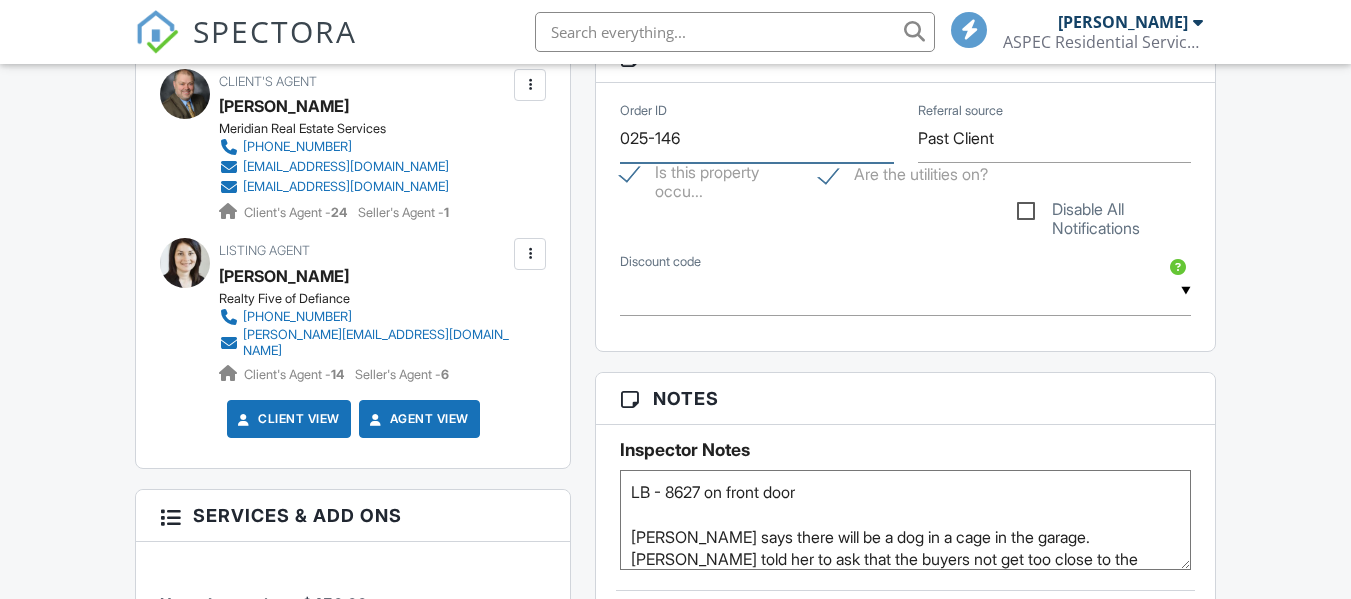 click on "025-146" at bounding box center [756, 138] 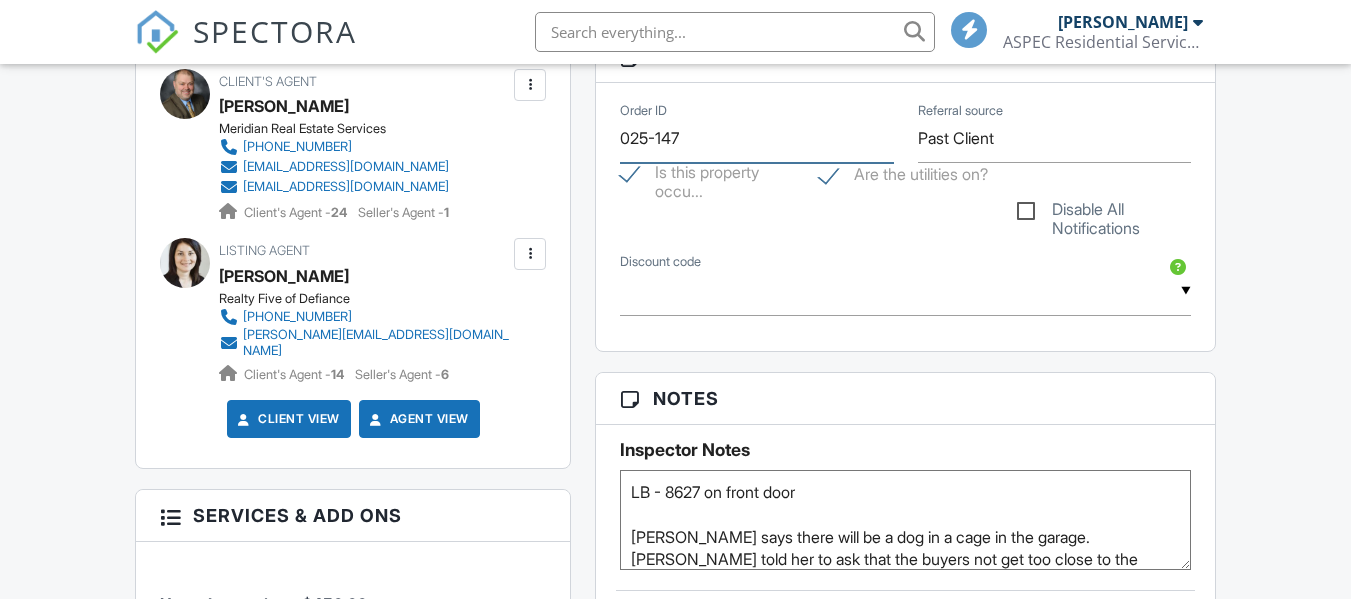 scroll, scrollTop: 0, scrollLeft: 0, axis: both 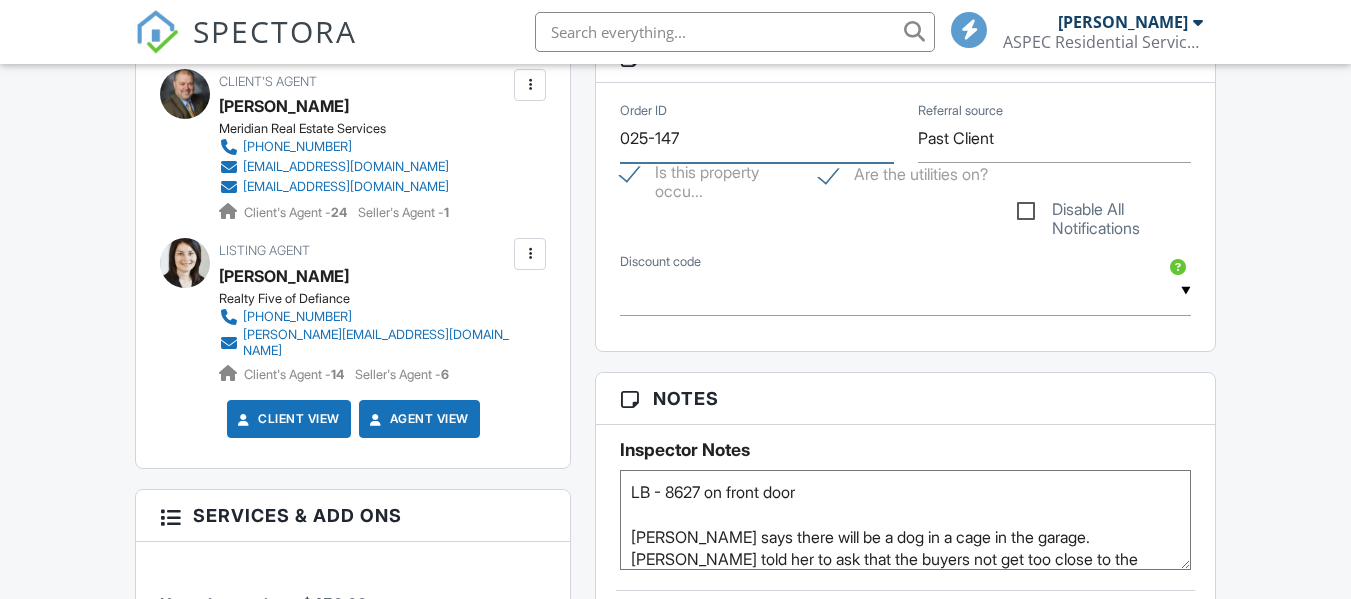 type on "025-147" 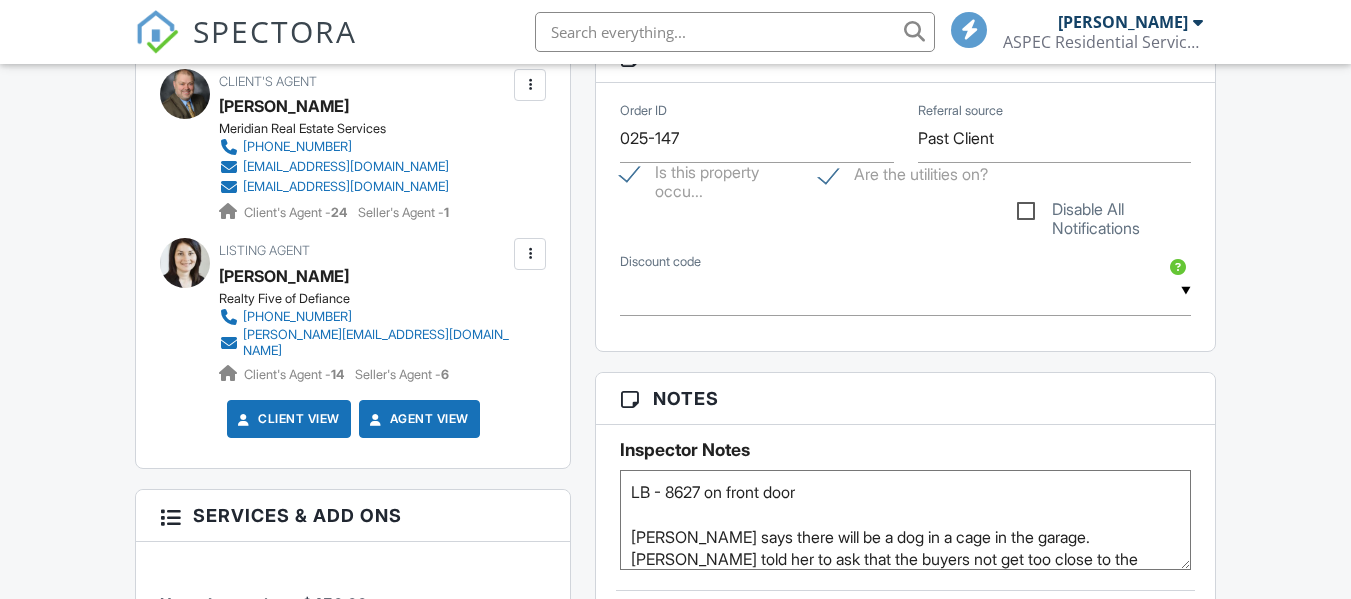 click on "Dashboard
Templates
Contacts
Metrics
Automations
Settings
Email Queue
Text Queue
Payments
Support Center
Inspection Details
Client View
More
Property Details
Reschedule
Reorder / Copy
Share
Cancel
Delete
Print Order
Convert to V9
View Change Log
07/10/2025  2:00 pm
- 5:00 pm
205 N Grant Street
Paulding, OH 45879
Built
1978
1392
sq. ft.
slab
3
bedrooms
1.0
bathrooms
+ −  Leaflet   |   © MapTiler   © OpenStreetMap contributors
All emails and texts are disabled for this inspection!
Turn on emails and texts
Turn on and Requeue Notifications
Reports
Locked
Attach
New
STANDARD Inspection
Edit" at bounding box center [675, 465] 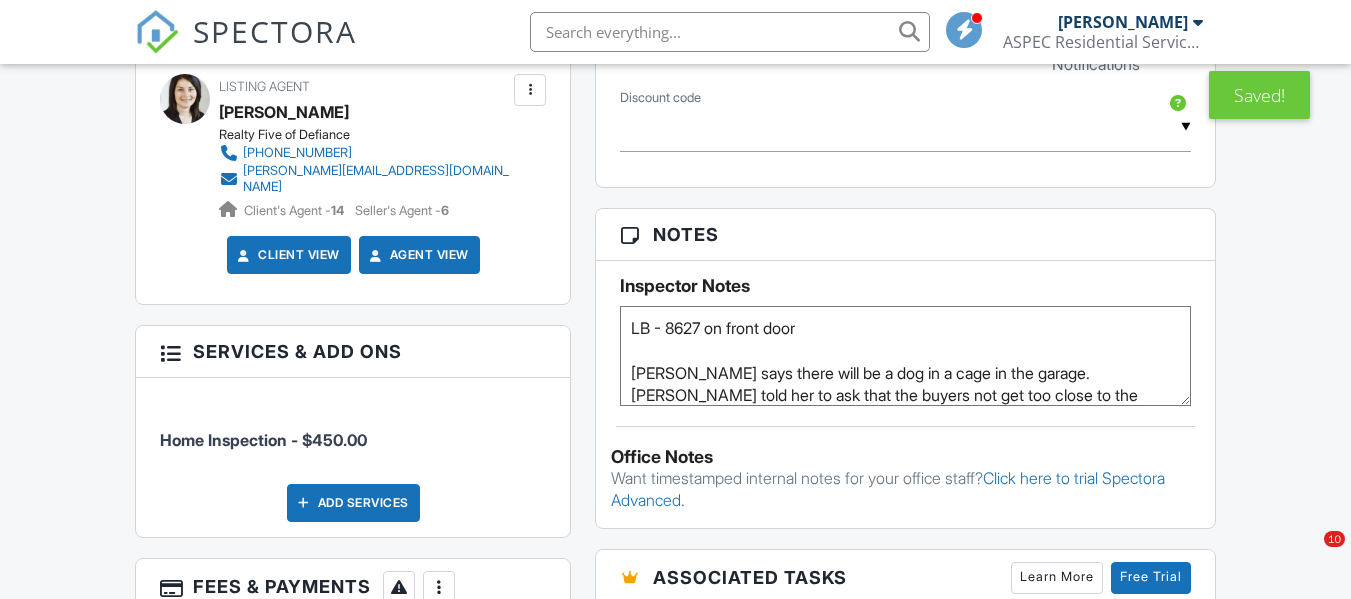 scroll, scrollTop: 1200, scrollLeft: 0, axis: vertical 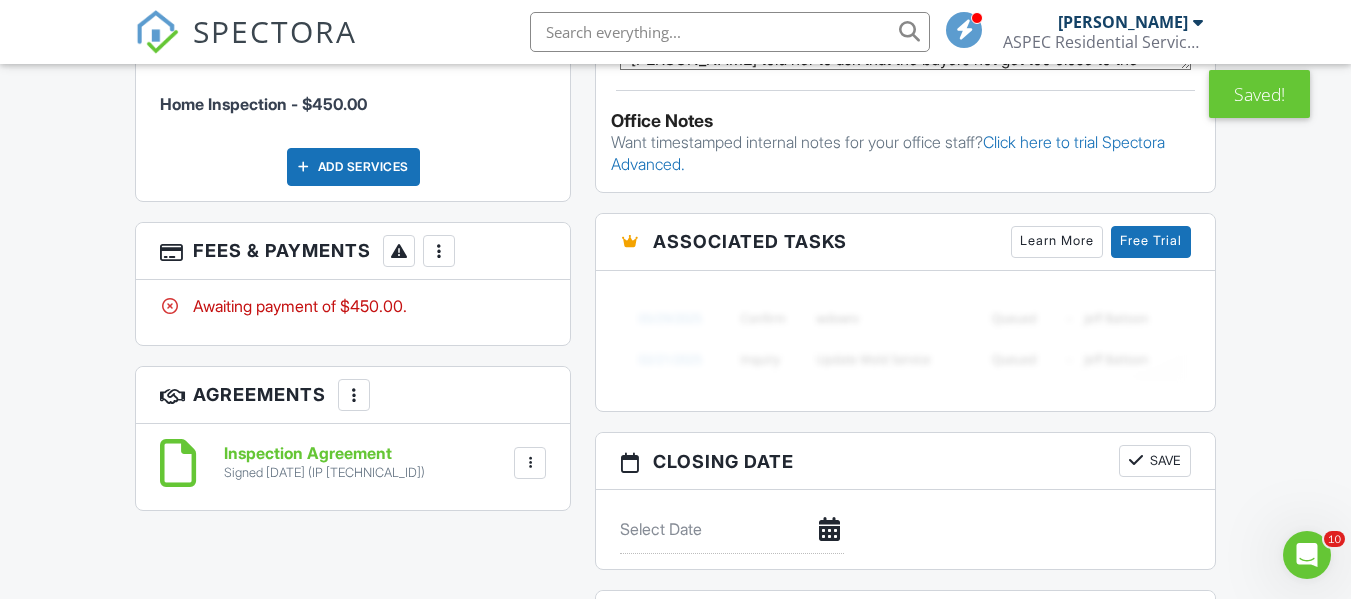 click at bounding box center (439, 251) 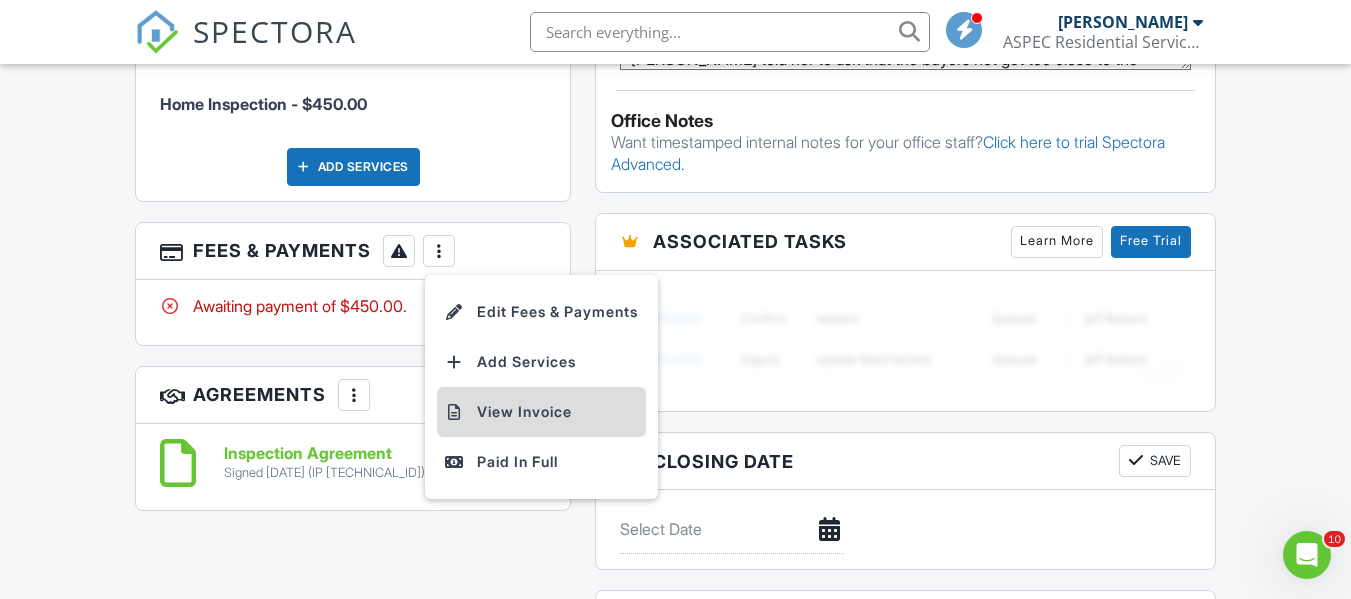 click on "View Invoice" at bounding box center [541, 412] 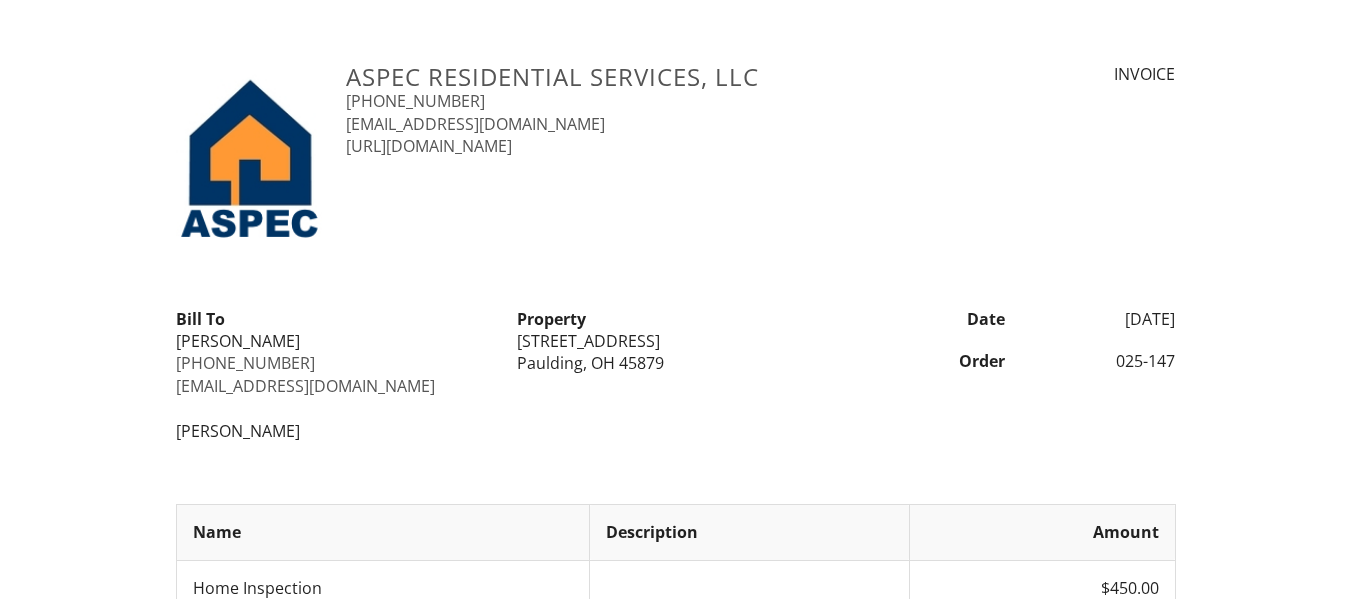 scroll, scrollTop: 0, scrollLeft: 0, axis: both 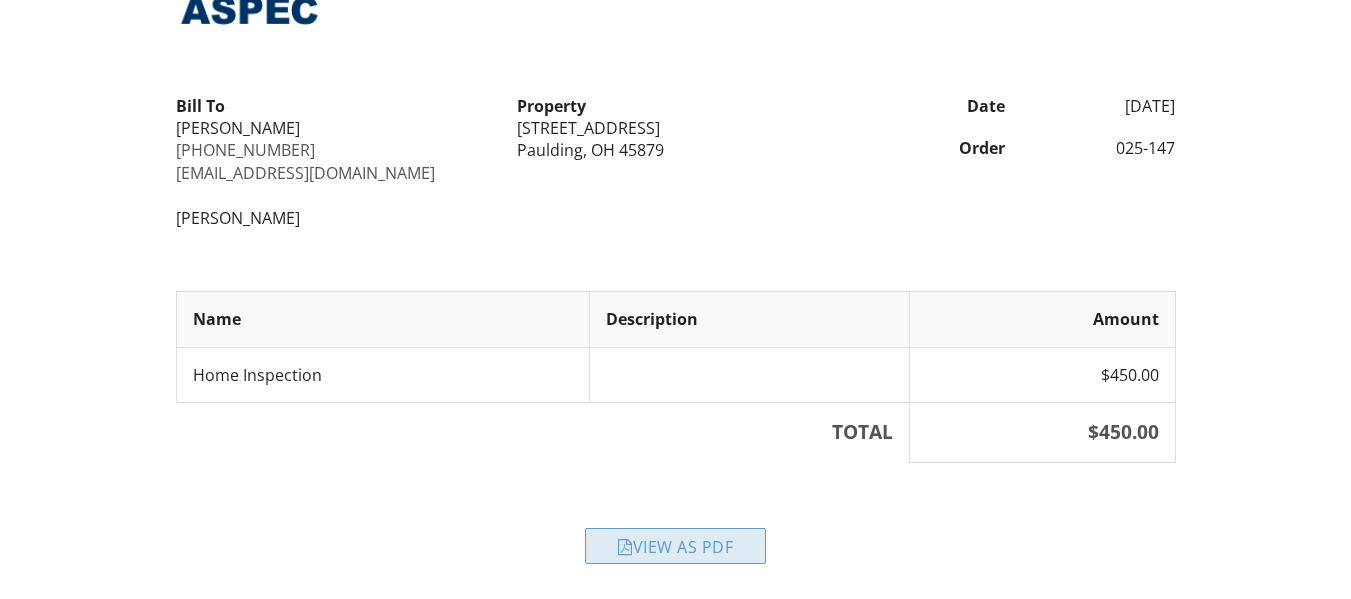 click on "View as PDF" at bounding box center [675, 546] 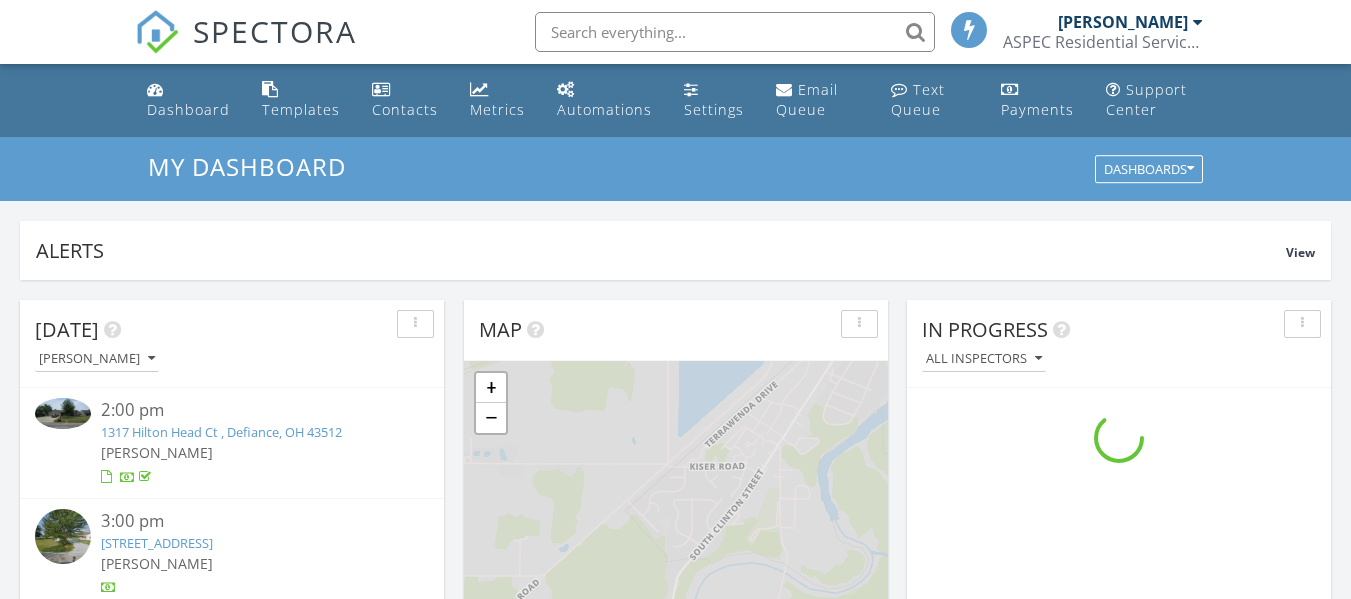 scroll, scrollTop: 700, scrollLeft: 0, axis: vertical 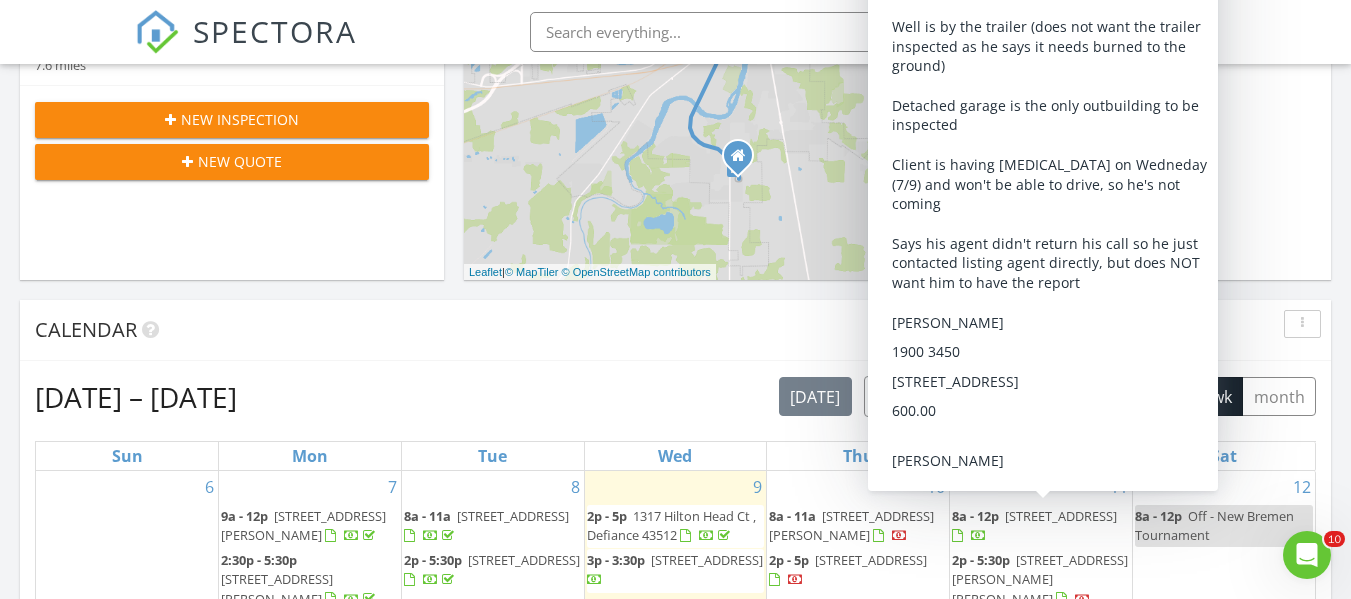 click on "[STREET_ADDRESS]" at bounding box center (1061, 516) 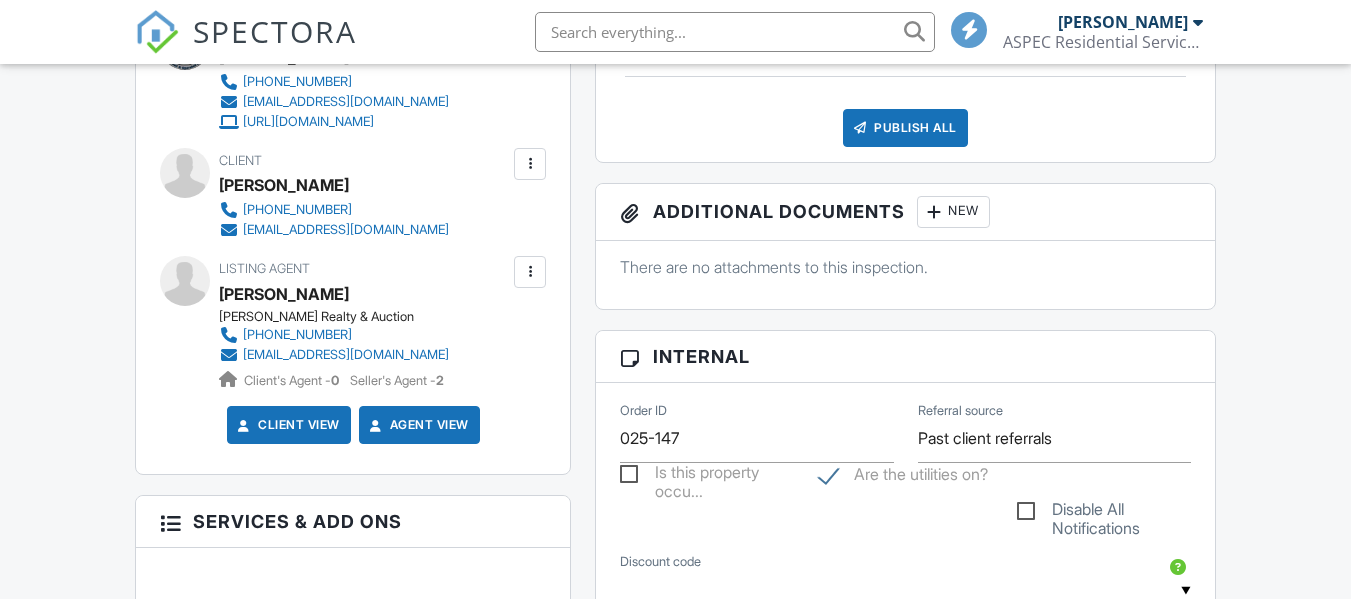 scroll, scrollTop: 700, scrollLeft: 0, axis: vertical 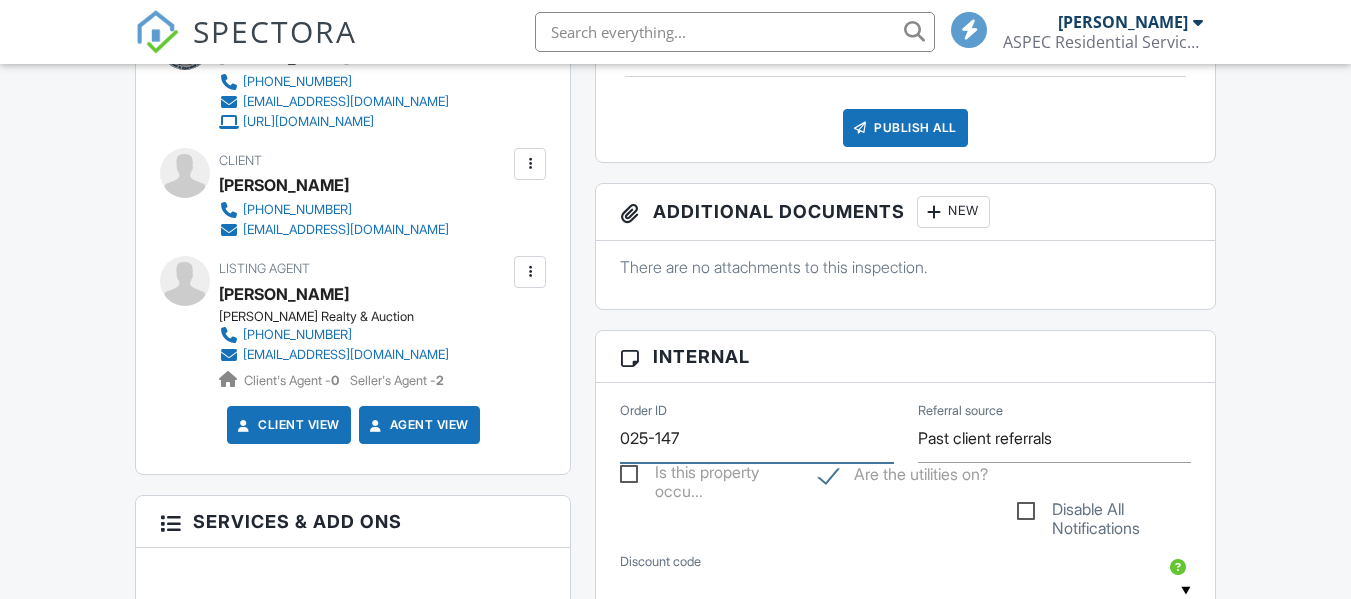 click on "025-147" at bounding box center (756, 438) 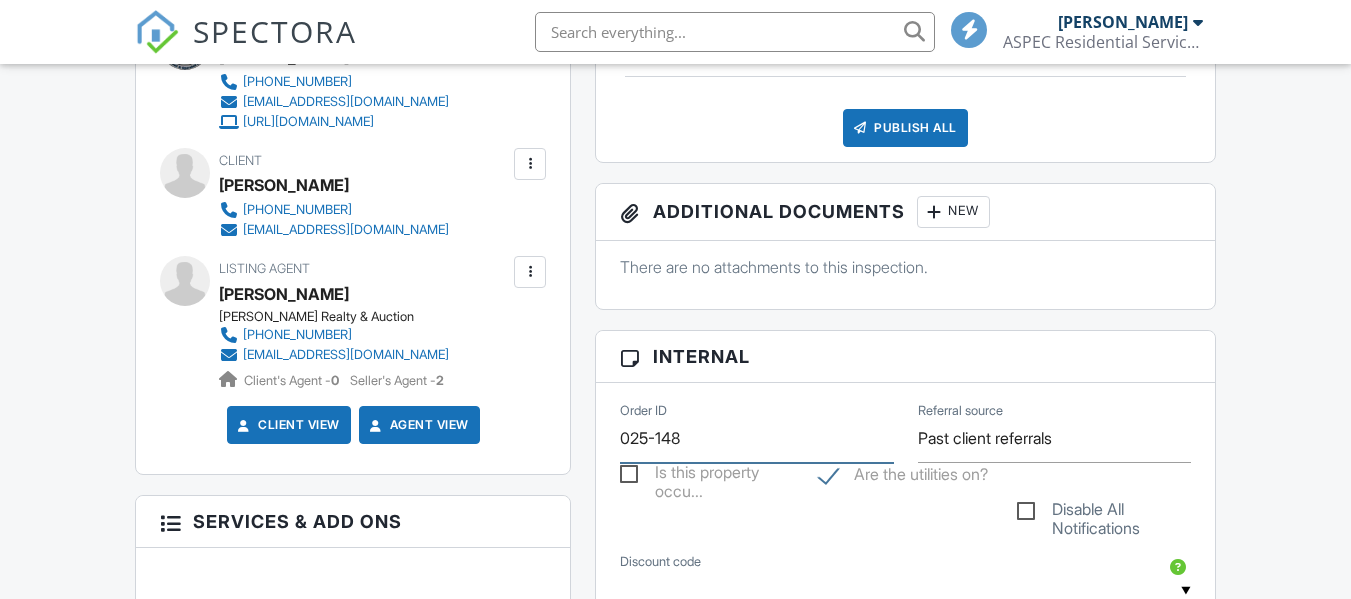 type on "025-148" 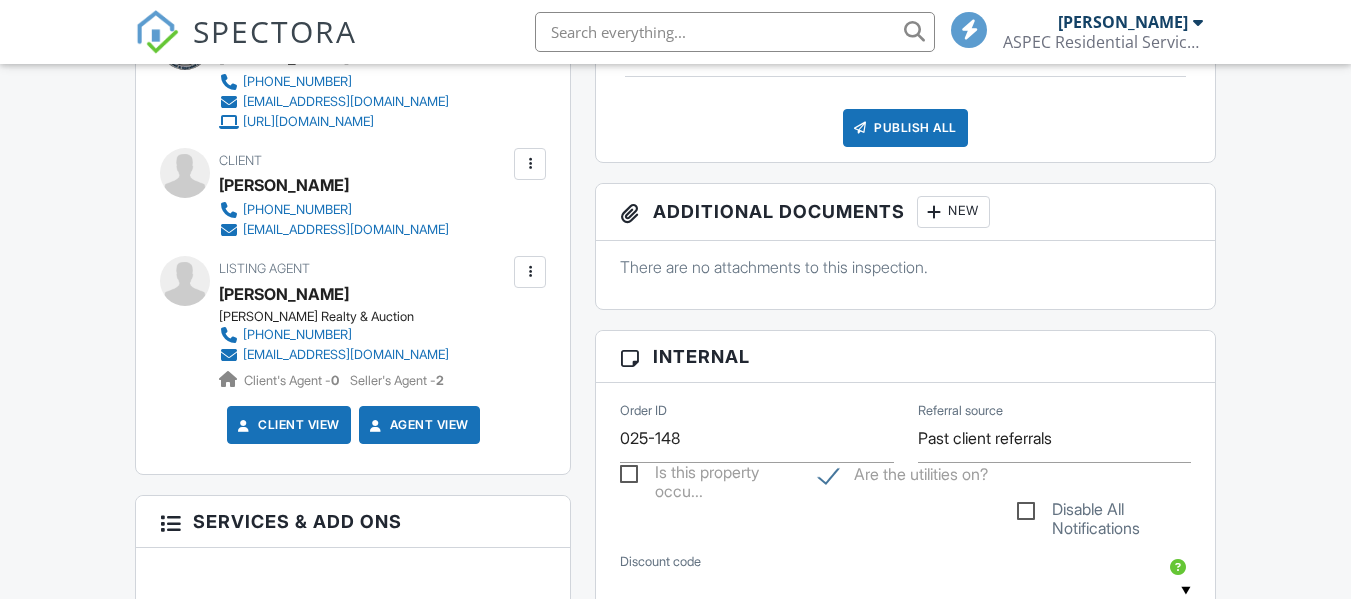 click on "Dashboard
Templates
Contacts
Metrics
Automations
Settings
Email Queue
Text Queue
Payments
Support Center
Inspection Details
Client View
More
Property Details
Reschedule
Reorder / Copy
Share
Cancel
[GEOGRAPHIC_DATA]
Print Order
Convert to V9
View Change Log
[DATE]  8:00 am
- 12:00 pm
[STREET_ADDRESS]
[GEOGRAPHIC_DATA]
Built
1900
3450
sq. ft.
basement
Lot Size
495277
sq.ft.
5
bedrooms
2.0
bathrooms
+ −  Leaflet   |   © MapTiler   © OpenStreetMap contributors
All emails and texts are disabled for this inspection!
Turn on emails and texts
Turn on and Requeue Notifications
Reports
Unlocked
Attach
New" at bounding box center (675, 695) 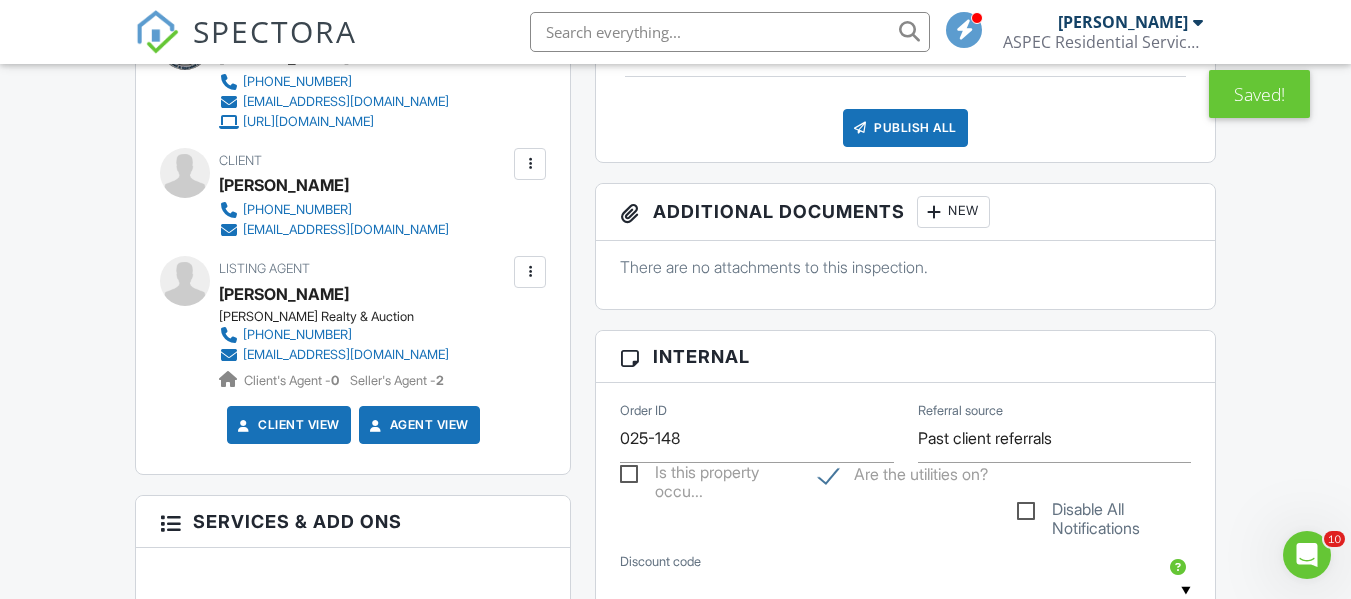 scroll, scrollTop: 0, scrollLeft: 0, axis: both 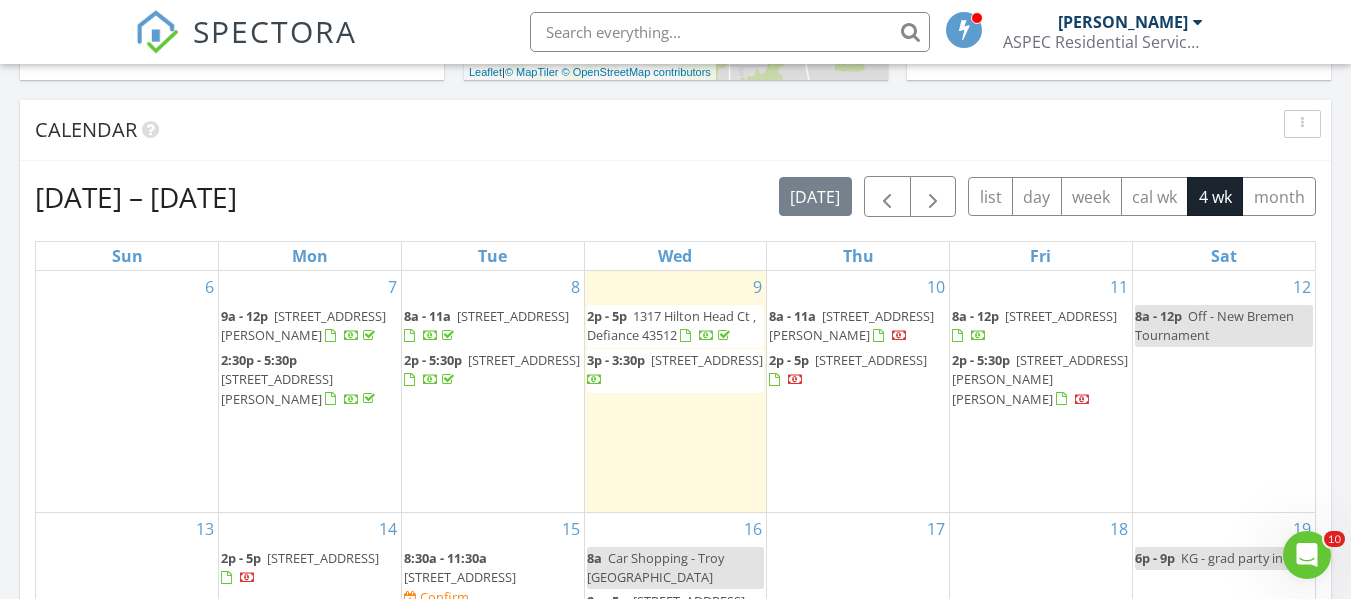click on "9943 Wayne Road , Wayne 43466" at bounding box center (1040, 379) 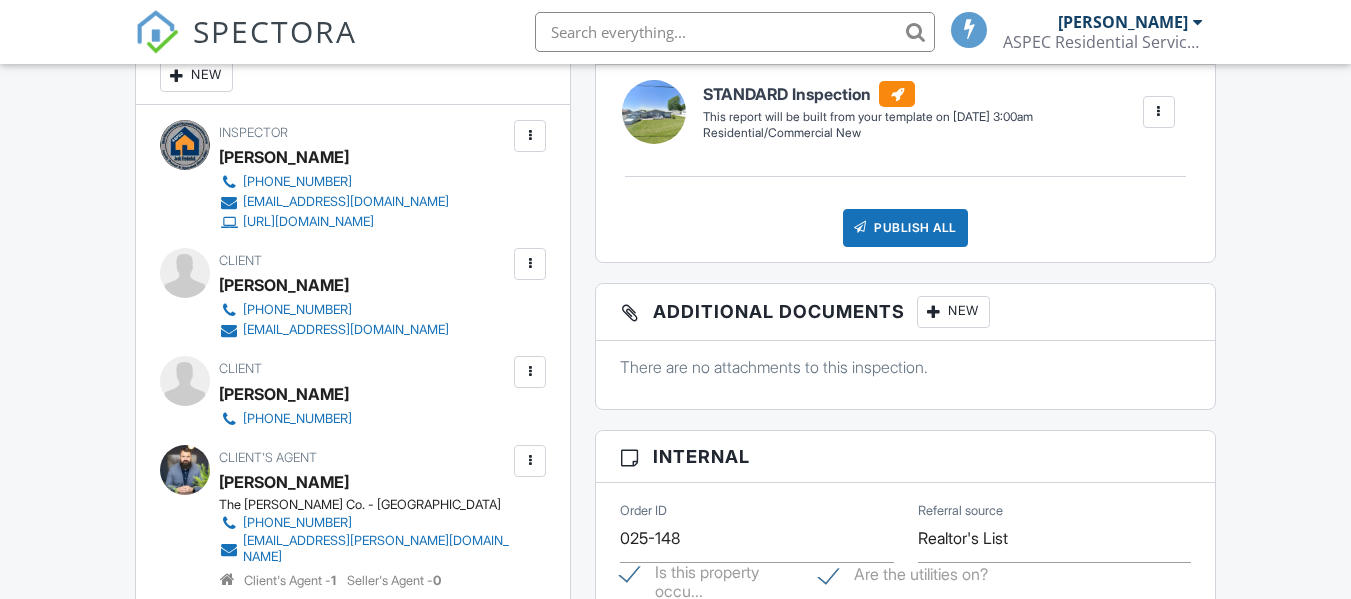 scroll, scrollTop: 600, scrollLeft: 0, axis: vertical 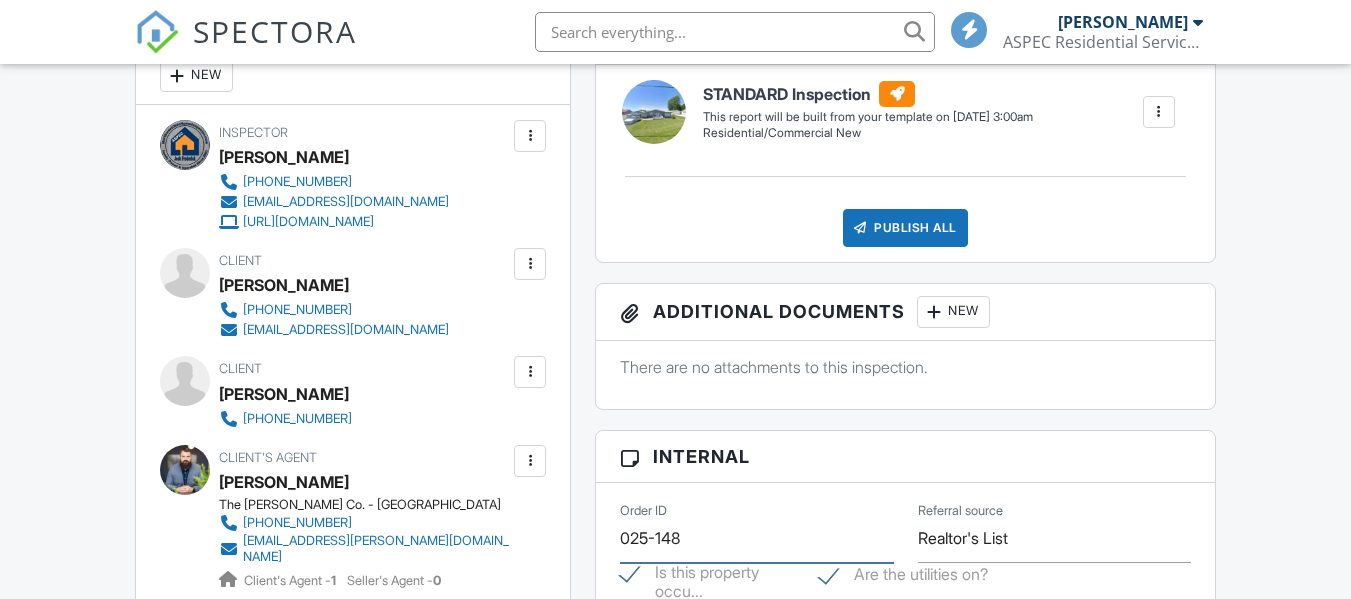 click on "025-148" at bounding box center (756, 538) 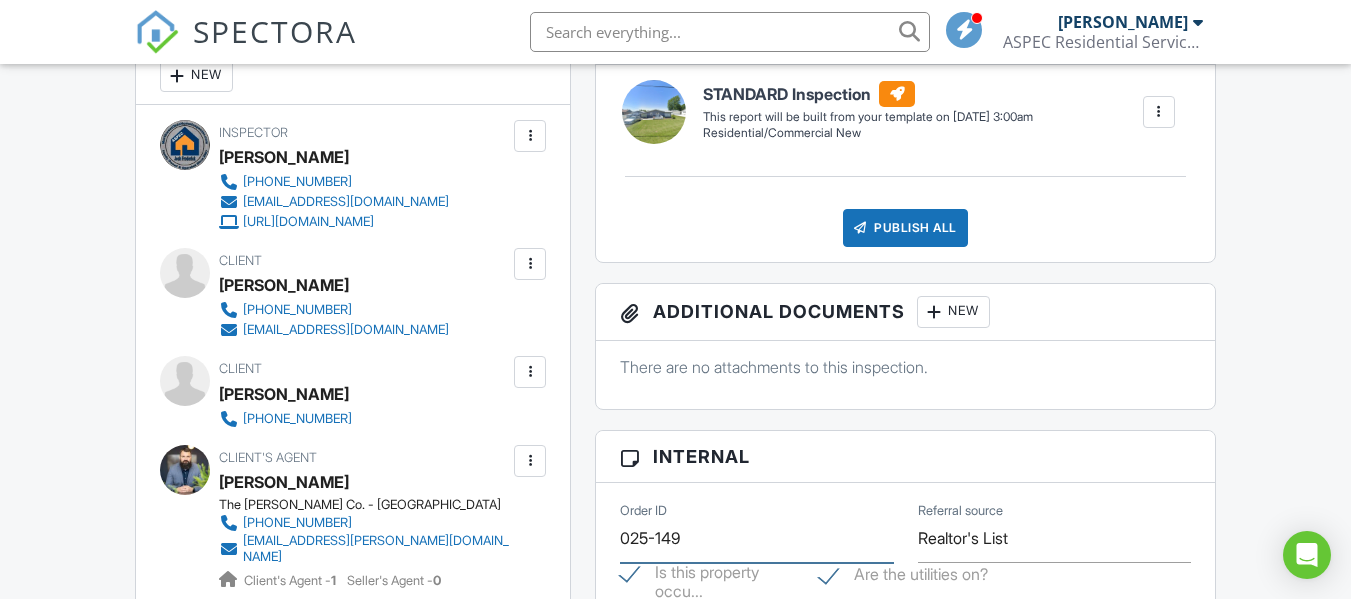 type on "025-149" 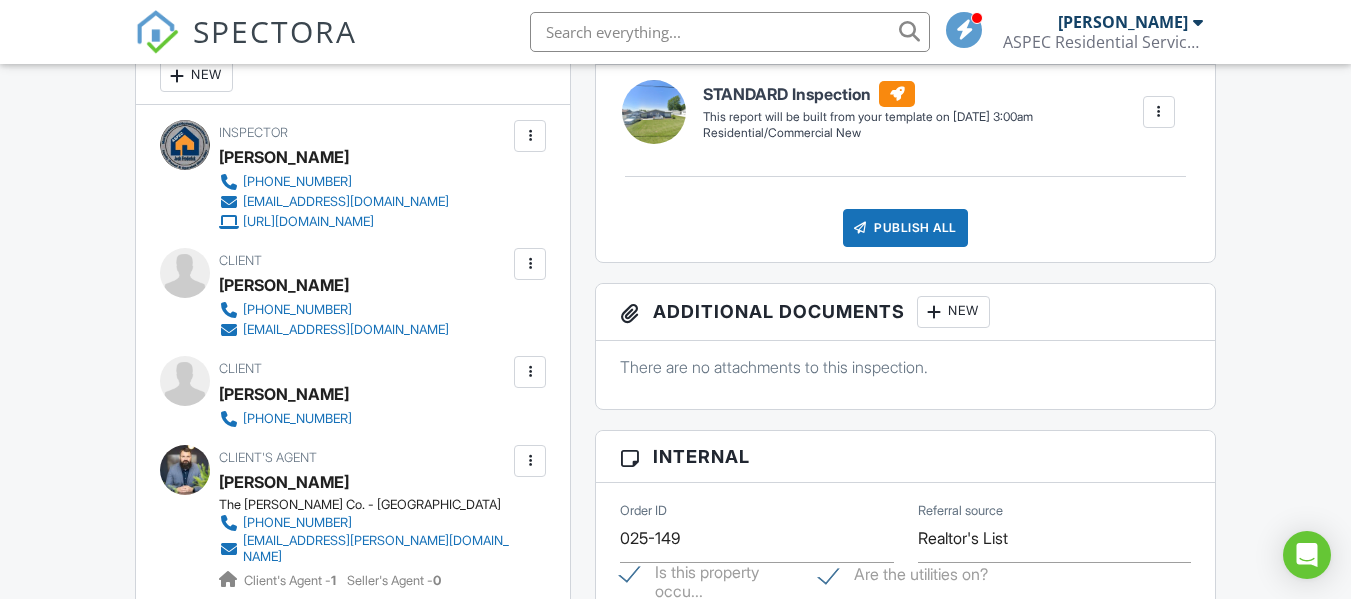 click on "Dashboard
Templates
Contacts
Metrics
Automations
Settings
Email Queue
Text Queue
Payments
Support Center
Inspection Details
Client View
More
Property Details
Reschedule
Reorder / Copy
Share
Cancel
[GEOGRAPHIC_DATA]
Print Order
Convert to V9
View Change Log
[DATE]  2:00 pm
- 5:30 pm
[STREET_ADDRESS][PERSON_NAME]
[PERSON_NAME], OH 43466
Built
1958
1448
sq. ft.
crawlspace
2
bedrooms
1.0
bathrooms
+ − Leaflet  |  © MapTiler   © OpenStreetMap contributors
All emails and texts are disabled for this inspection!
Turn on emails and texts
Turn on and Requeue Notifications
Reports
Locked
Attach
New
STANDARD Inspection
Edit" at bounding box center [675, 857] 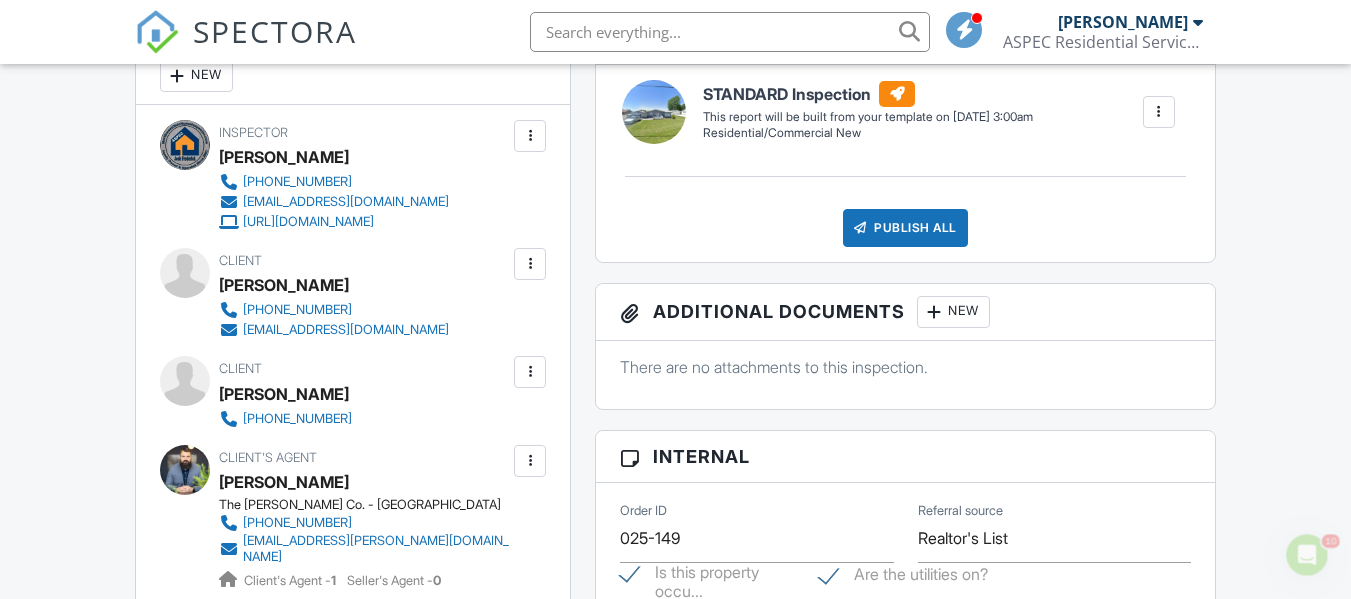scroll, scrollTop: 0, scrollLeft: 0, axis: both 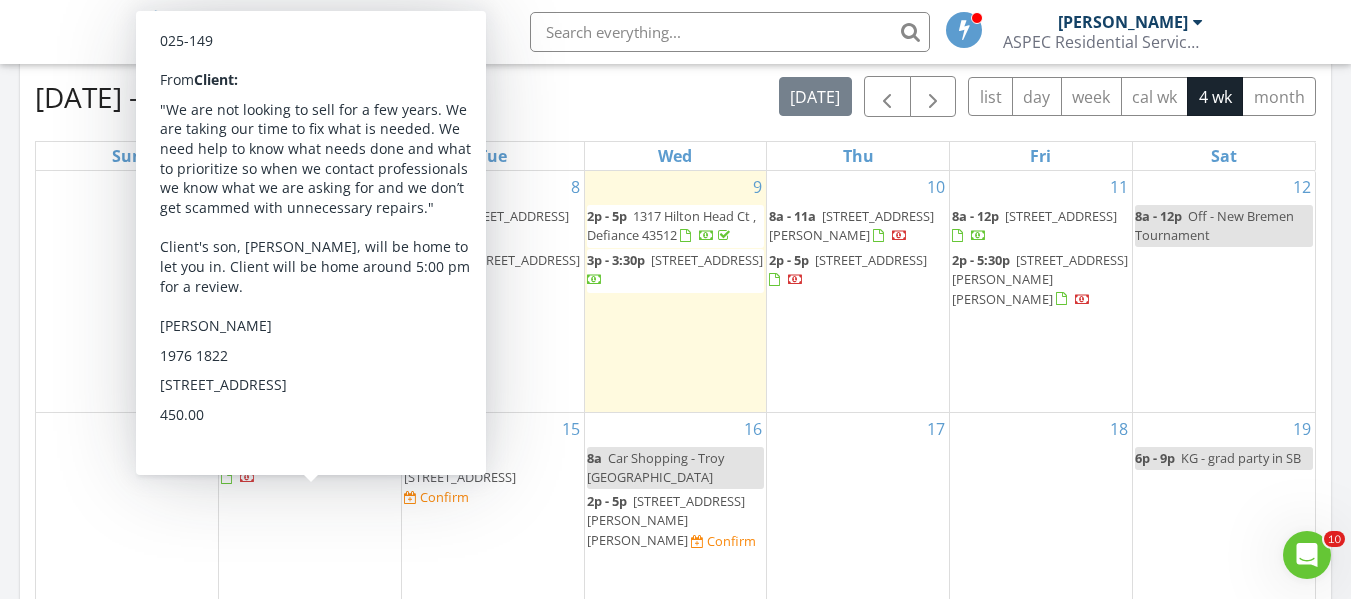 click on "[STREET_ADDRESS]" at bounding box center [323, 458] 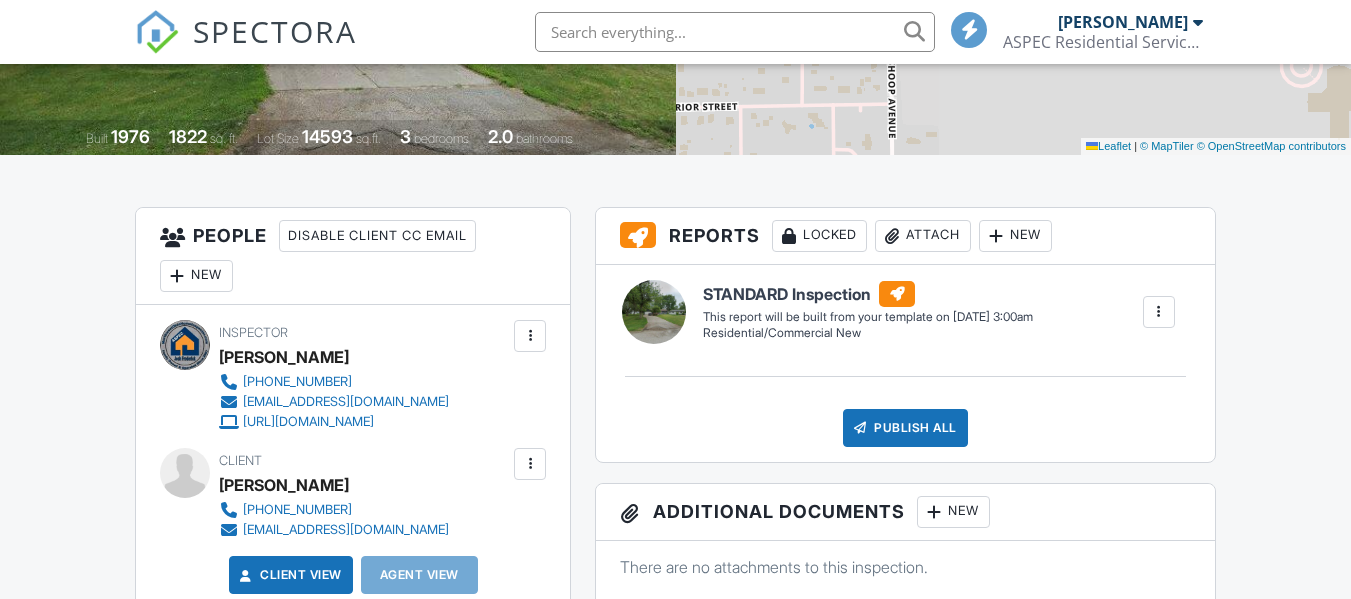 scroll, scrollTop: 900, scrollLeft: 0, axis: vertical 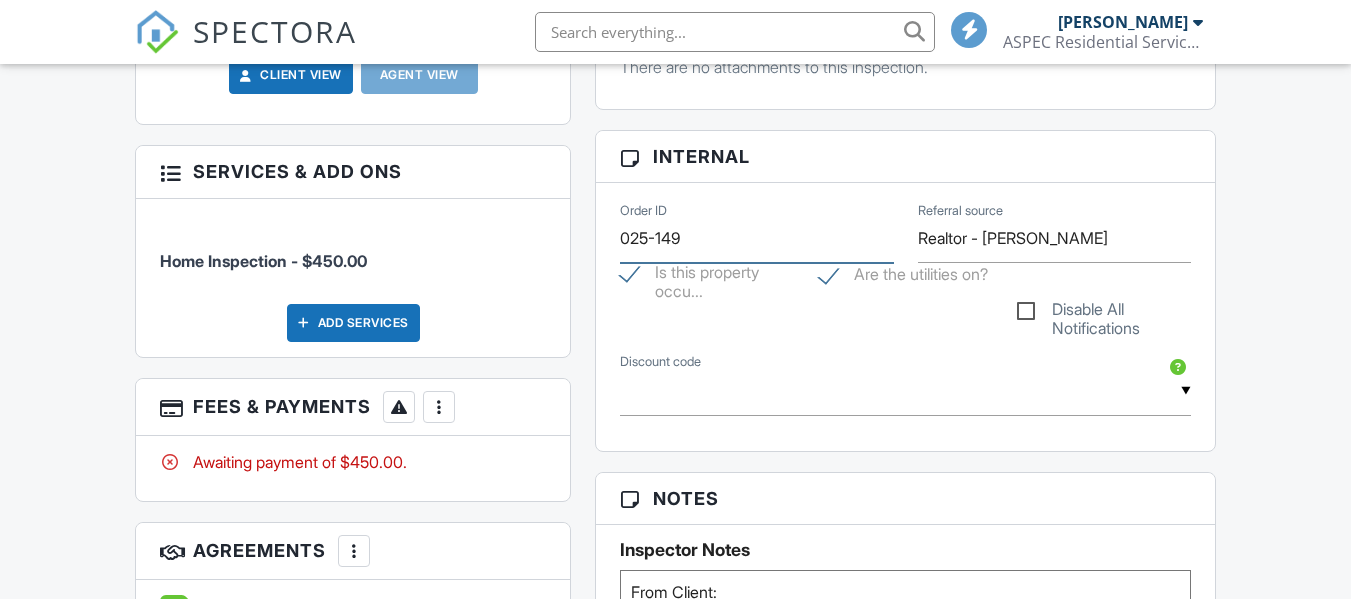 click on "025-149" at bounding box center (756, 238) 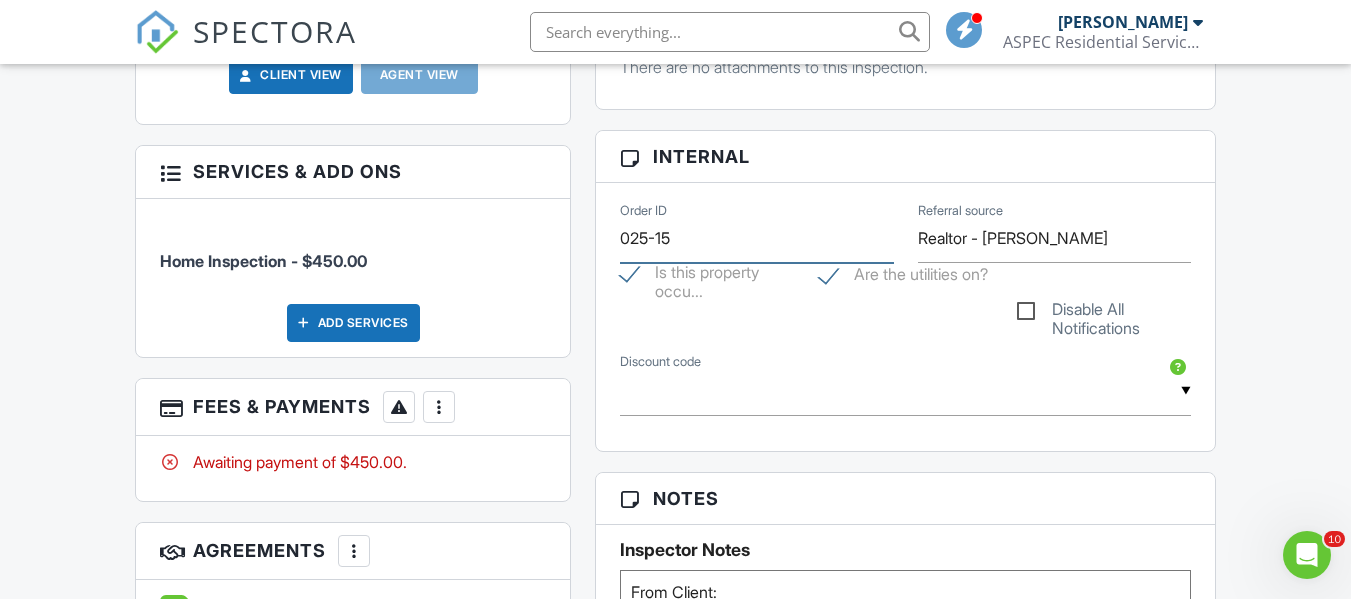 scroll, scrollTop: 0, scrollLeft: 0, axis: both 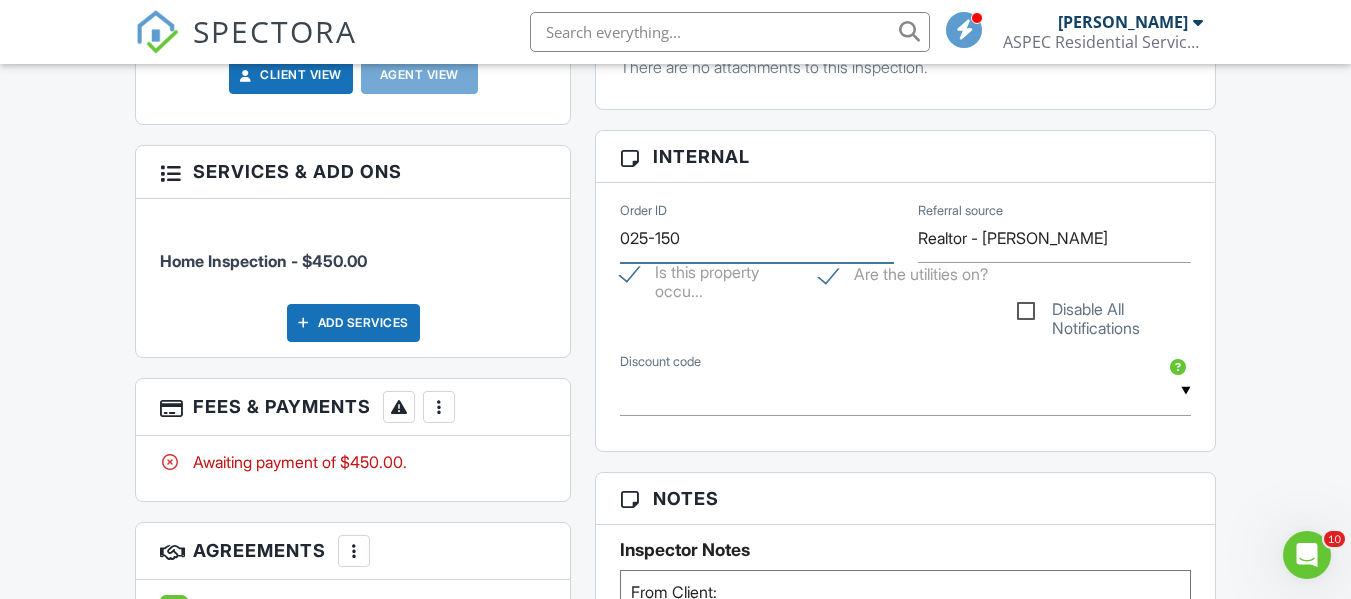 type on "025-150" 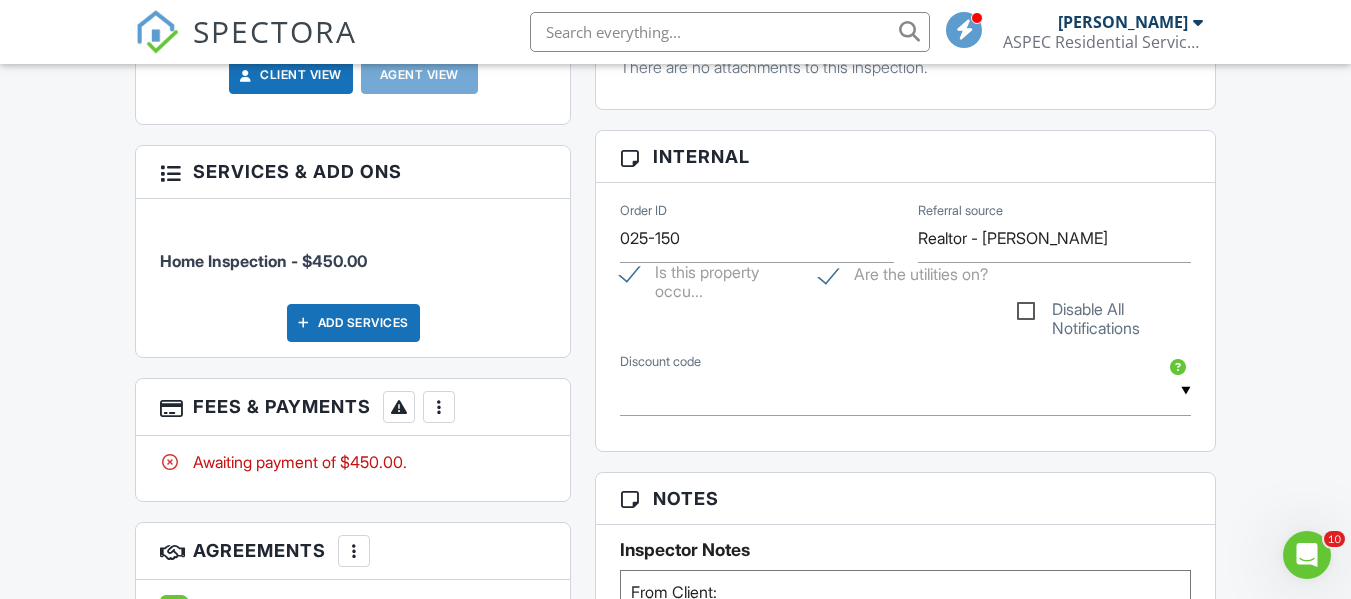 click on "Dashboard
Templates
Contacts
Metrics
Automations
Settings
Email Queue
Text Queue
Payments
Support Center
Inspection Details
Client View
More
Property Details
Reschedule
Reorder / Copy
Share
Cancel
Delete
Print Order
Convert to V9
View Change Log
07/14/2025  2:00 pm
- 5:00 pm
330 S Maplewood Avenue
Wauseon, OH 43567
Built
1976
1822
sq. ft.
Lot Size
14593
sq.ft.
3
bedrooms
2.0
bathrooms
+ −  Leaflet   |   © MapTiler   © OpenStreetMap contributors
All emails and texts are disabled for this inspection!
Turn on emails and texts
Turn on and Requeue Notifications
Reports
Locked
Attach
New
STANDARD Inspection" at bounding box center [675, 445] 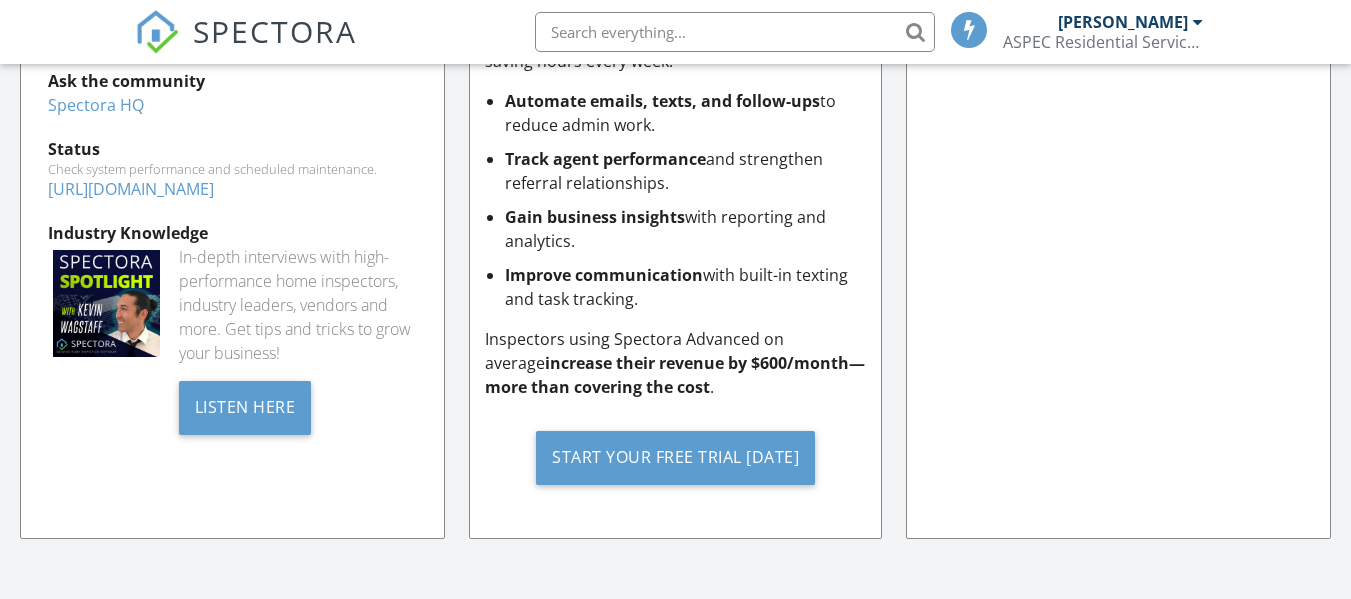 scroll, scrollTop: 900, scrollLeft: 0, axis: vertical 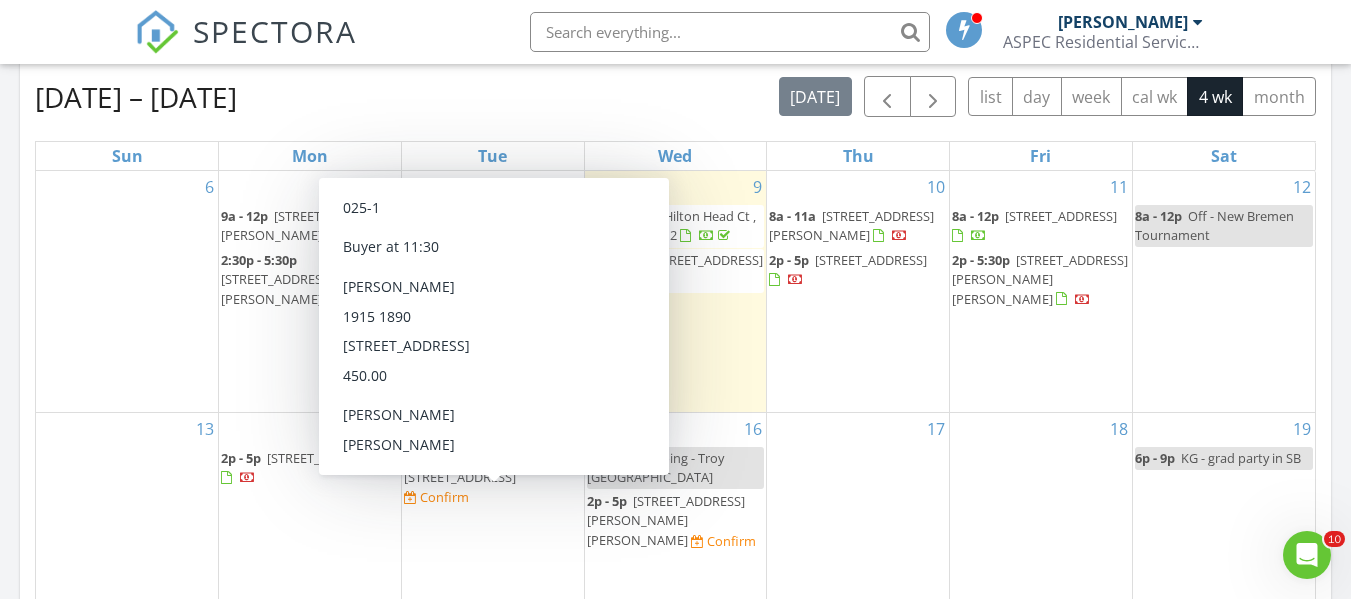 click on "[STREET_ADDRESS]" at bounding box center [460, 477] 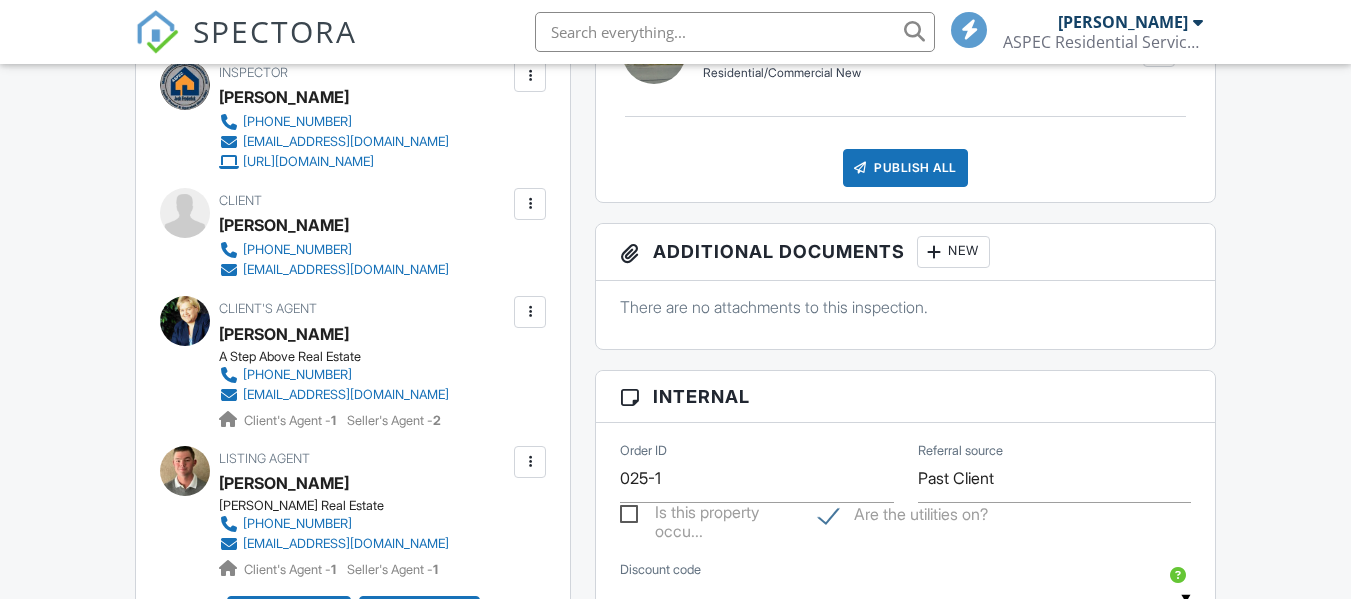 scroll, scrollTop: 900, scrollLeft: 0, axis: vertical 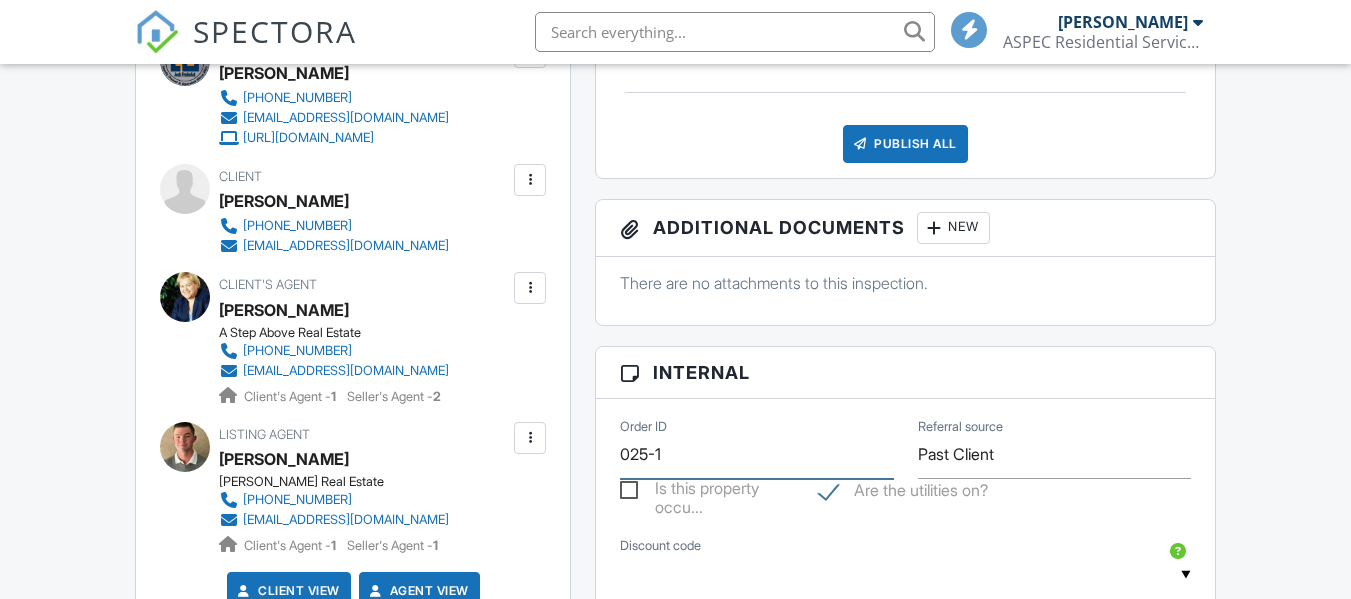 click on "025-1" at bounding box center [756, 454] 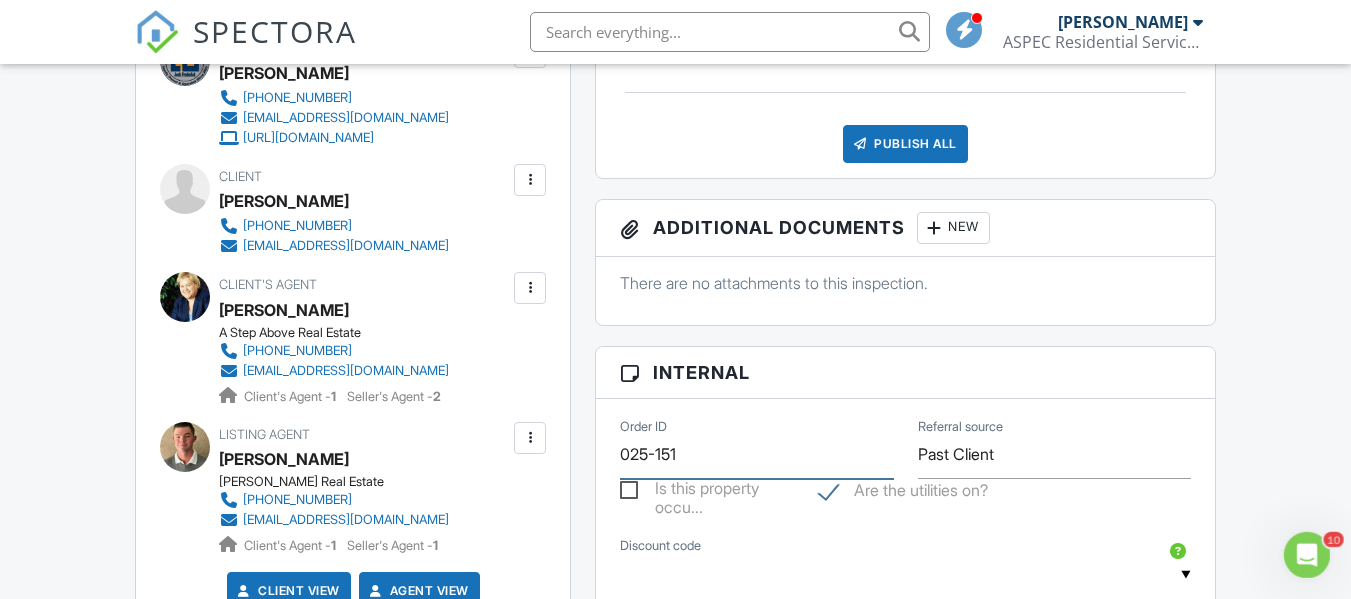 scroll, scrollTop: 0, scrollLeft: 0, axis: both 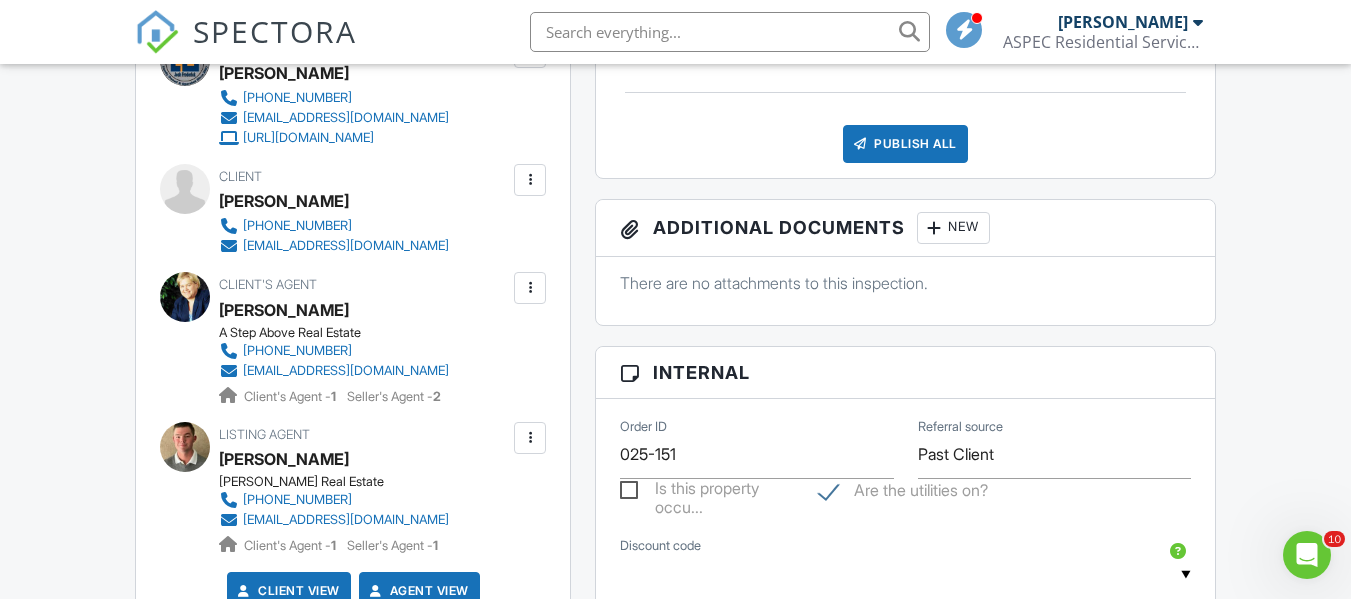 click on "Dashboard
Templates
Contacts
Metrics
Automations
Settings
Email Queue
Text Queue
Payments
Support Center
Inspection Details
Client View
More
Property Details
Reschedule
Reorder / Copy
Share
Cancel
Delete
Print Order
Convert to V9
View Change Log
07/15/2025  8:30 am
- 11:30 am
206 W River Street
Antwerp, OH 45813
Built
1915
1890
sq. ft.
basement
Lot Size
8712
sq.ft.
4
bedrooms
1.0
bathrooms
+ −  Leaflet   |   © MapTiler   © OpenStreetMap contributors
This is an Unconfirmed Inspection!
This inspection hasn't been confirmed yet. If you'd like to make changes to this inspection go ahead and when you're ready confirm the inspection below." at bounding box center (675, 497) 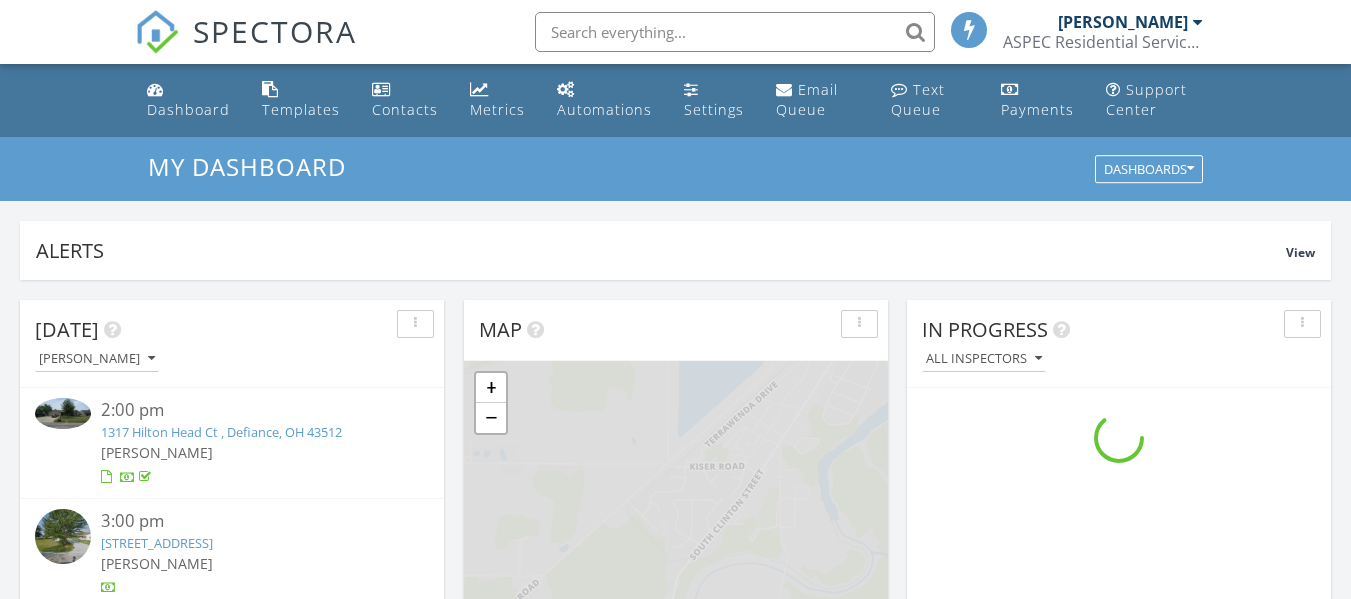 scroll, scrollTop: 537, scrollLeft: 0, axis: vertical 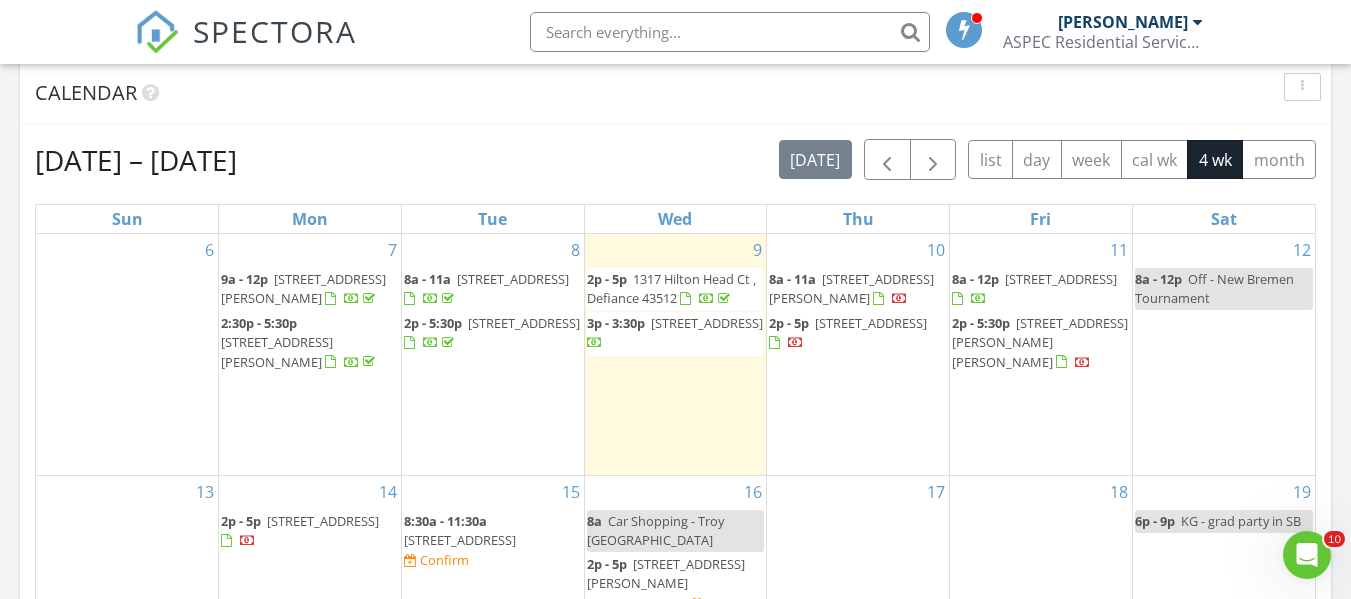 click on "8742 Ashpacher Road, Defiance 43512" at bounding box center (707, 323) 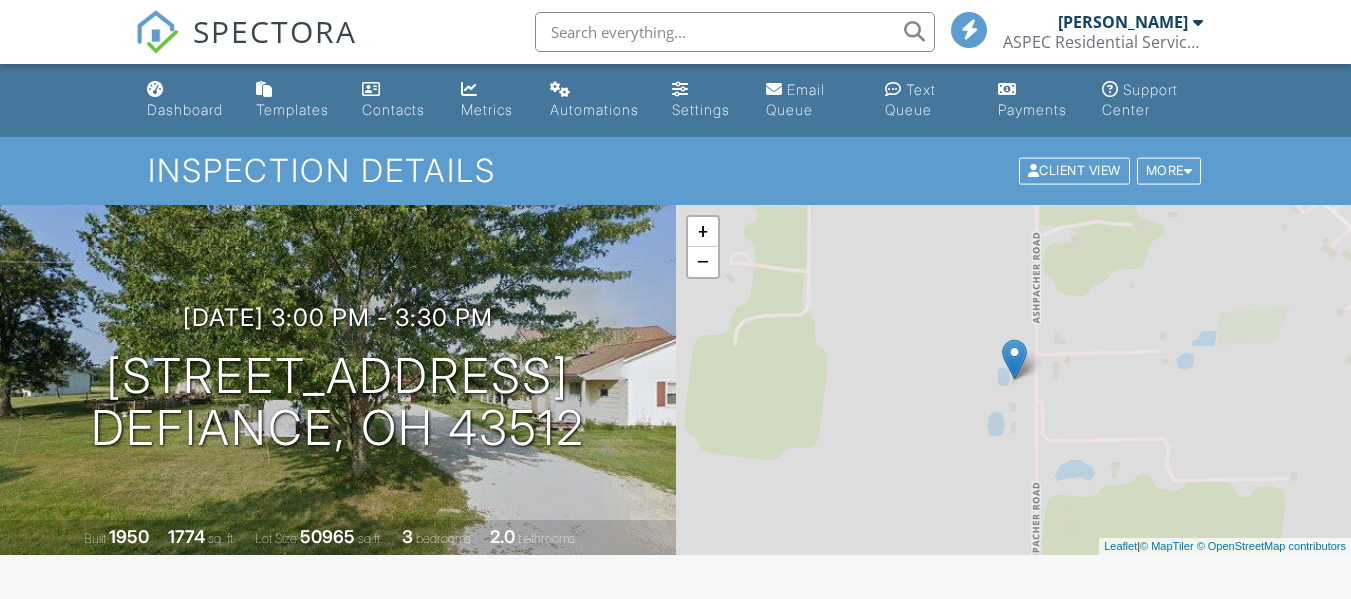 scroll, scrollTop: 0, scrollLeft: 0, axis: both 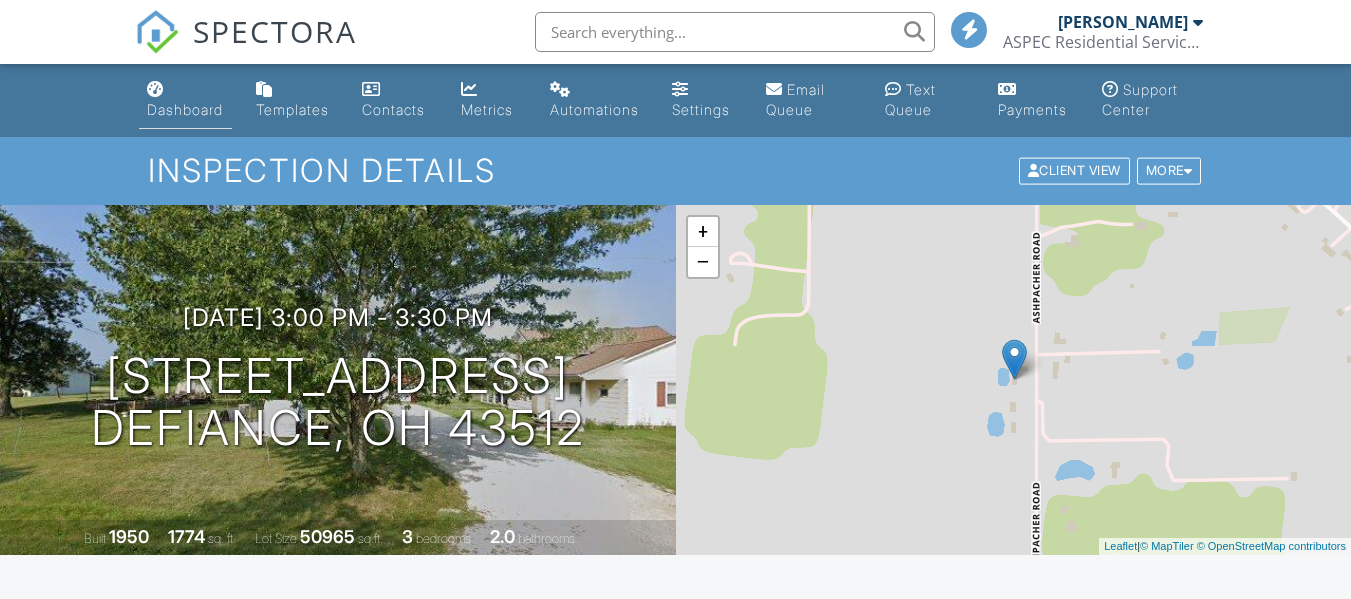 click on "Dashboard" at bounding box center [185, 109] 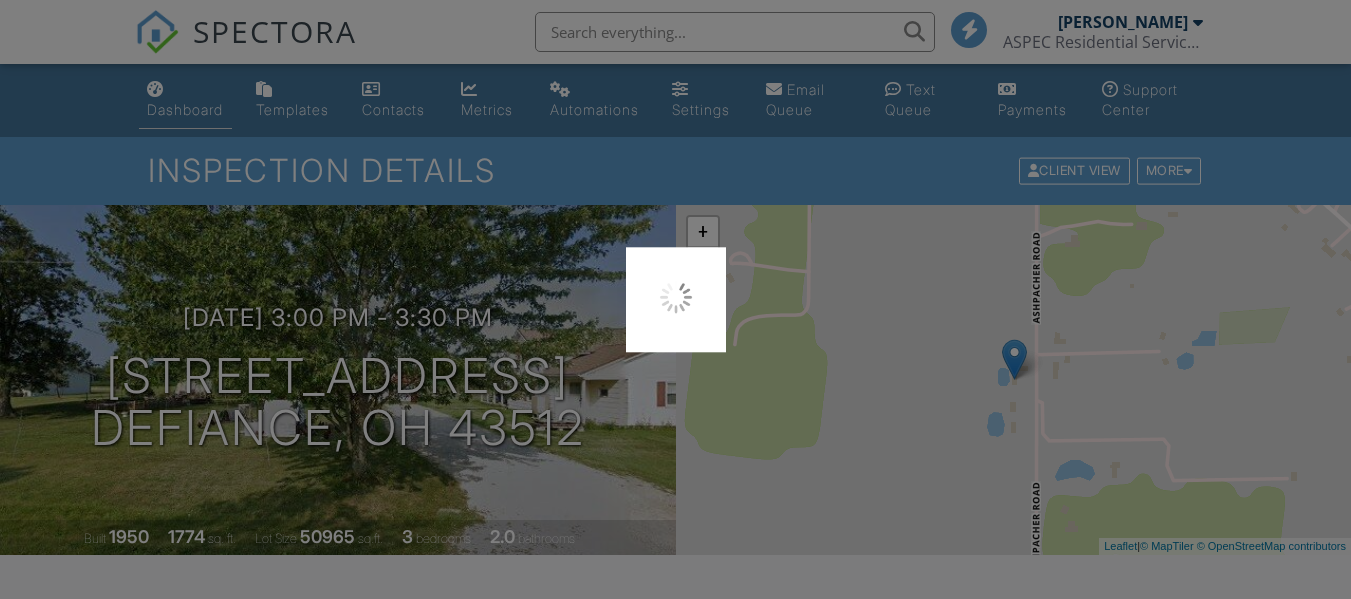 scroll, scrollTop: 0, scrollLeft: 0, axis: both 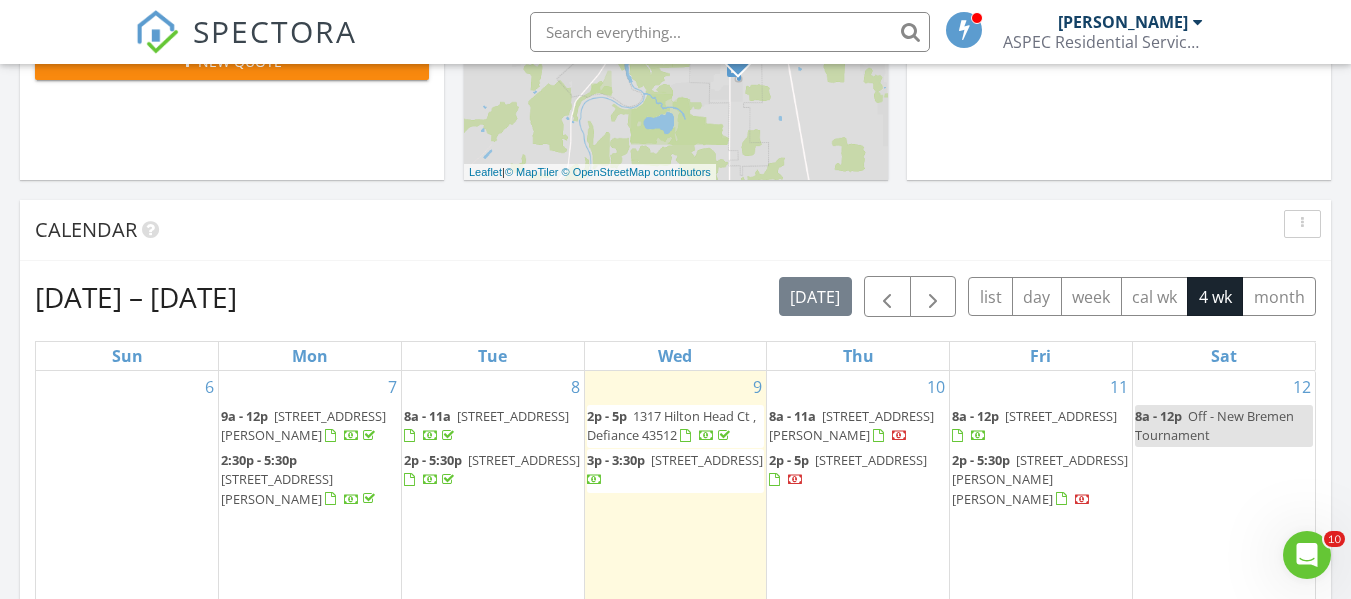 click on "1317 Hilton Head Ct , Defiance 43512" at bounding box center (671, 425) 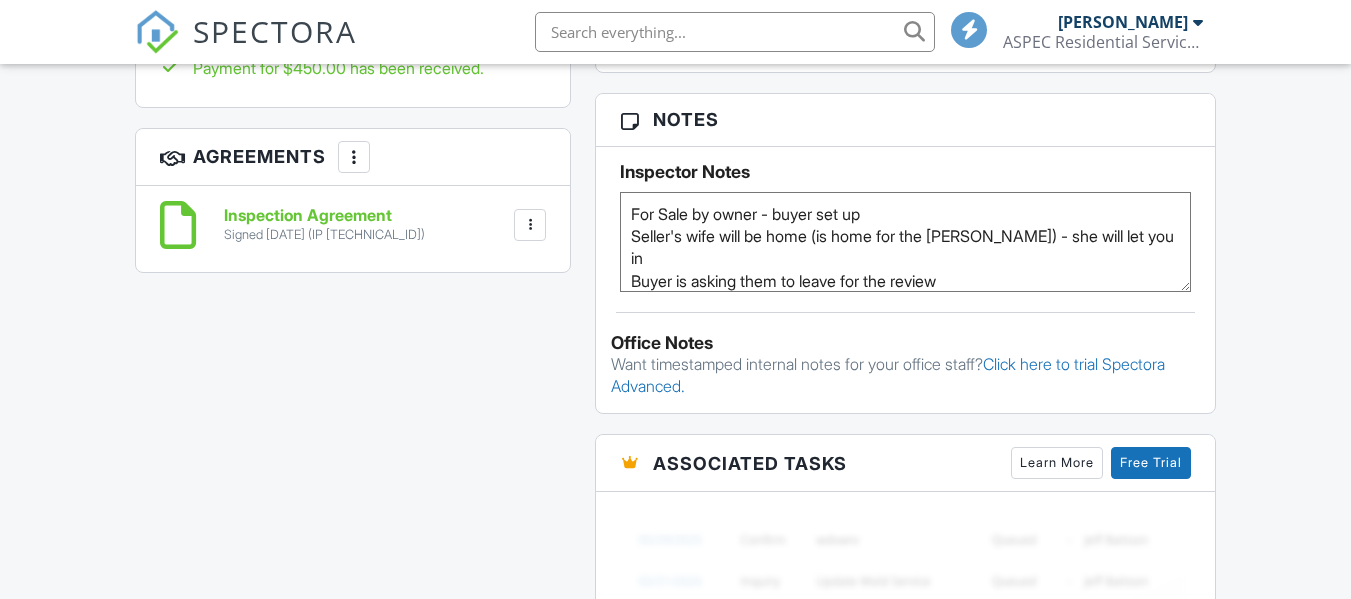 scroll, scrollTop: 1235, scrollLeft: 0, axis: vertical 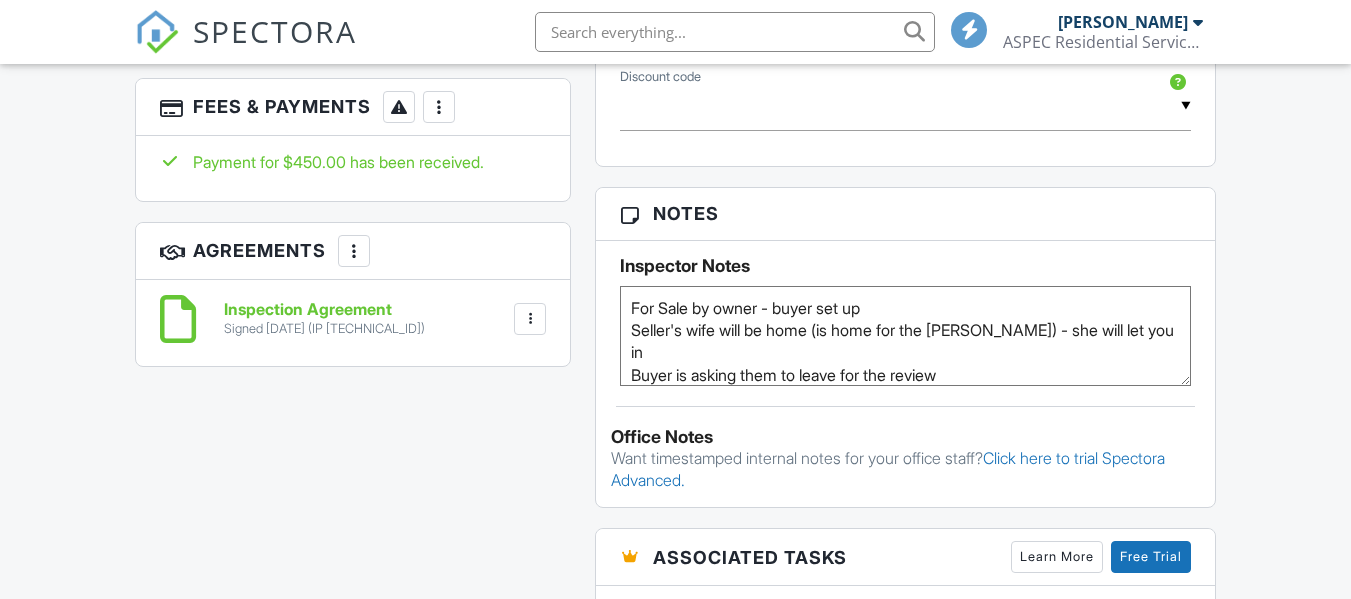 click on "Inspection Agreement" at bounding box center (324, 310) 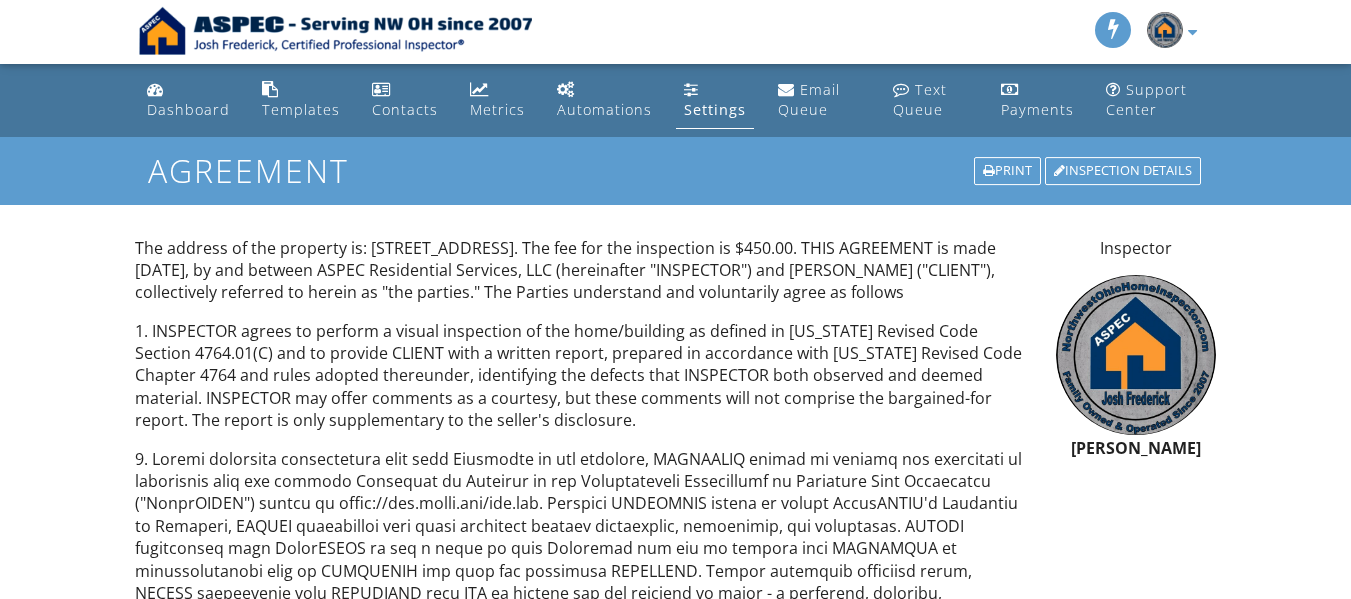 scroll, scrollTop: 0, scrollLeft: 0, axis: both 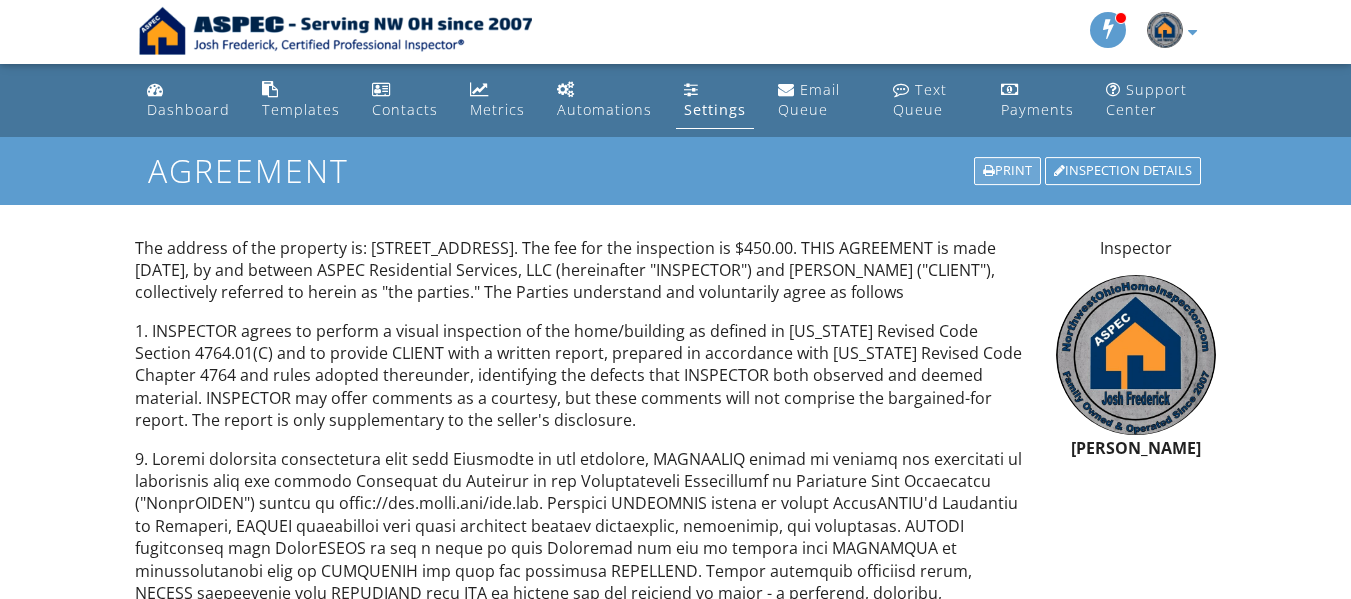 click on "Print" at bounding box center (1007, 171) 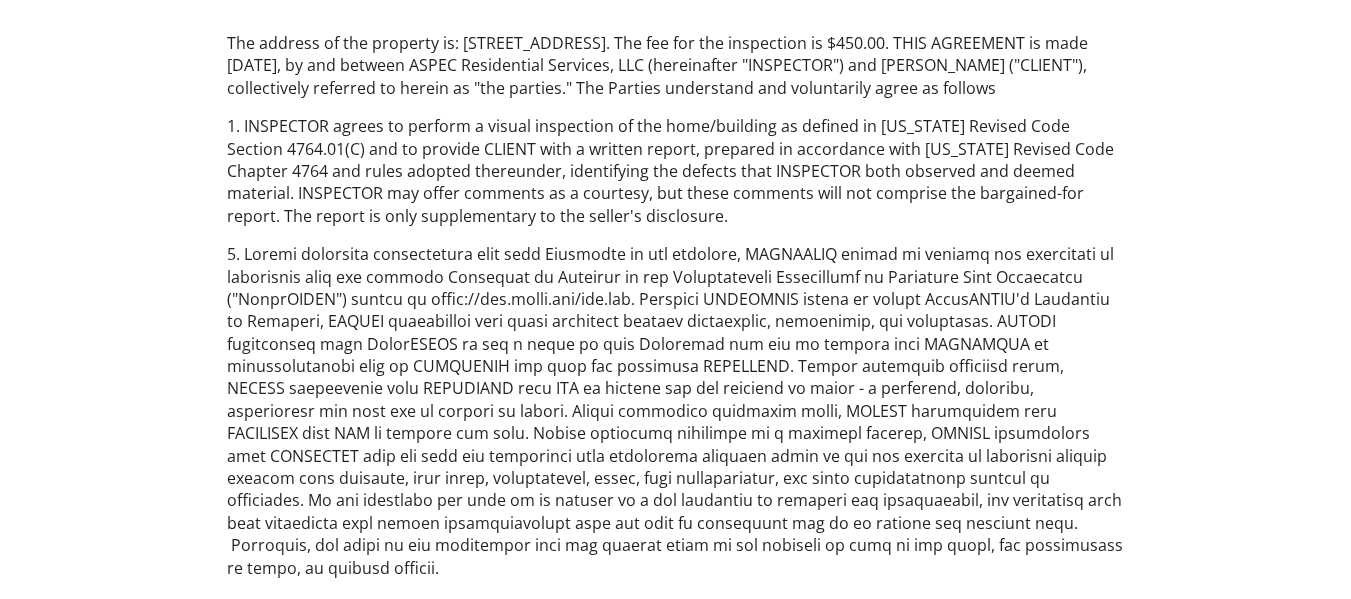 scroll, scrollTop: 0, scrollLeft: 0, axis: both 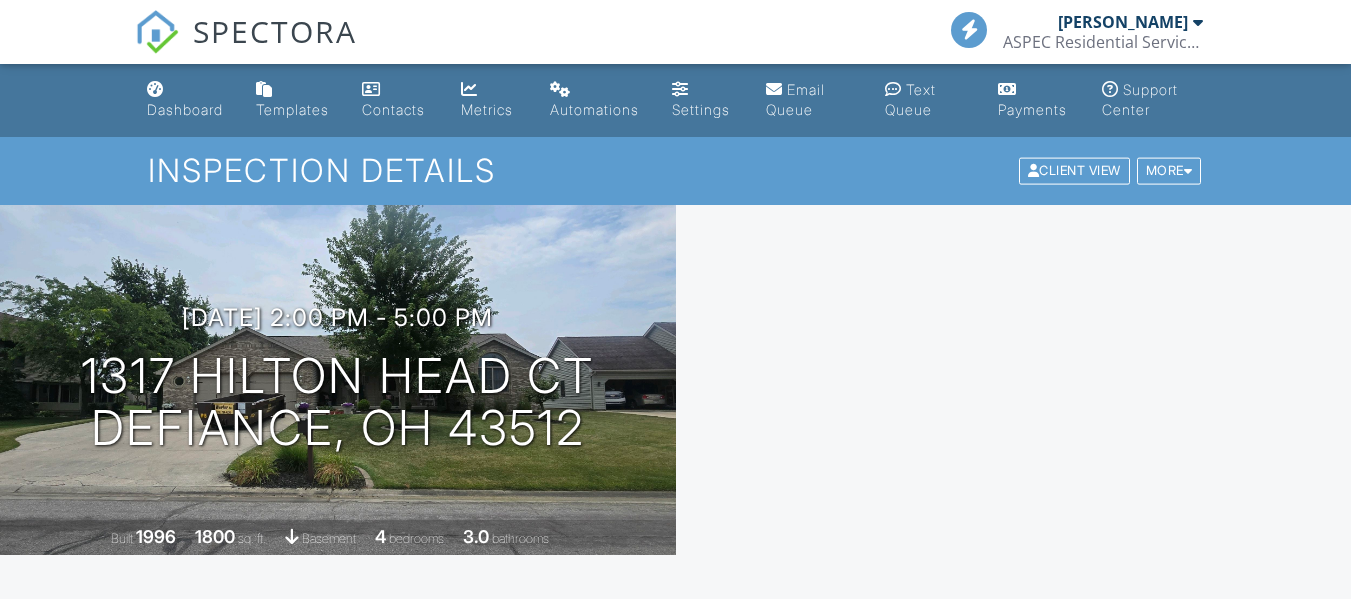 click at bounding box center [439, 1307] 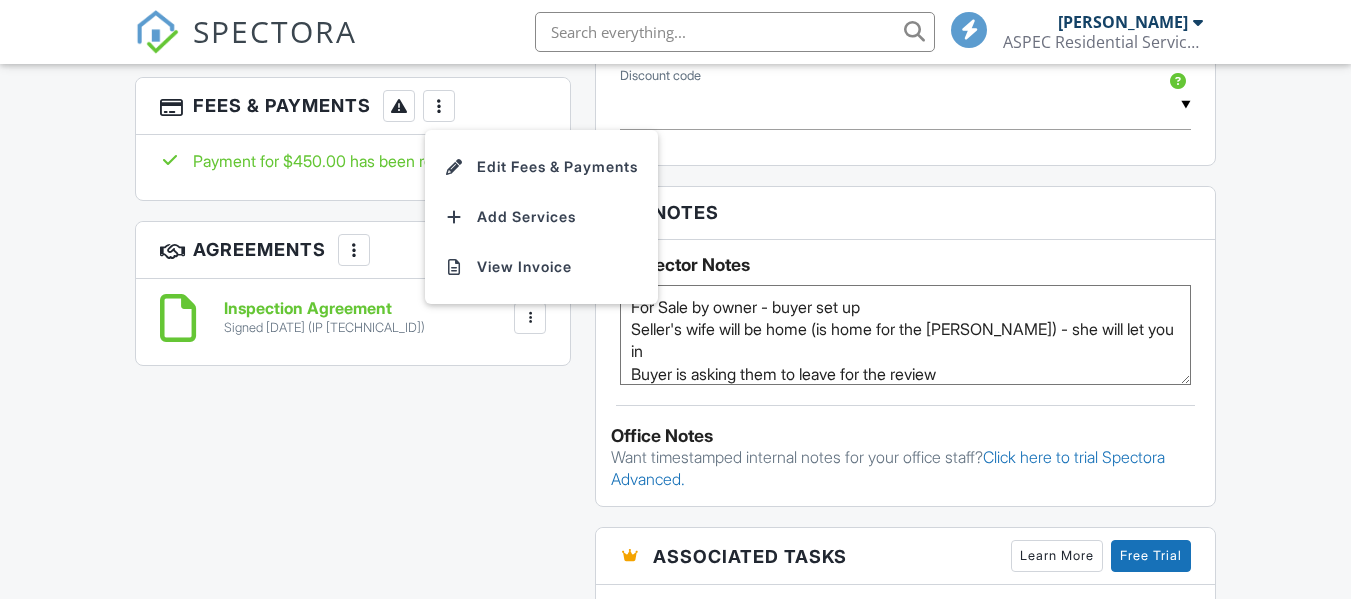 scroll, scrollTop: 1201, scrollLeft: 0, axis: vertical 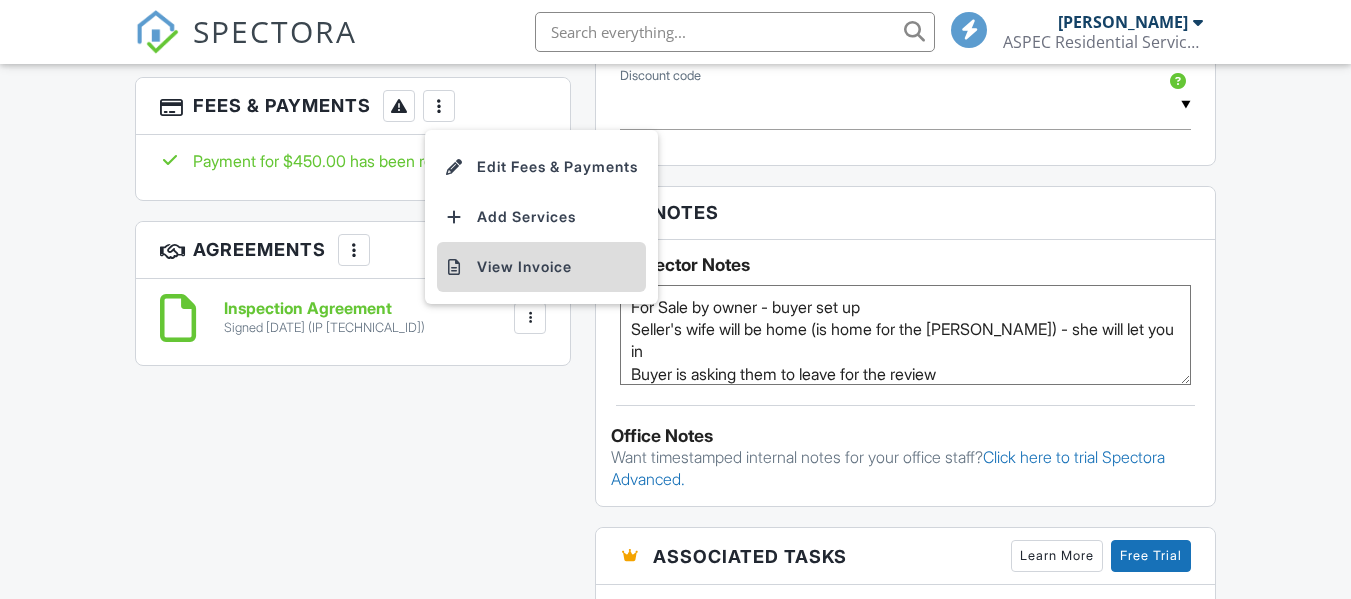 click on "View Invoice" at bounding box center (541, 267) 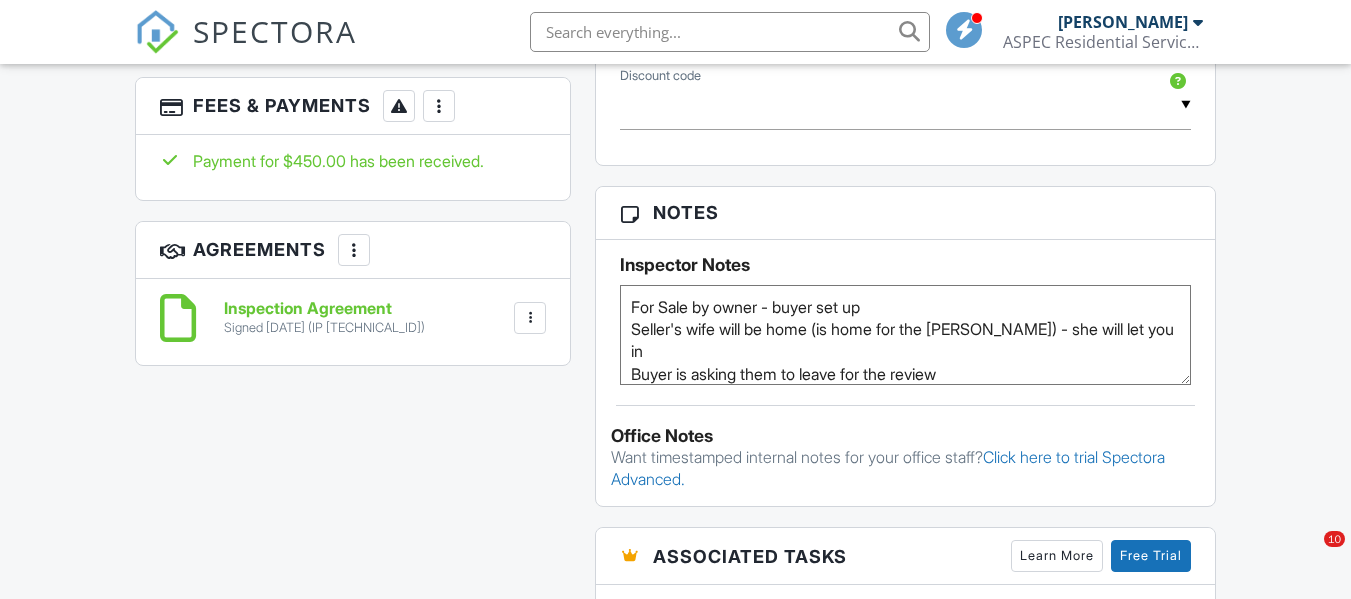scroll, scrollTop: 0, scrollLeft: 0, axis: both 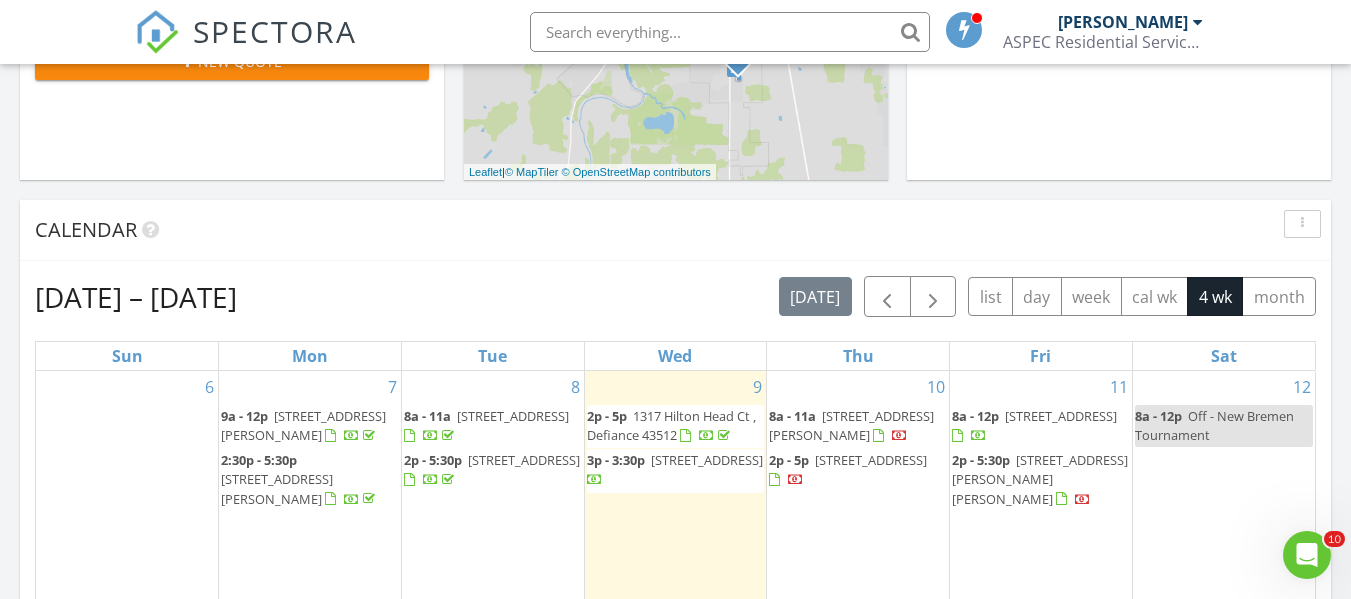 click on "8742 Ashpacher Road, Defiance 43512" at bounding box center [707, 460] 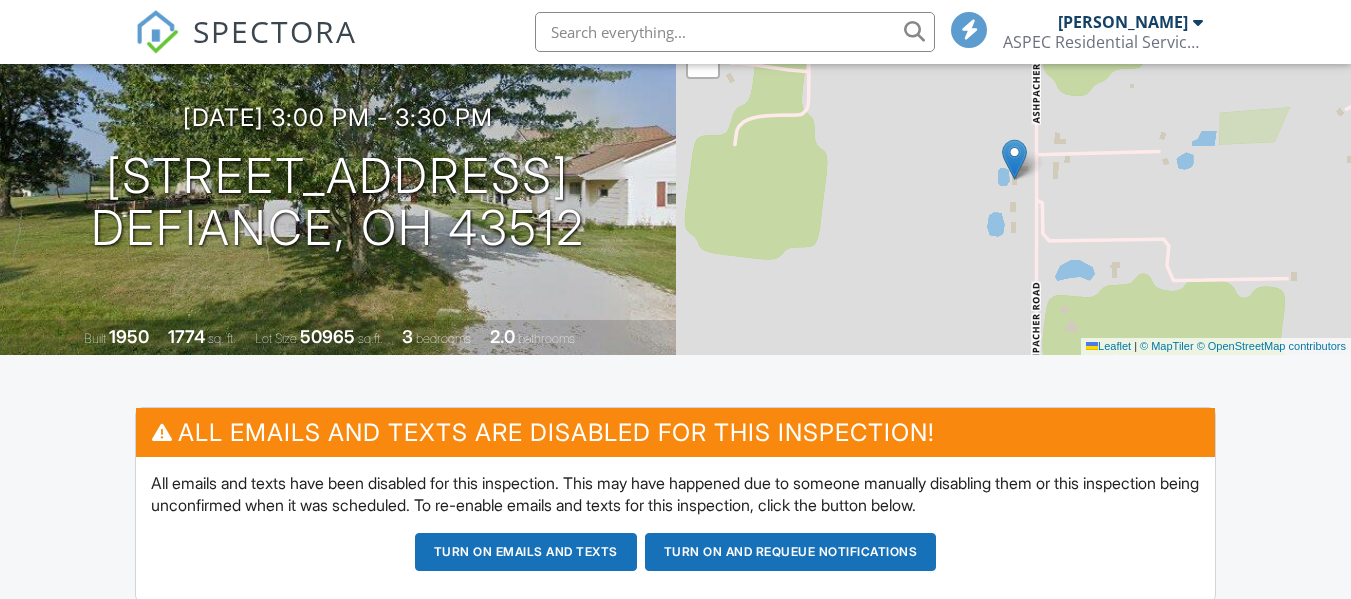 scroll, scrollTop: 800, scrollLeft: 0, axis: vertical 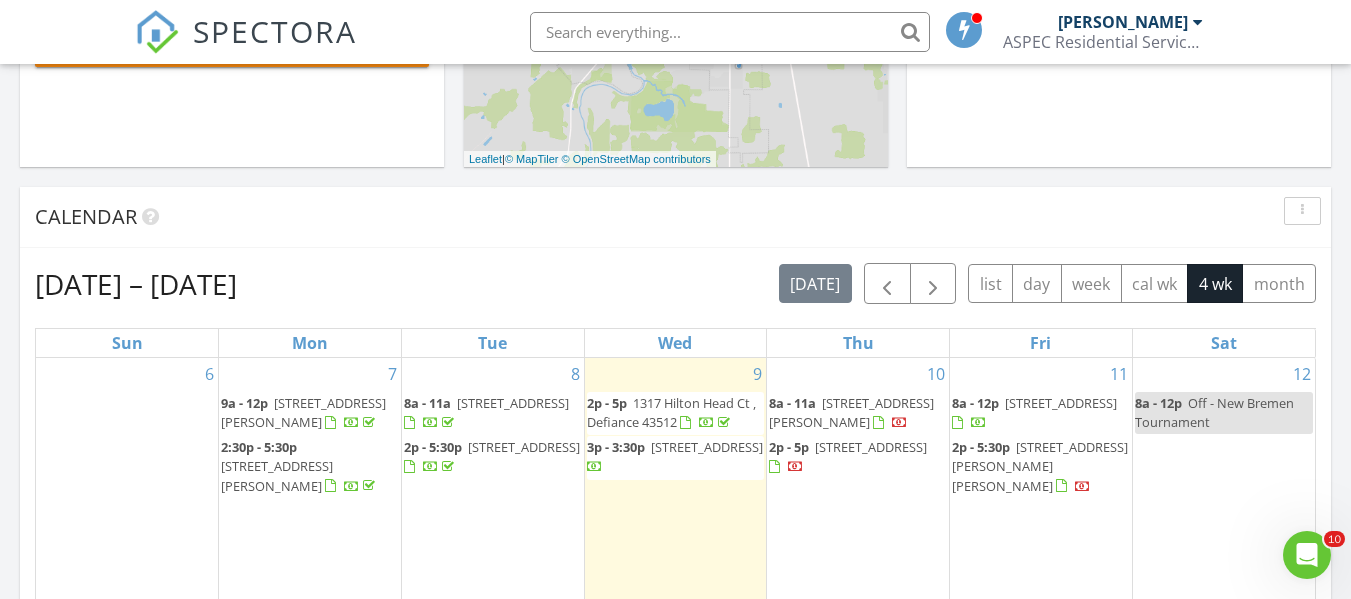 click on "[STREET_ADDRESS]" at bounding box center (707, 447) 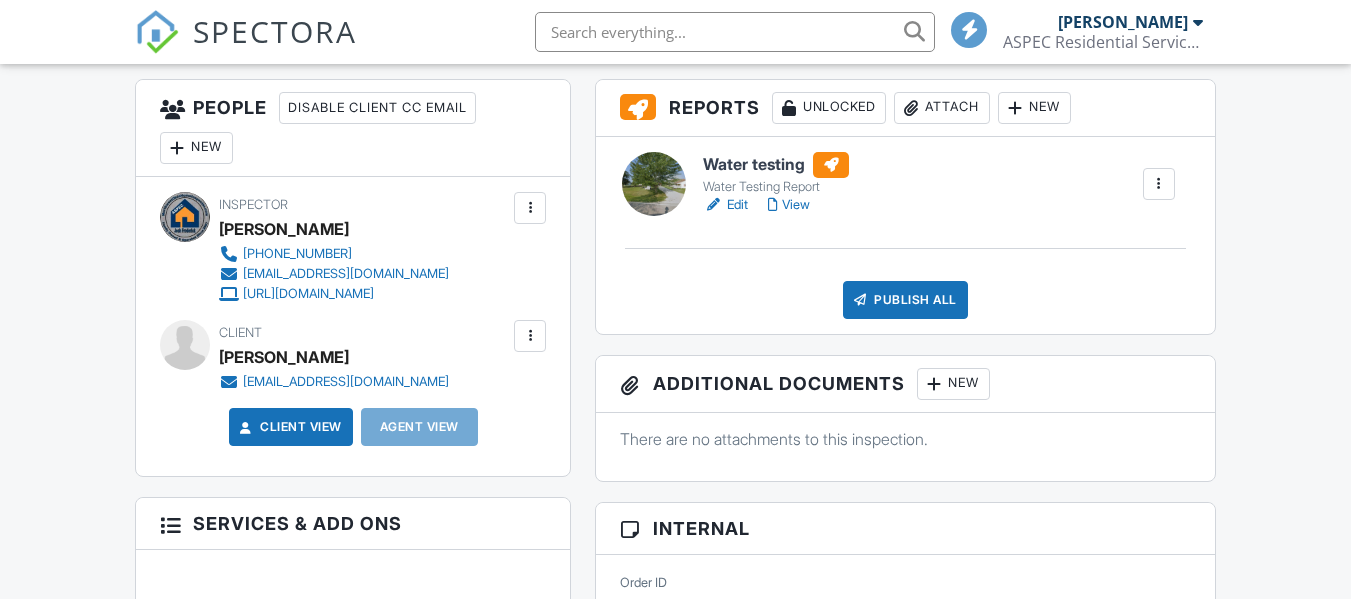 scroll, scrollTop: 800, scrollLeft: 0, axis: vertical 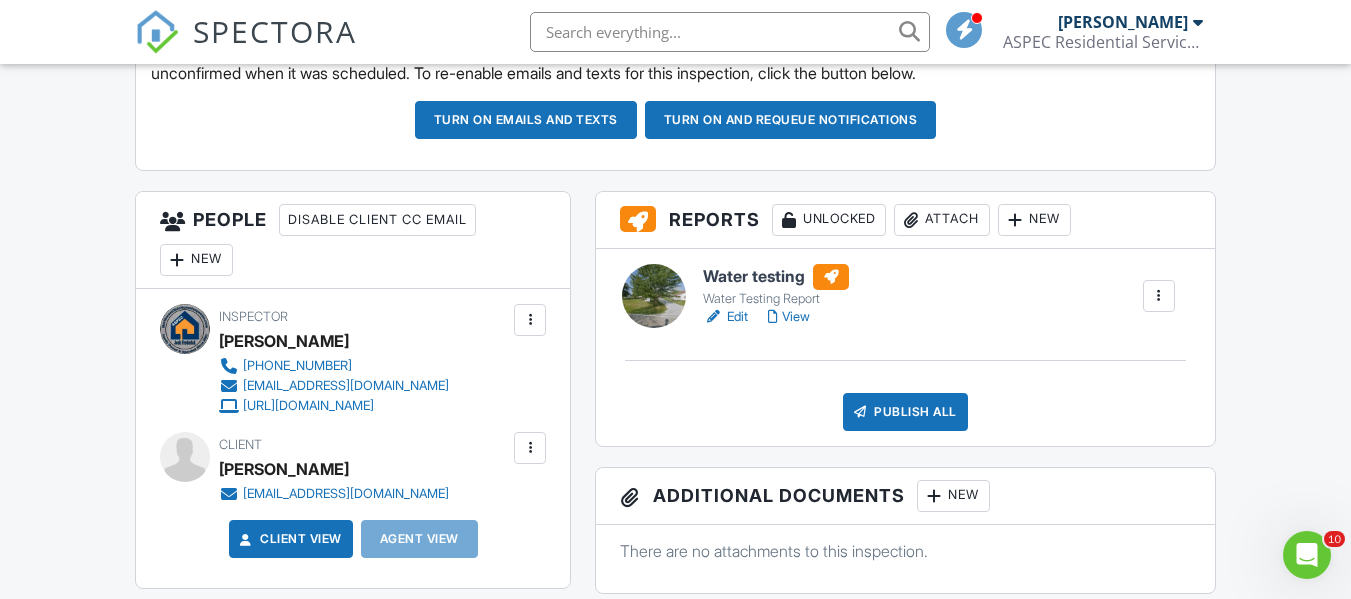click on "Edit" at bounding box center [725, 317] 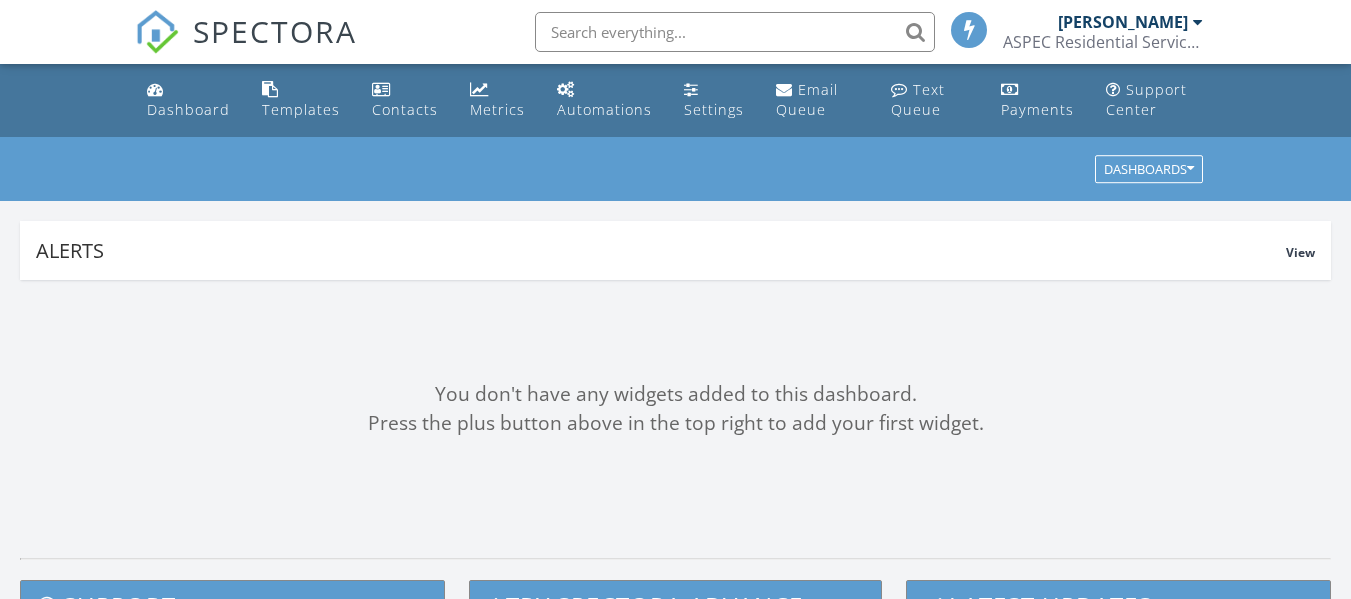 scroll, scrollTop: 0, scrollLeft: 0, axis: both 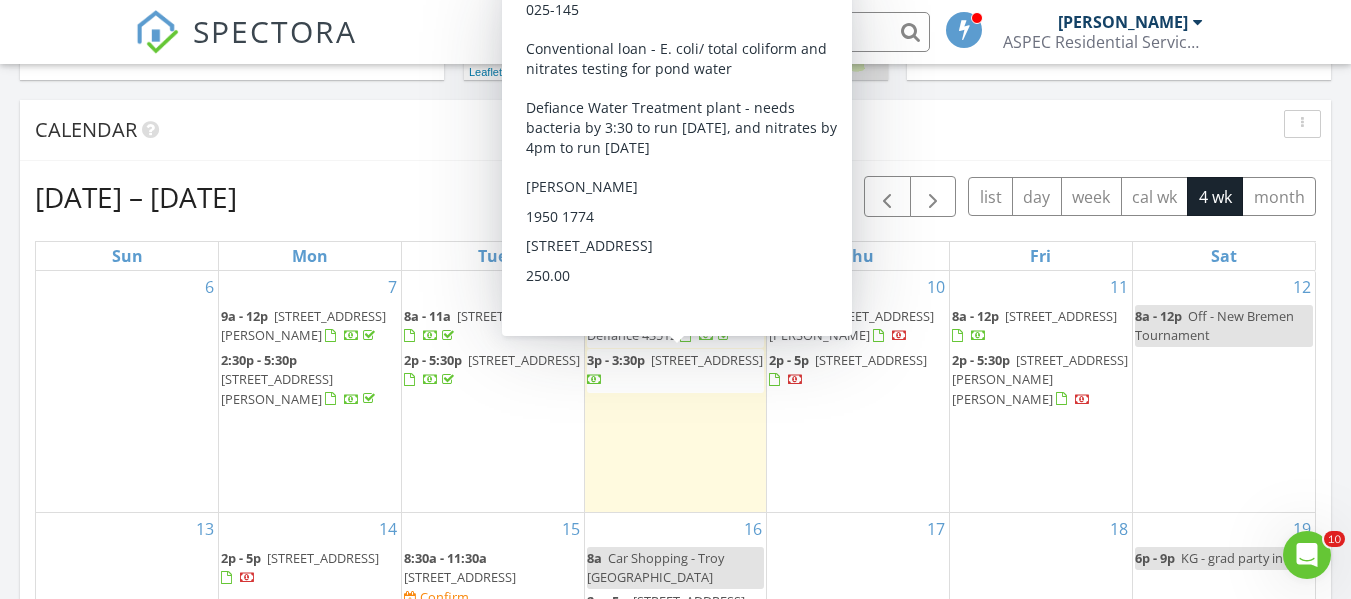 click on "[STREET_ADDRESS]" at bounding box center [707, 360] 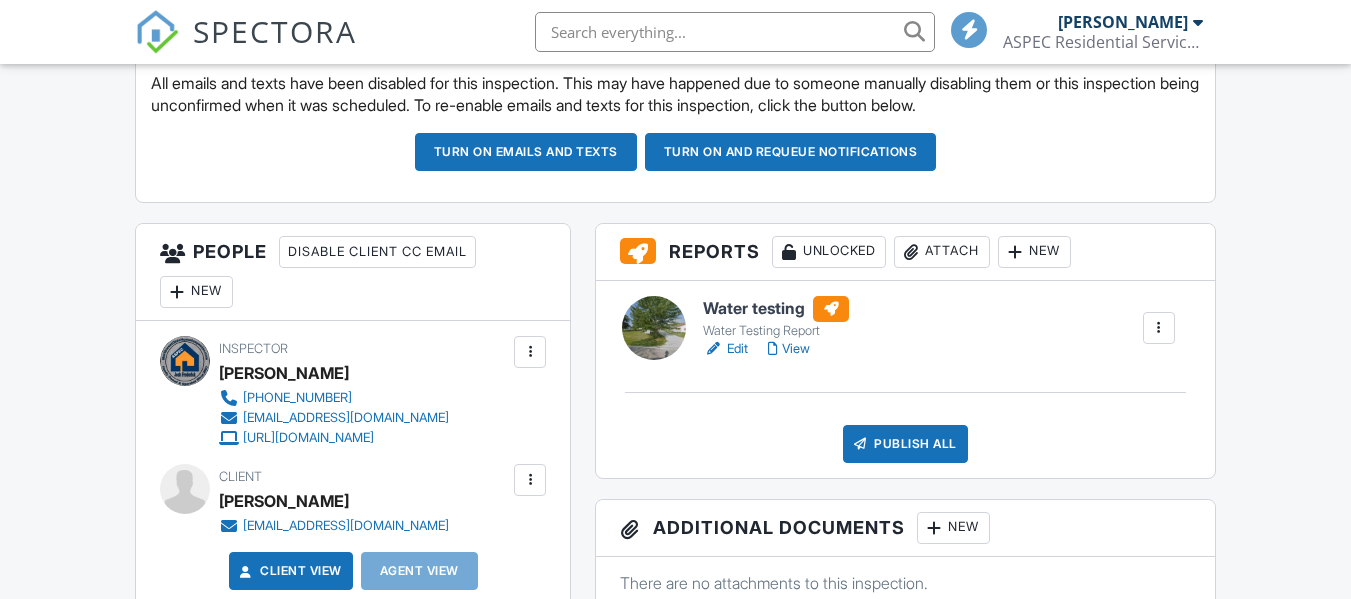 scroll, scrollTop: 600, scrollLeft: 0, axis: vertical 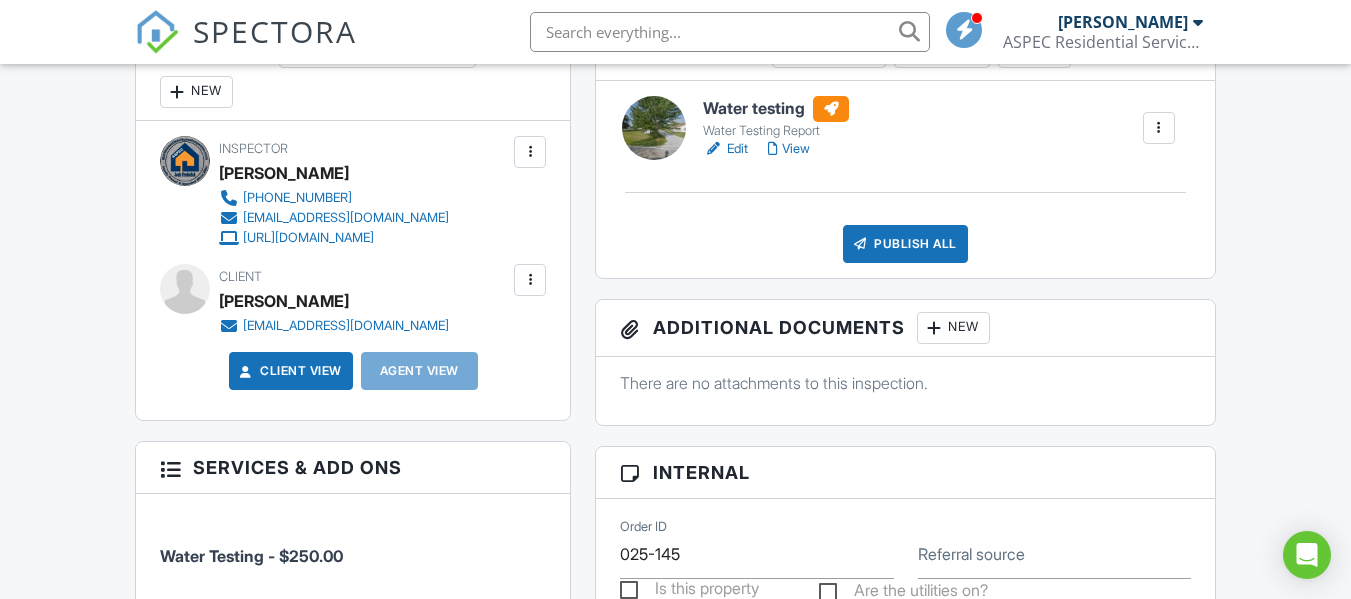 click at bounding box center (530, 280) 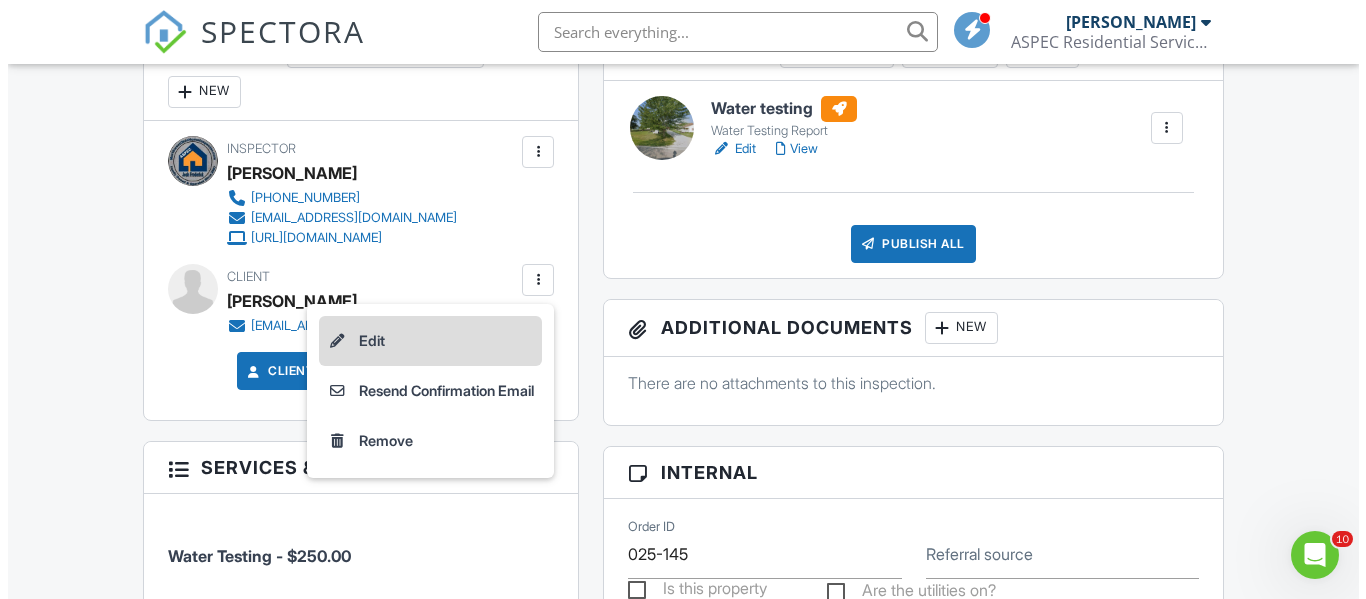 scroll, scrollTop: 0, scrollLeft: 0, axis: both 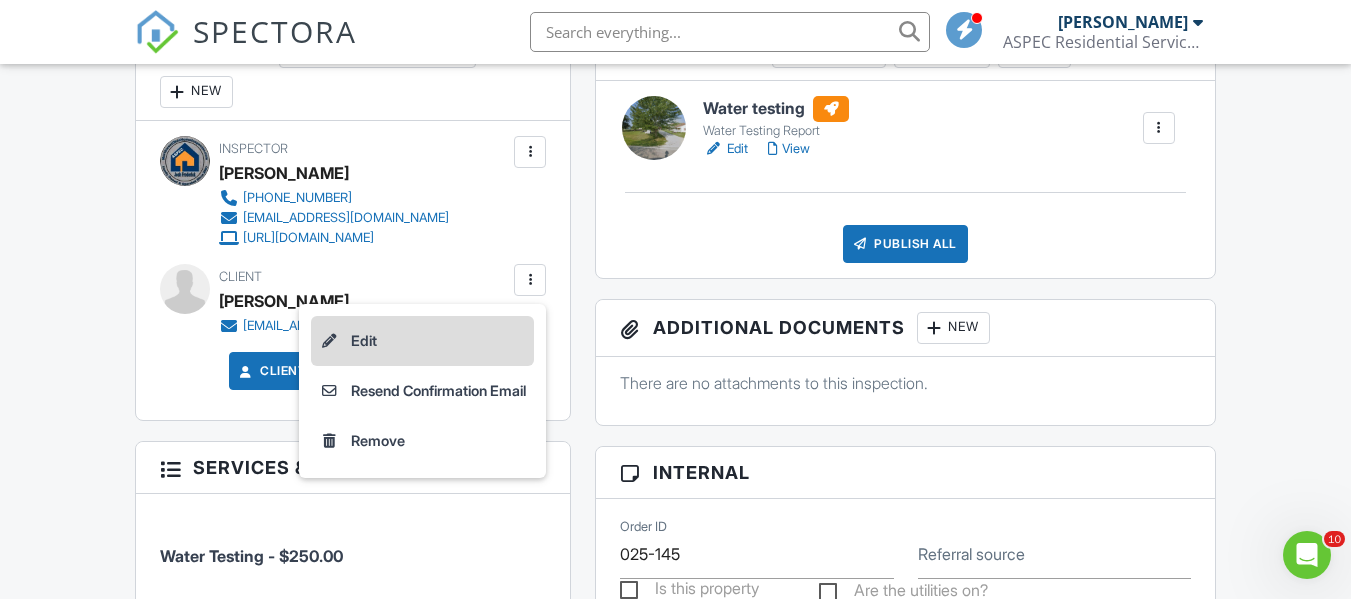 click on "Edit" at bounding box center (422, 341) 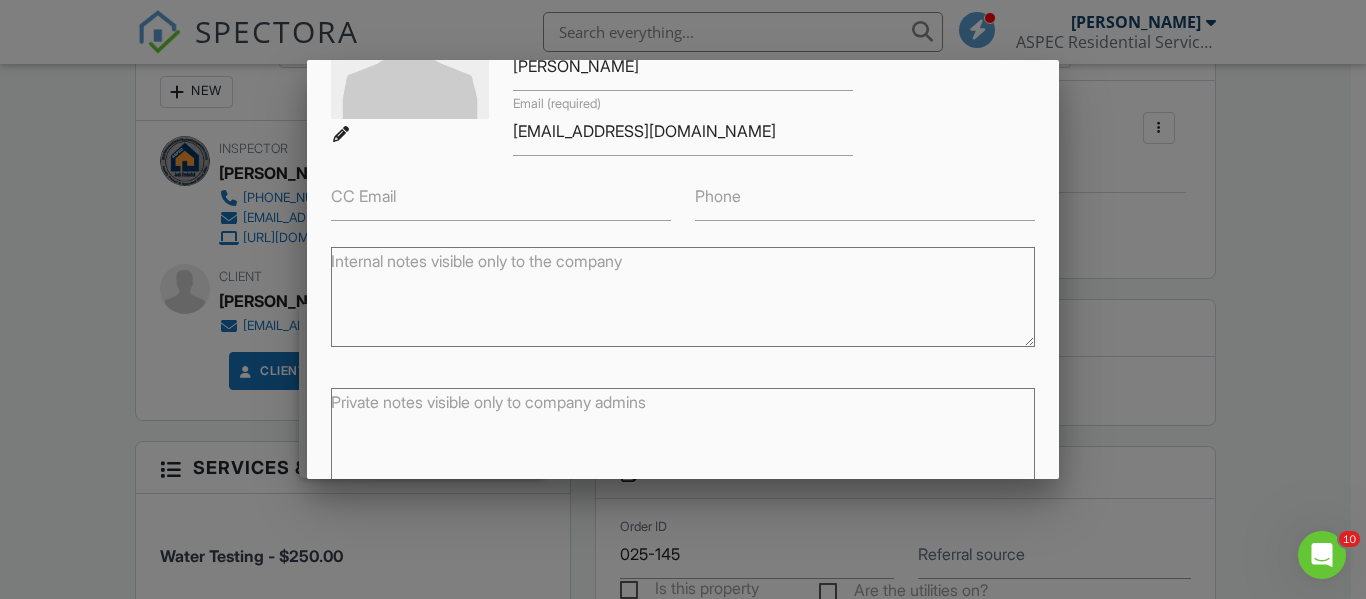 scroll, scrollTop: 100, scrollLeft: 0, axis: vertical 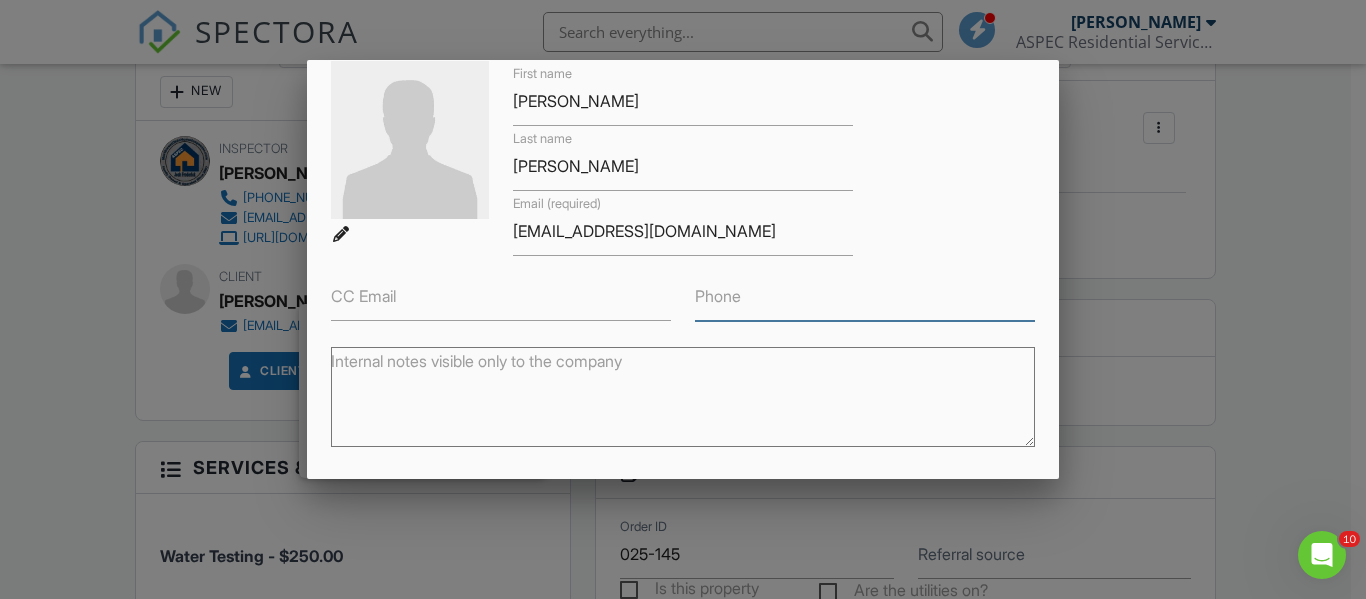click on "Phone" at bounding box center [865, 296] 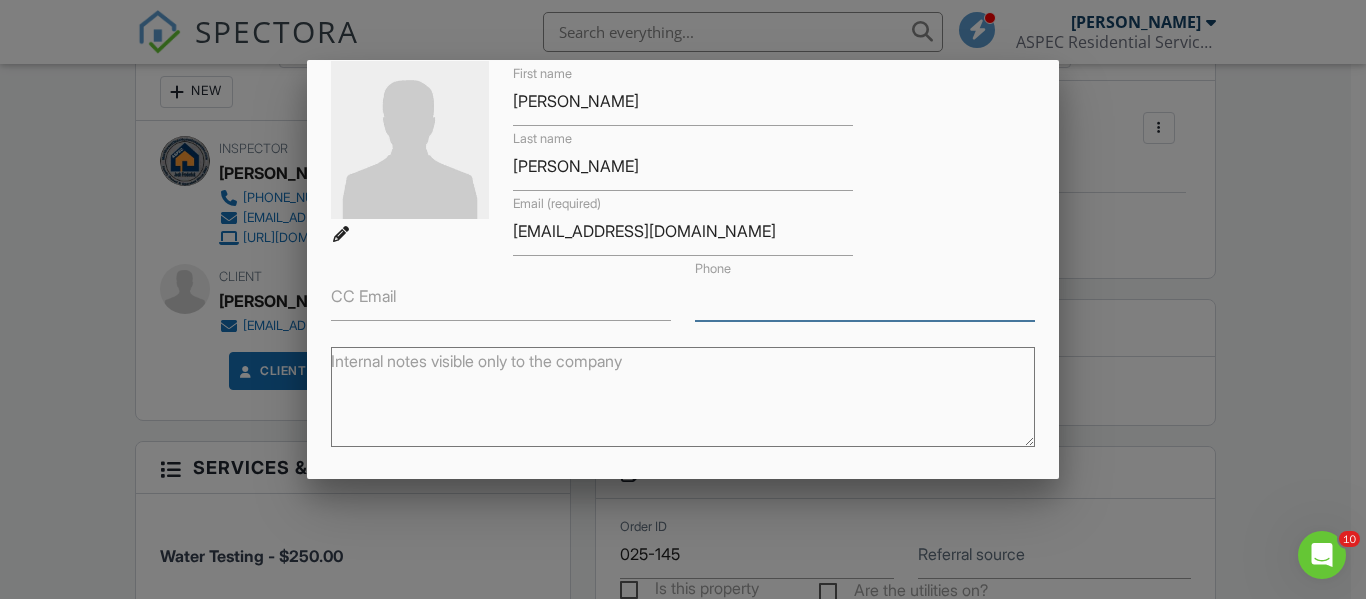 paste on "937-510-5049" 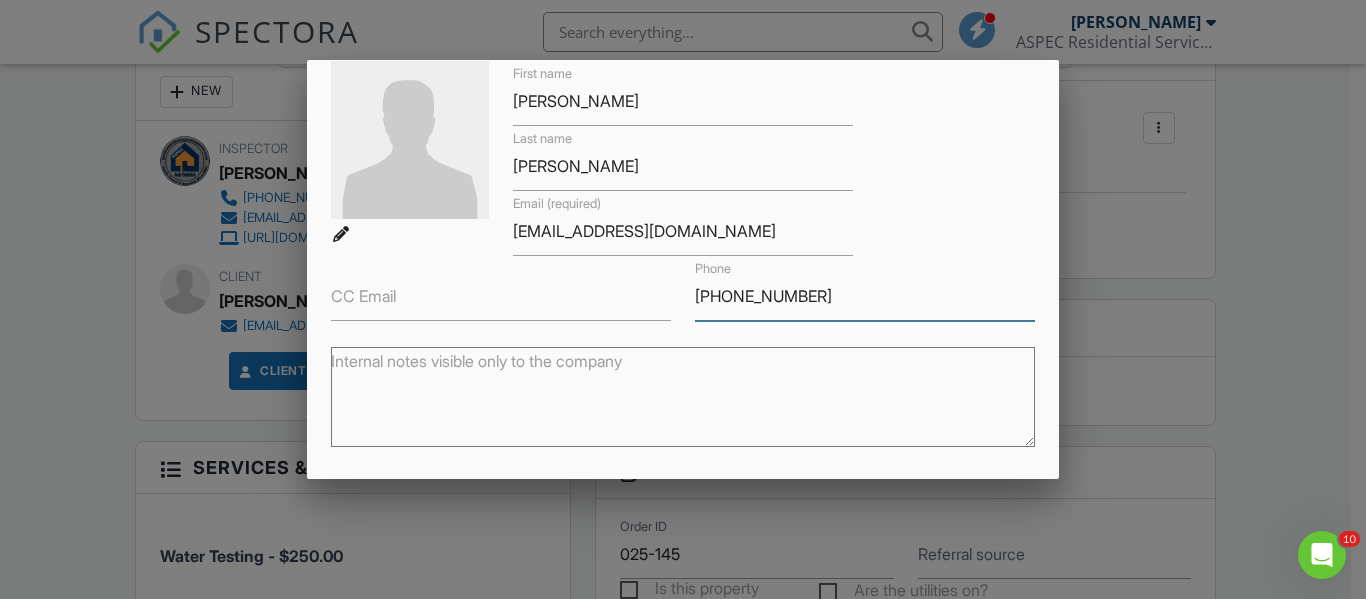 scroll, scrollTop: 300, scrollLeft: 0, axis: vertical 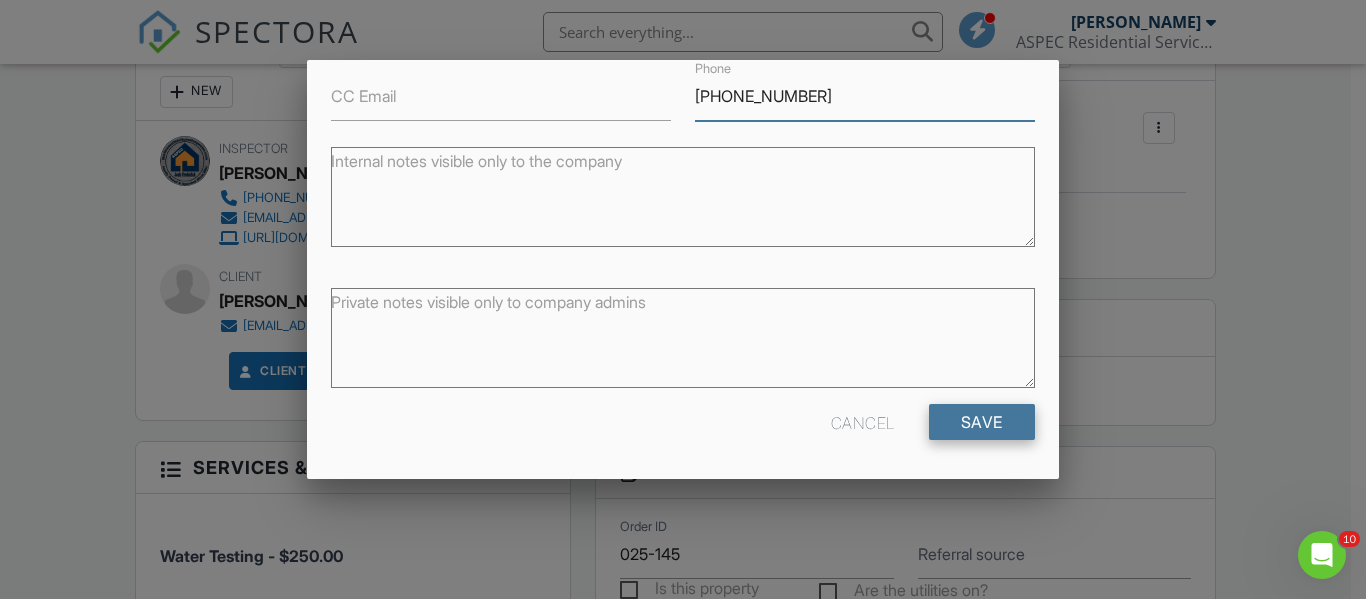 type on "937-510-5049" 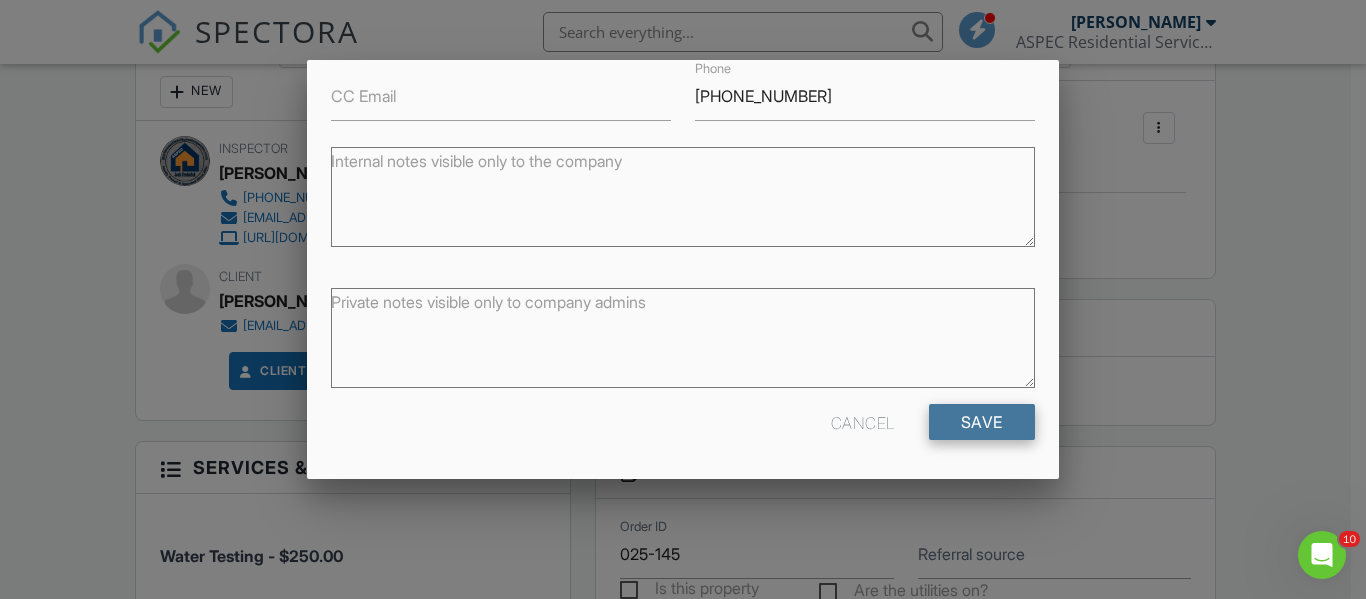 click on "Save" at bounding box center (982, 422) 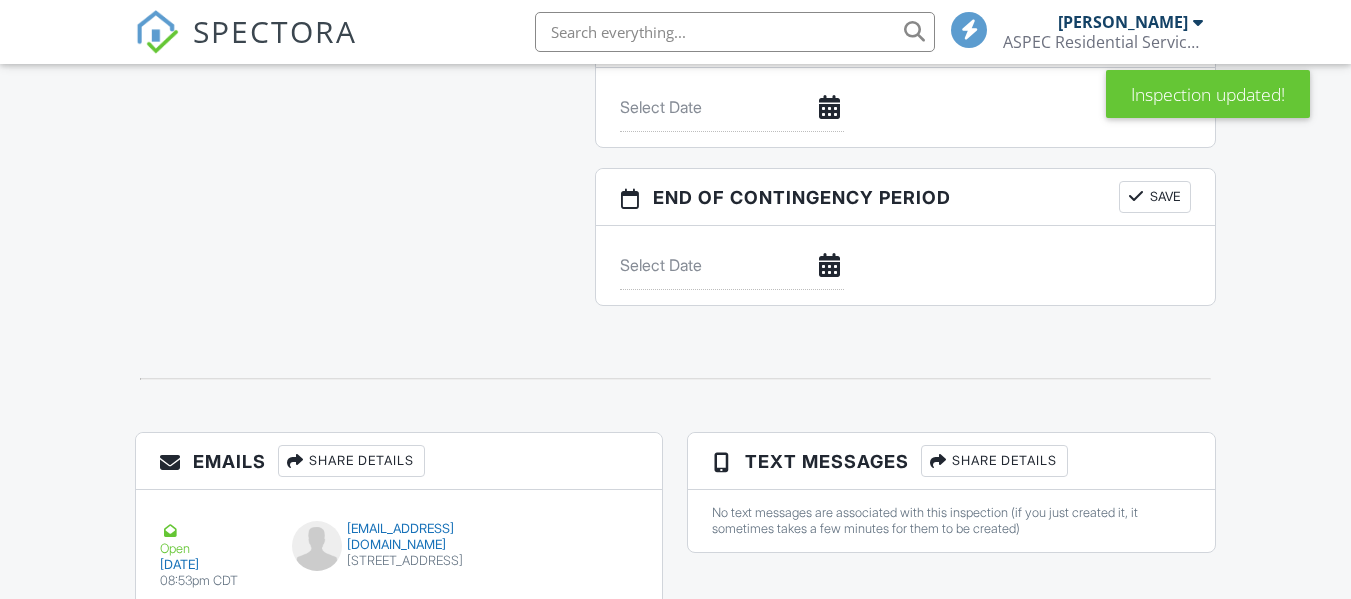 scroll, scrollTop: 2232, scrollLeft: 0, axis: vertical 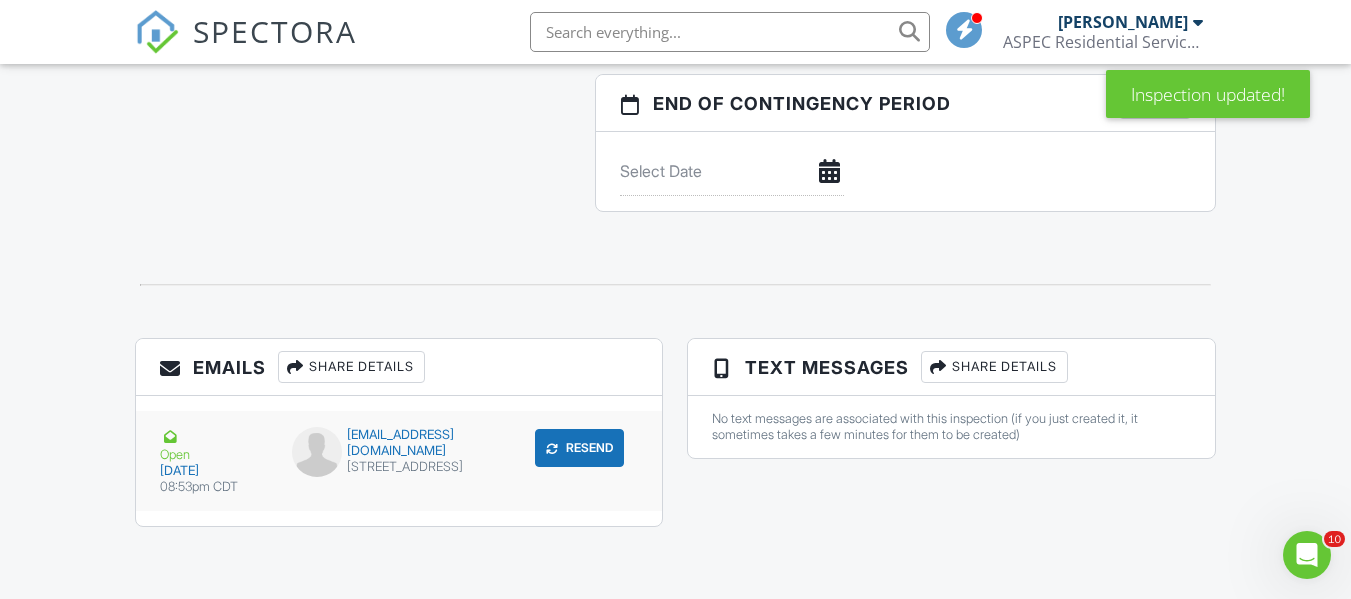 click on "8742 Ashpacher Road - Paid Invoice" at bounding box center [399, 467] 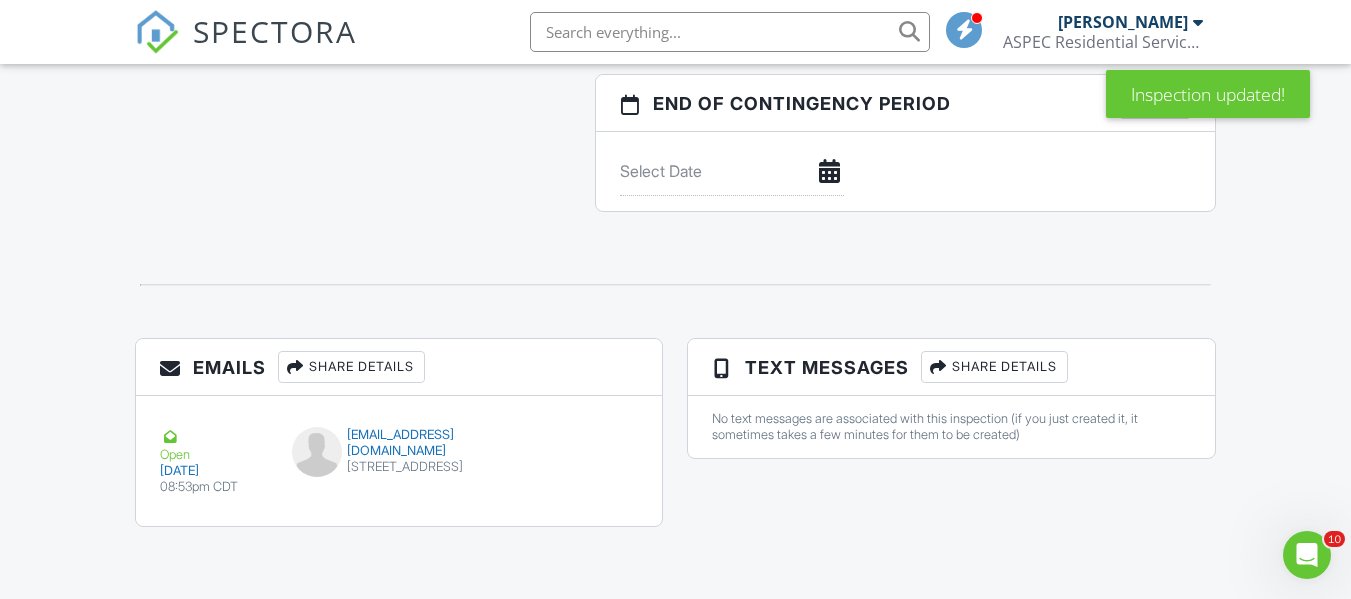 click on "SPECTORA" at bounding box center [275, 31] 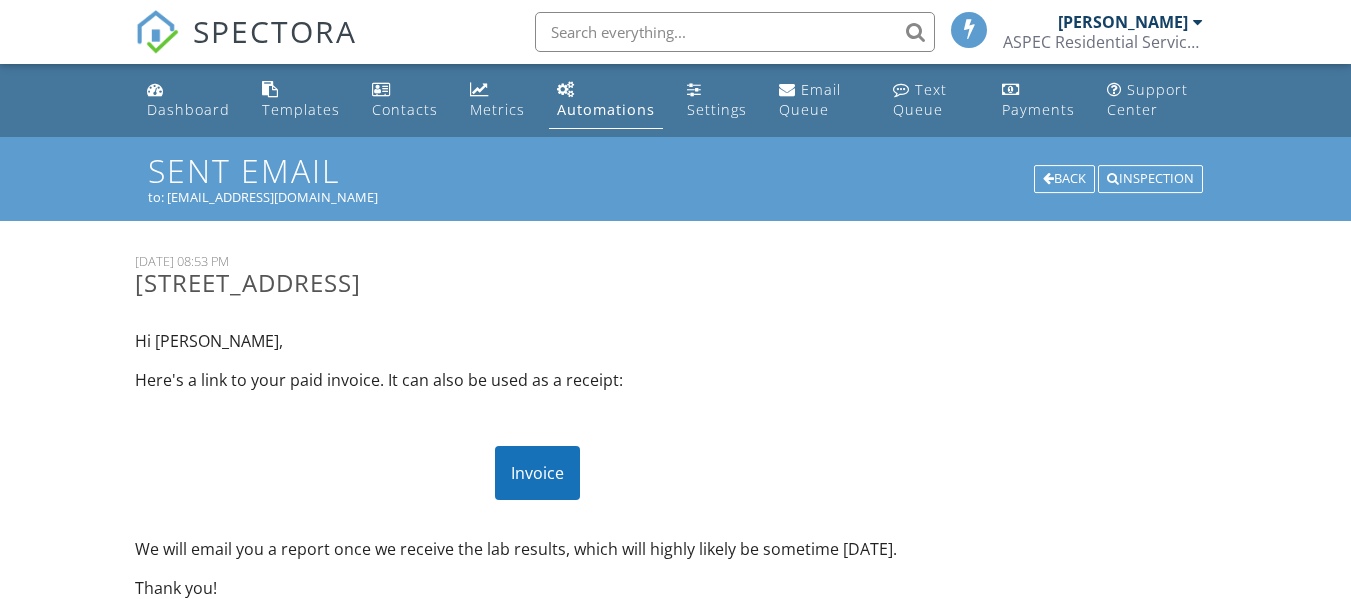 scroll, scrollTop: 0, scrollLeft: 0, axis: both 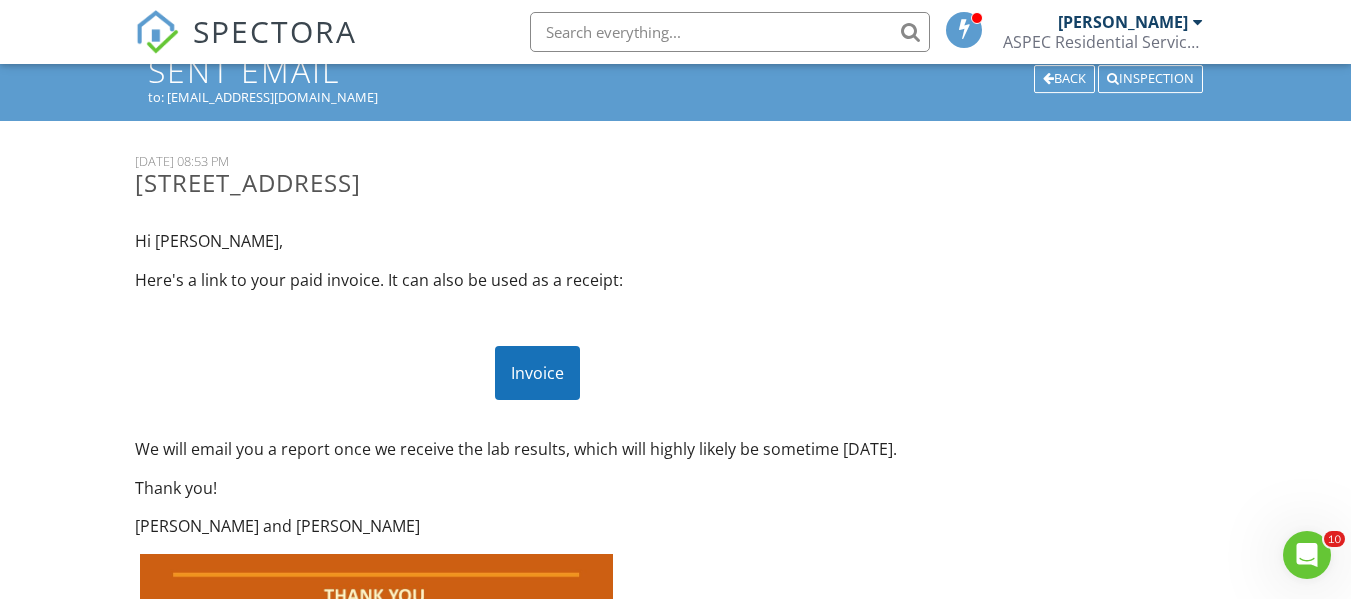click on "Invoice" at bounding box center [537, 373] 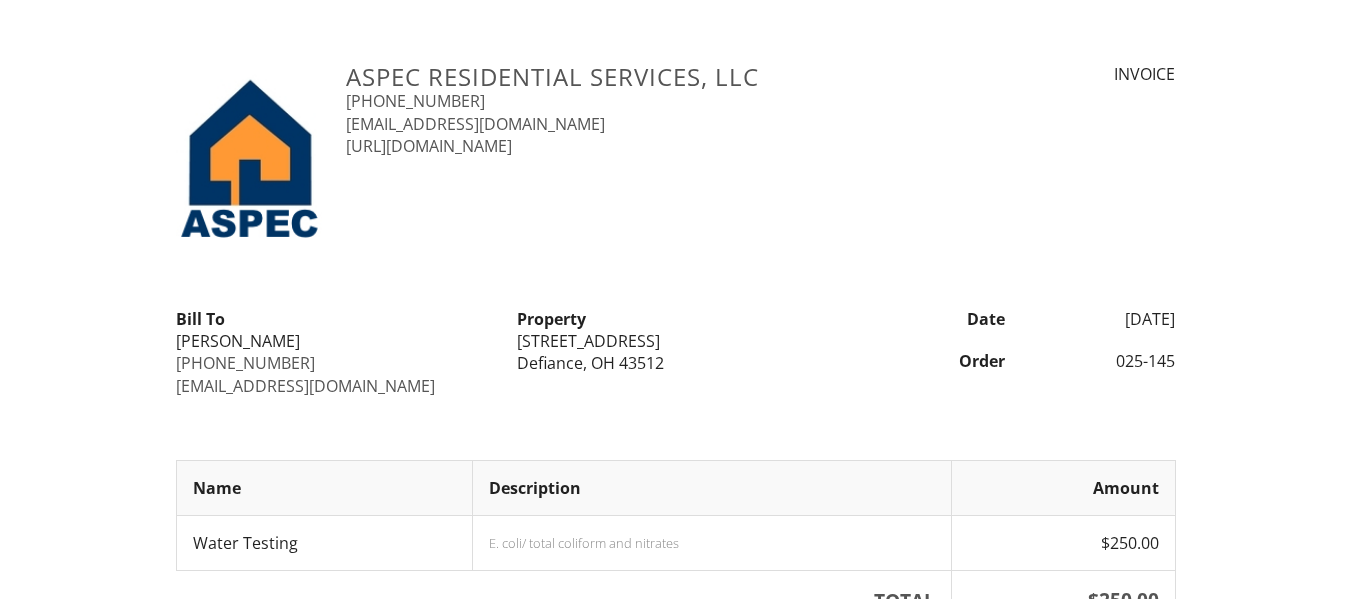 scroll, scrollTop: 0, scrollLeft: 0, axis: both 